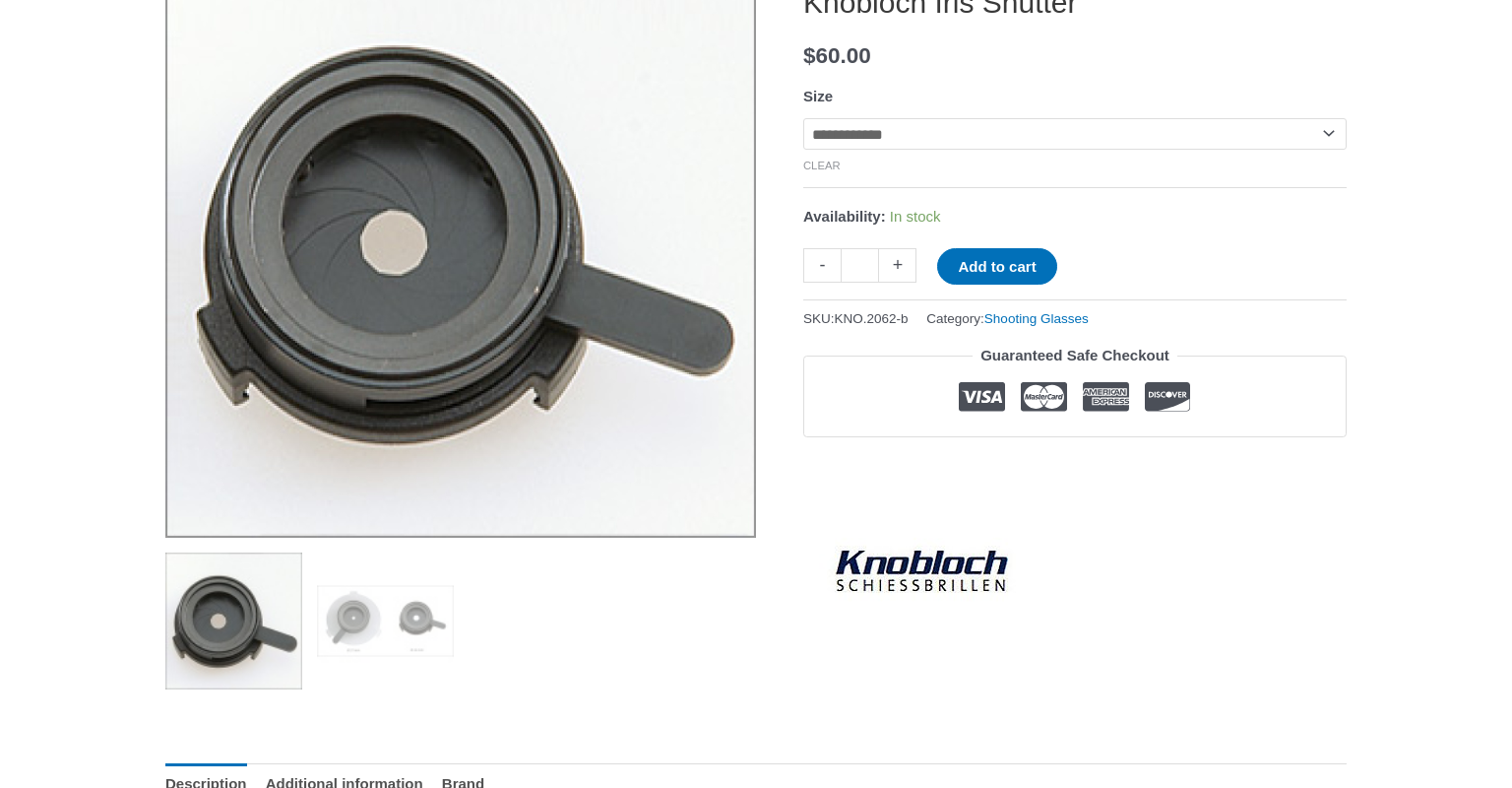 scroll, scrollTop: 319, scrollLeft: 0, axis: vertical 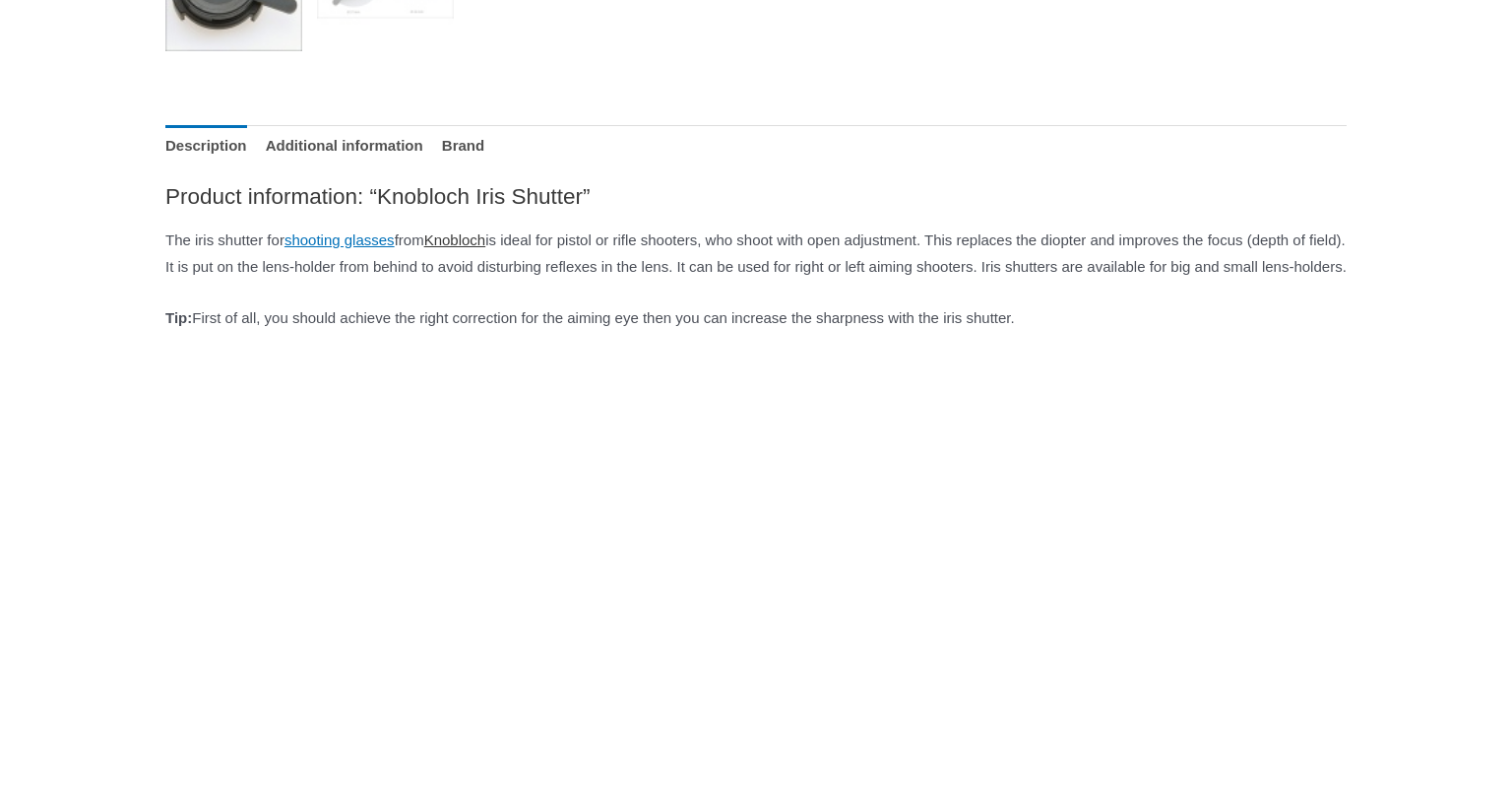 click on "Knobloch" at bounding box center (455, 239) 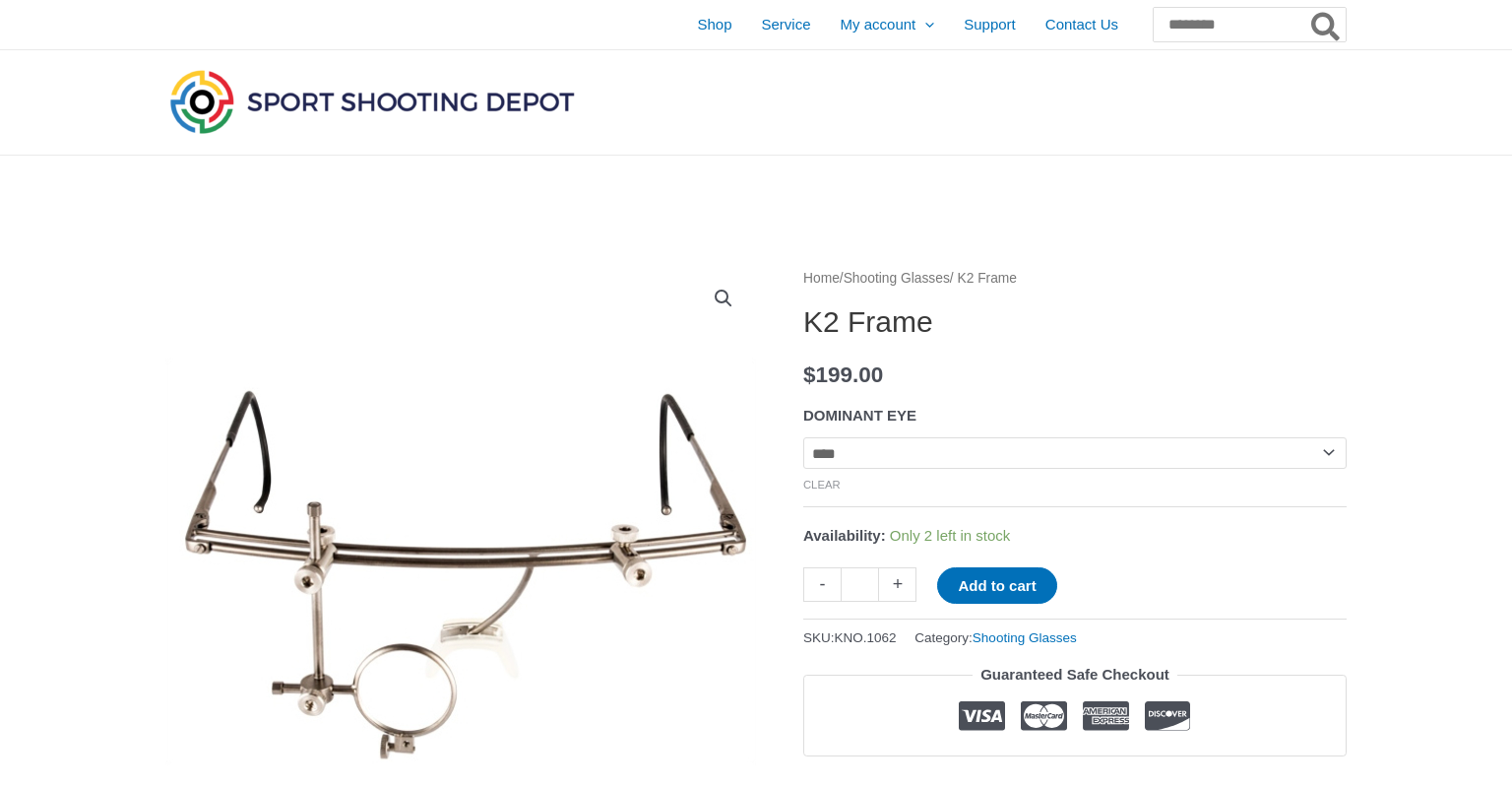 scroll, scrollTop: 189, scrollLeft: 0, axis: vertical 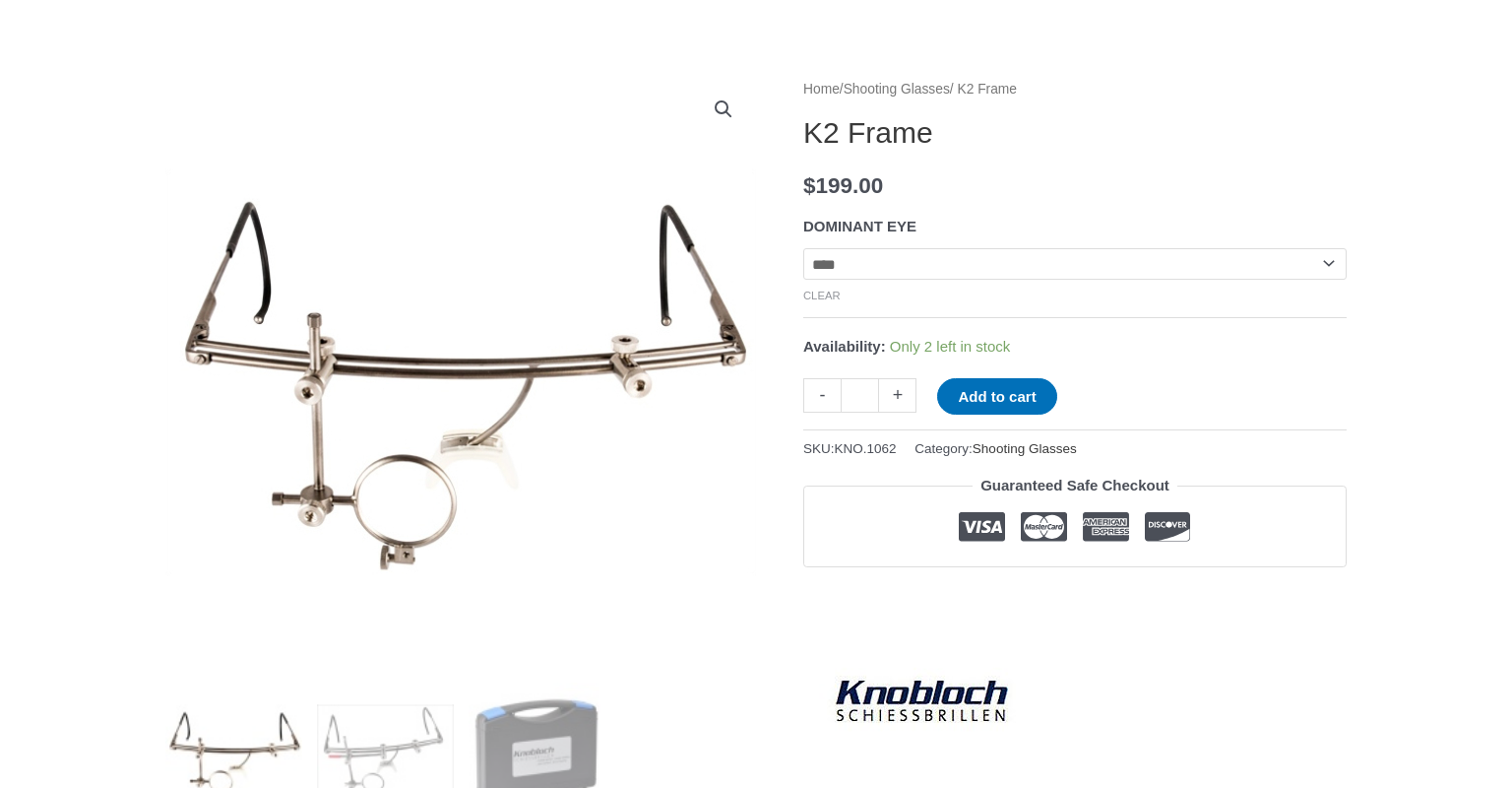 click on "Shooting Glasses" at bounding box center [1025, 448] 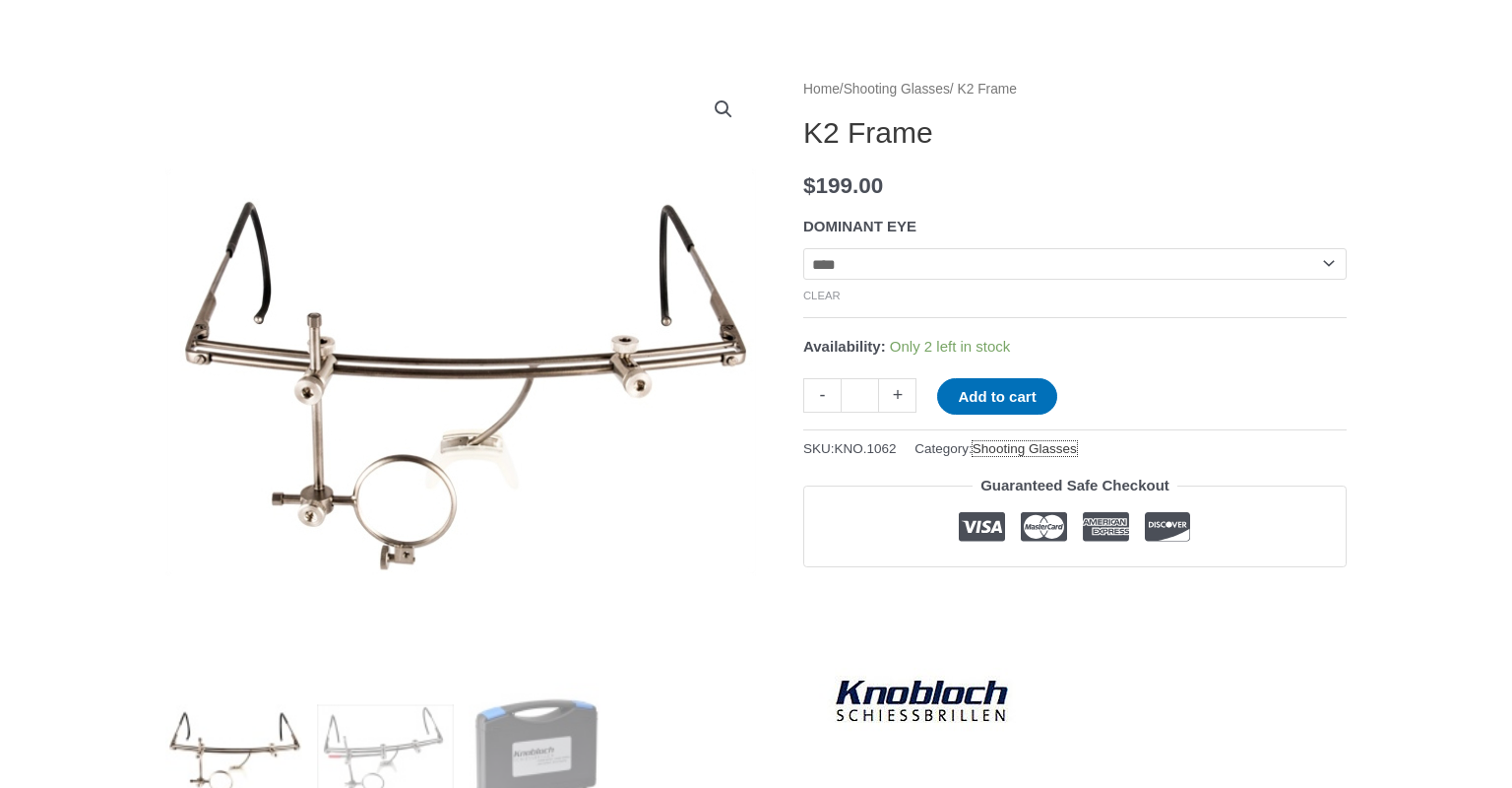 scroll, scrollTop: 362, scrollLeft: 0, axis: vertical 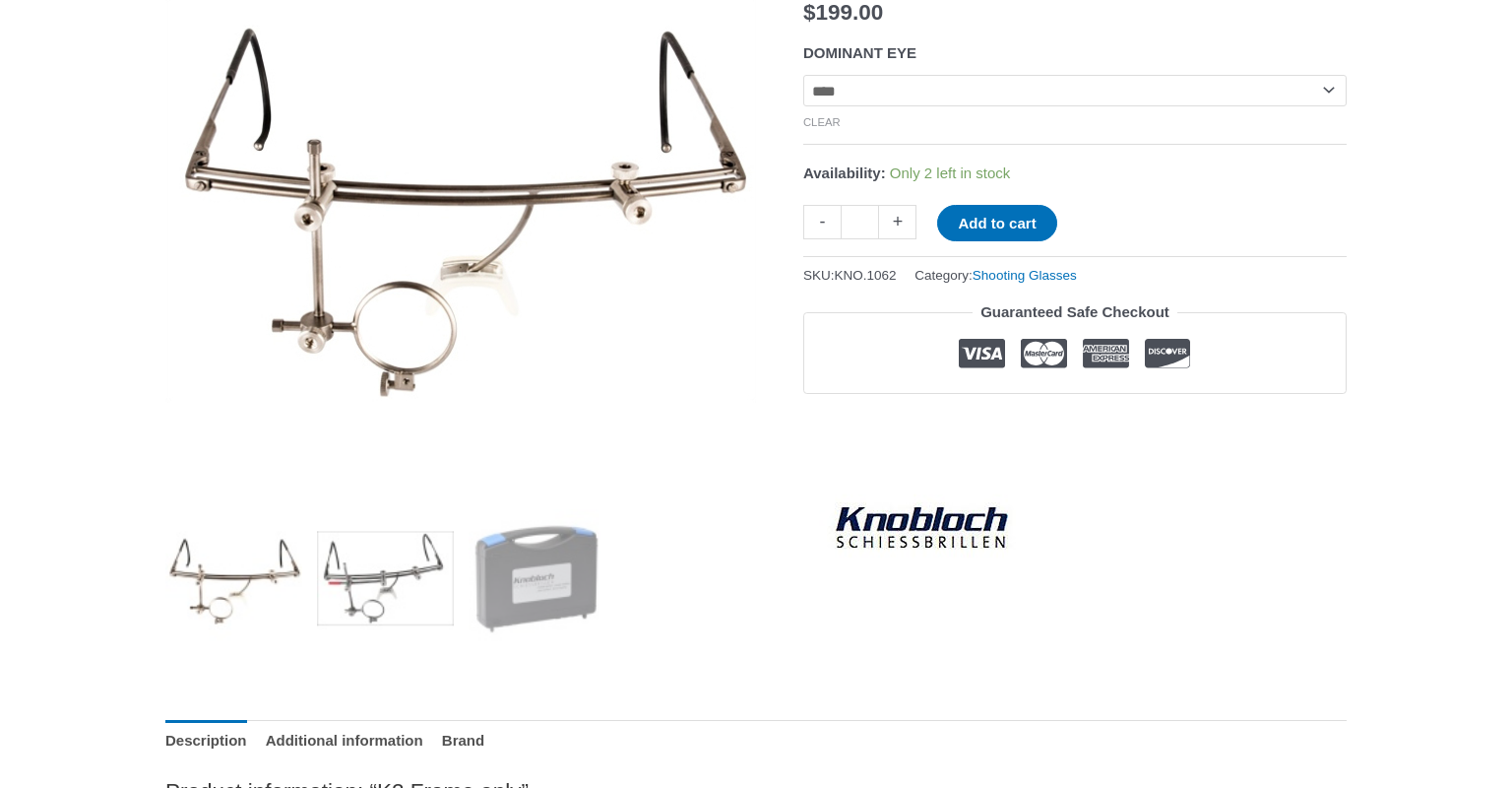 click at bounding box center [385, 577] 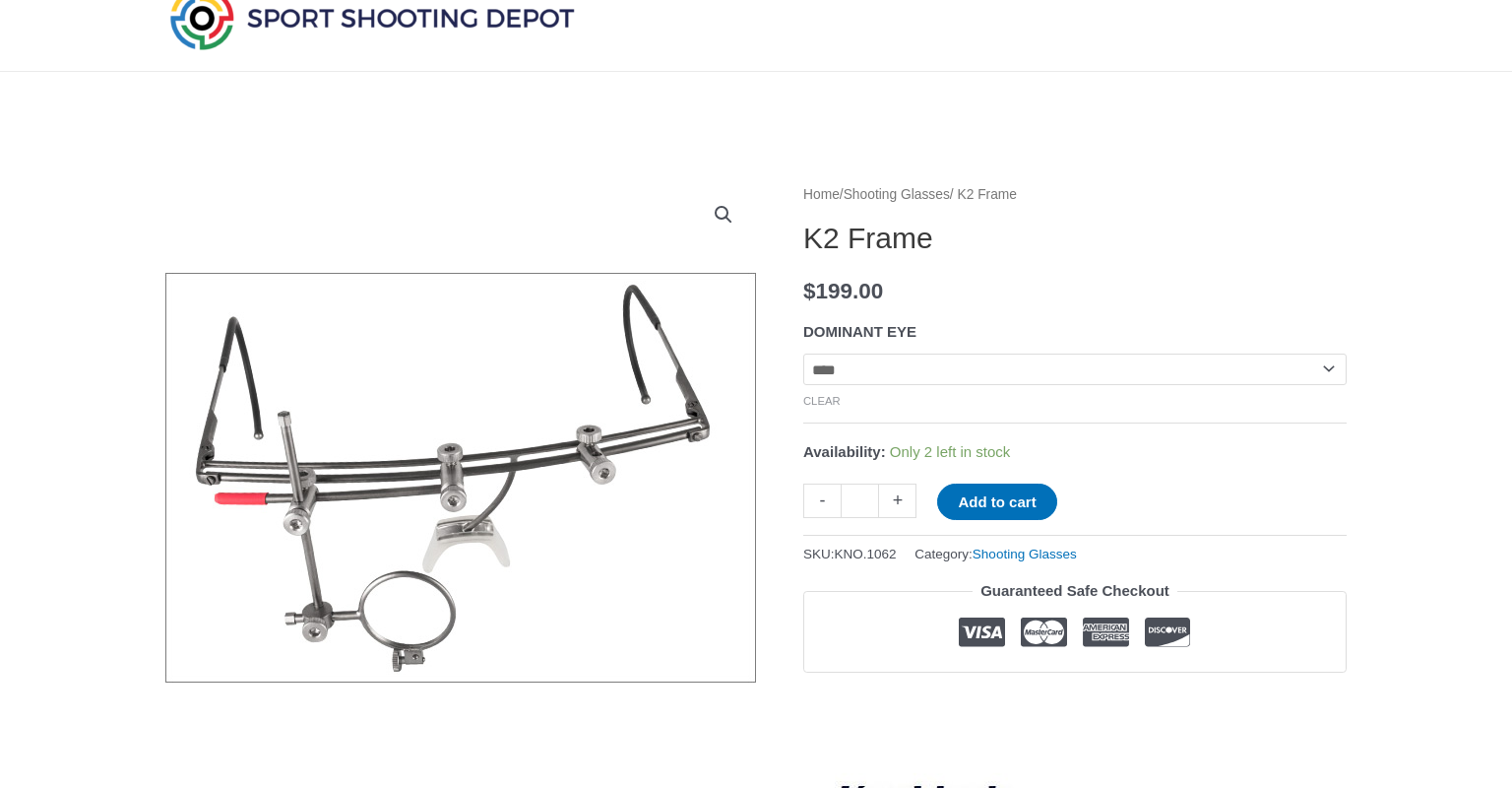 scroll, scrollTop: 79, scrollLeft: 0, axis: vertical 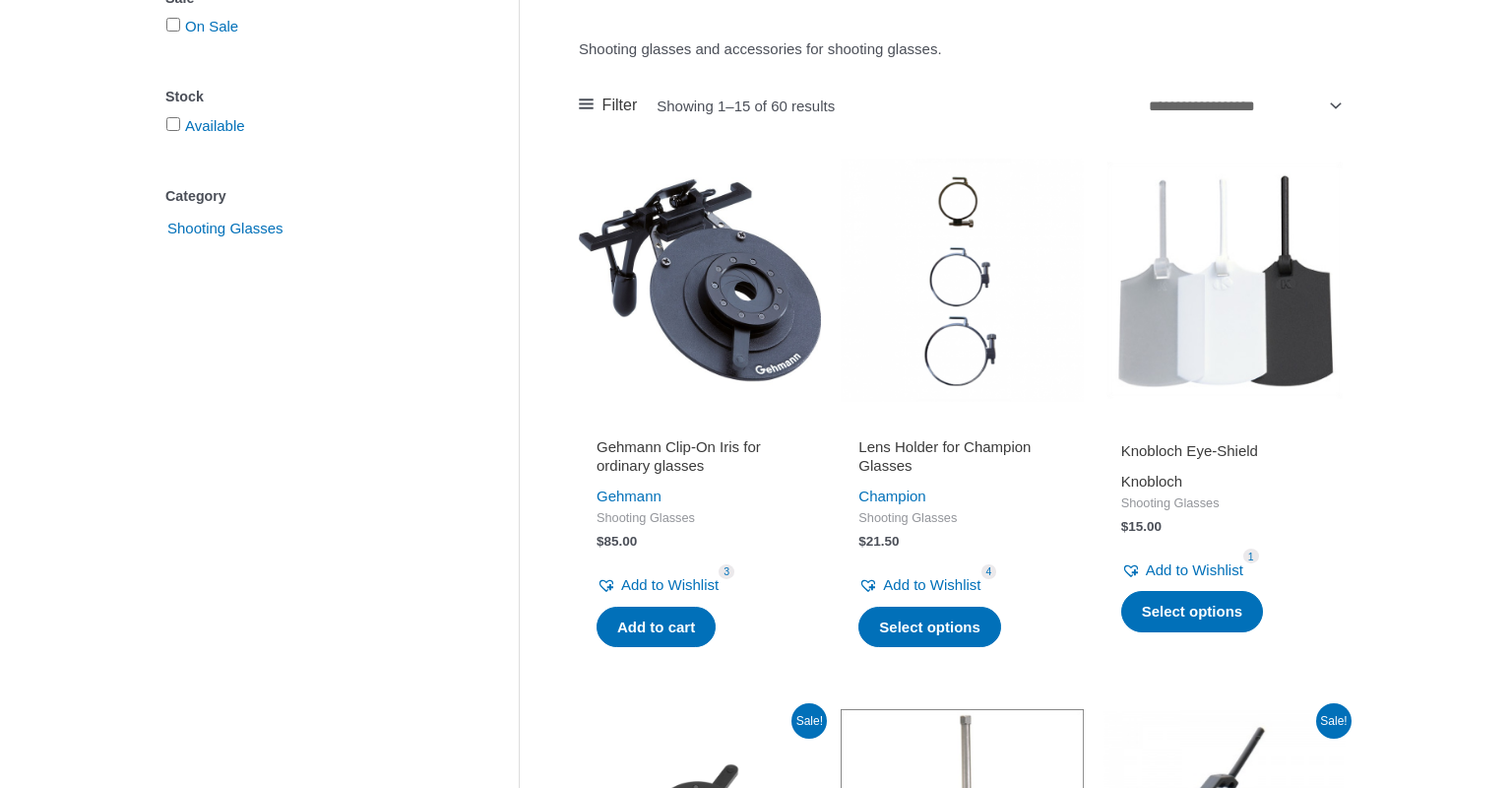 click on "Knobloch" at bounding box center [1152, 481] 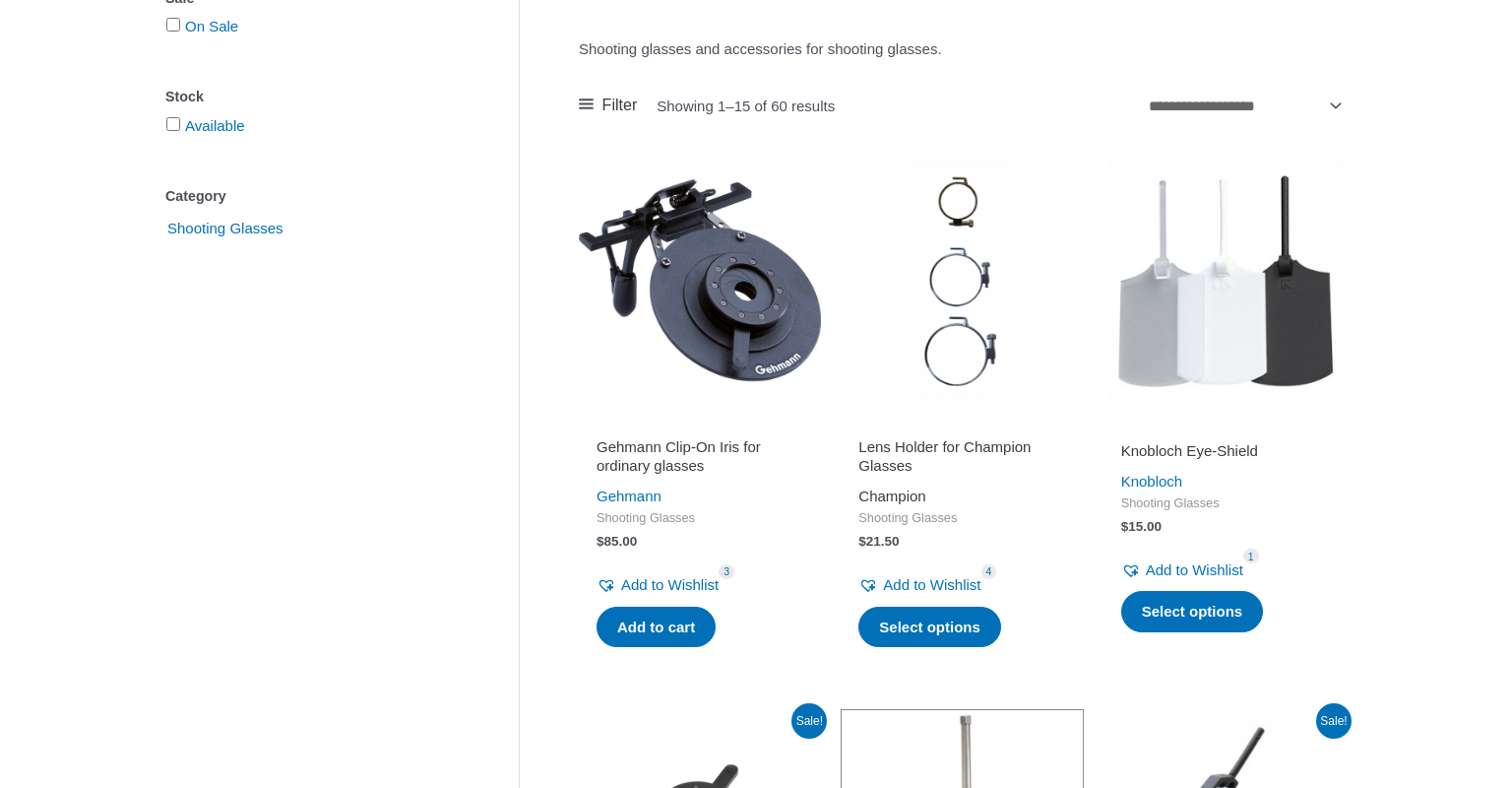 click on "Champion" at bounding box center (892, 495) 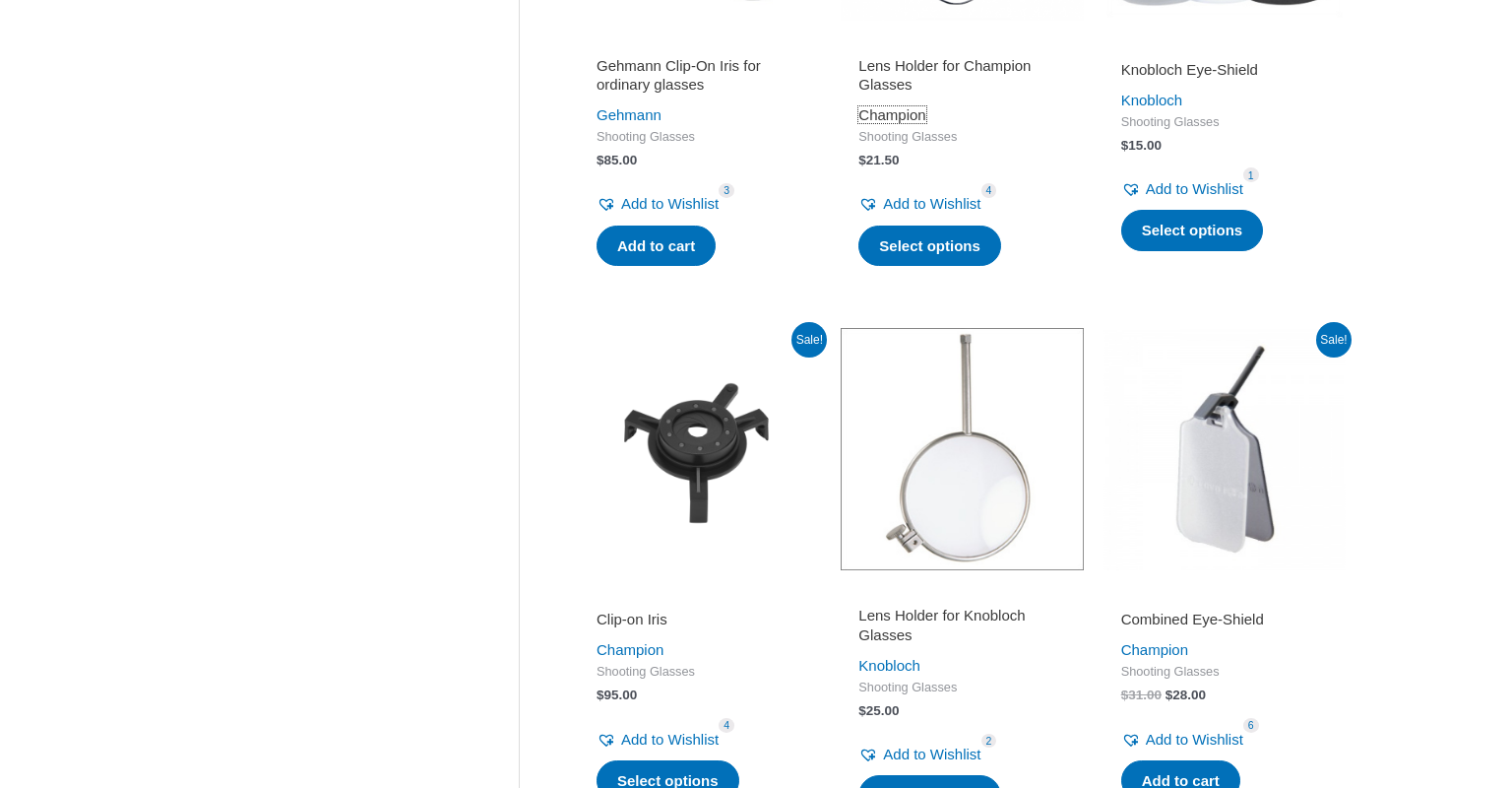 scroll, scrollTop: 1383, scrollLeft: 0, axis: vertical 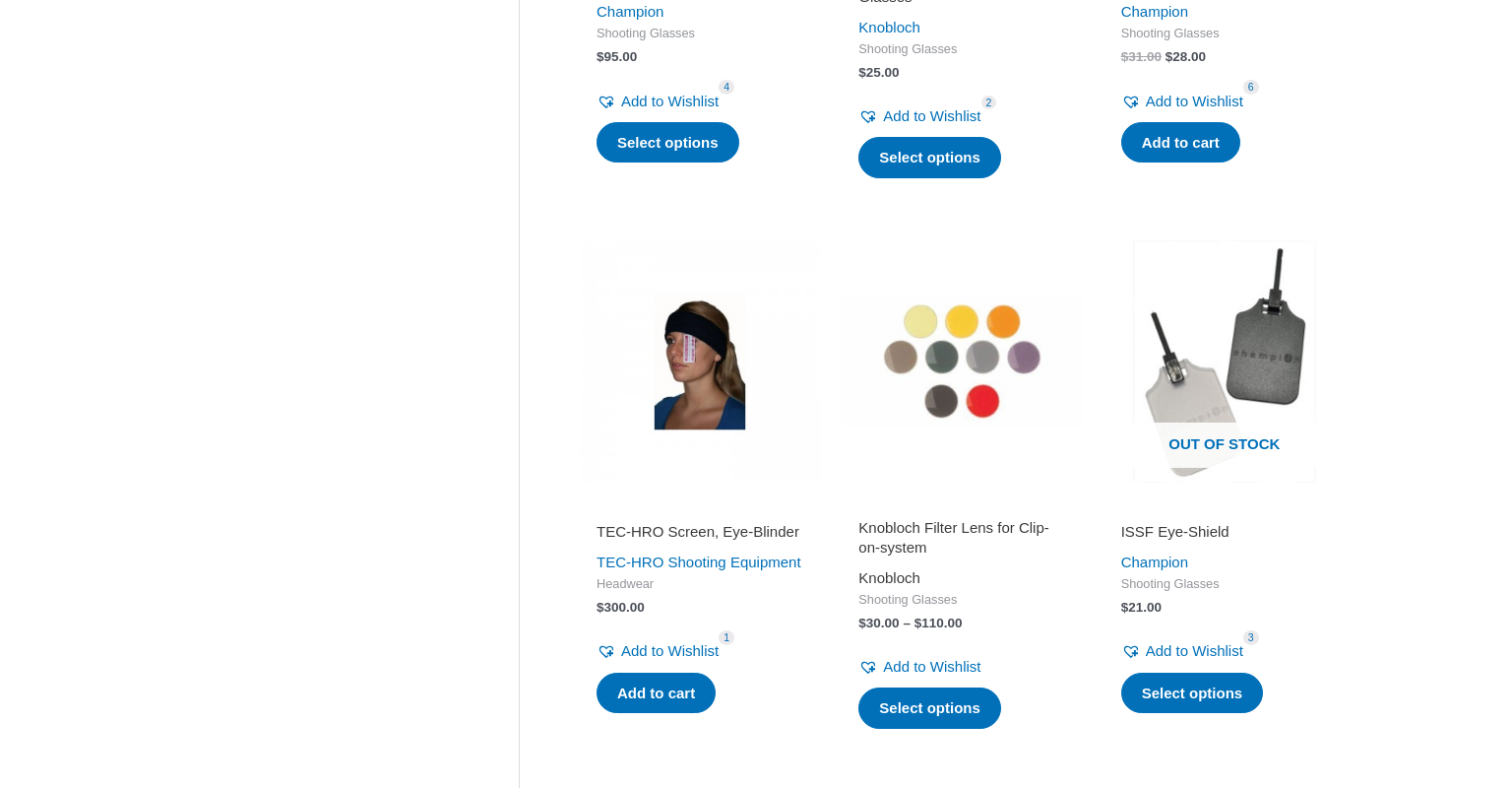 click on "Knobloch" at bounding box center [889, 577] 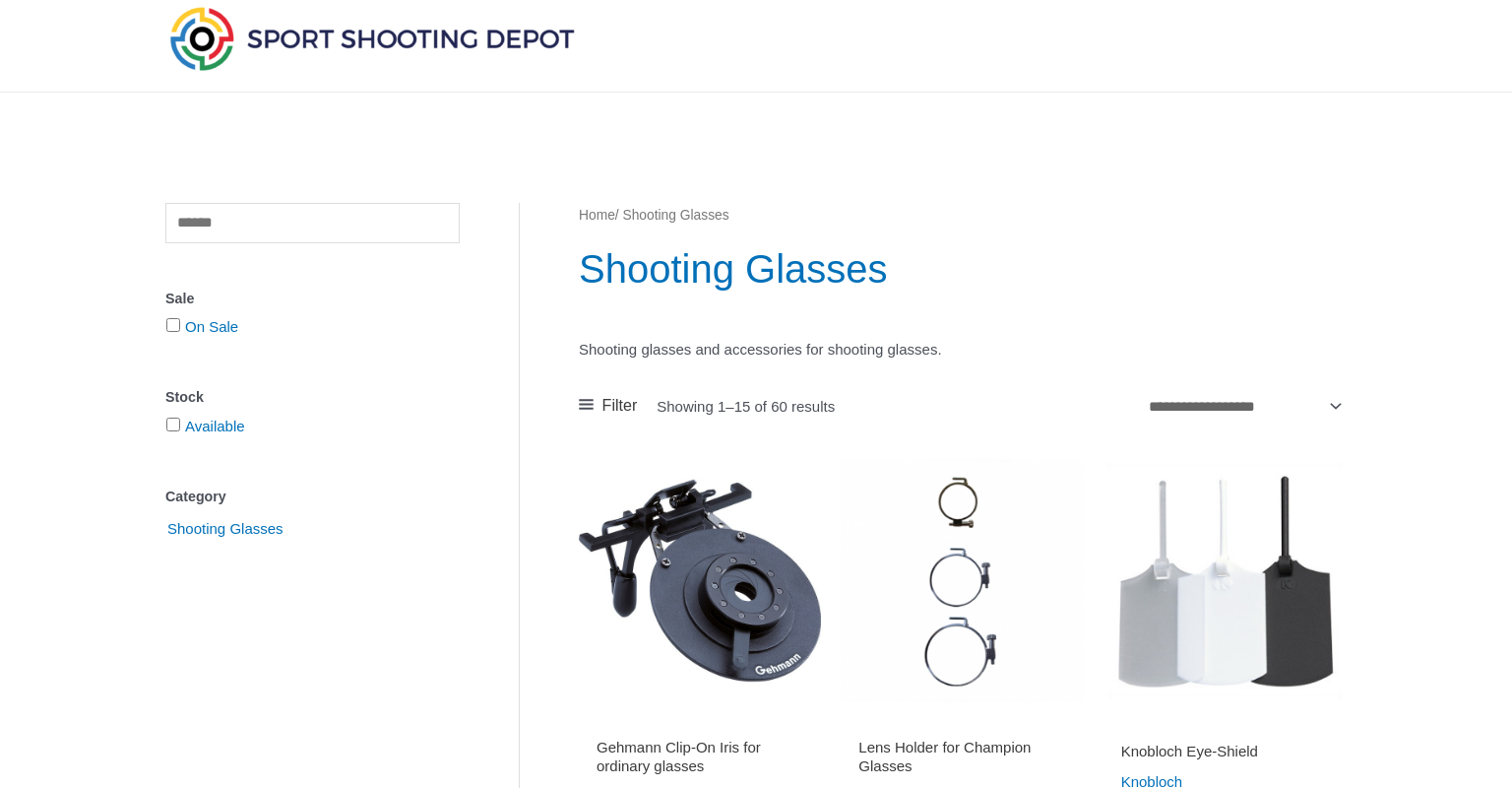 scroll, scrollTop: 0, scrollLeft: 0, axis: both 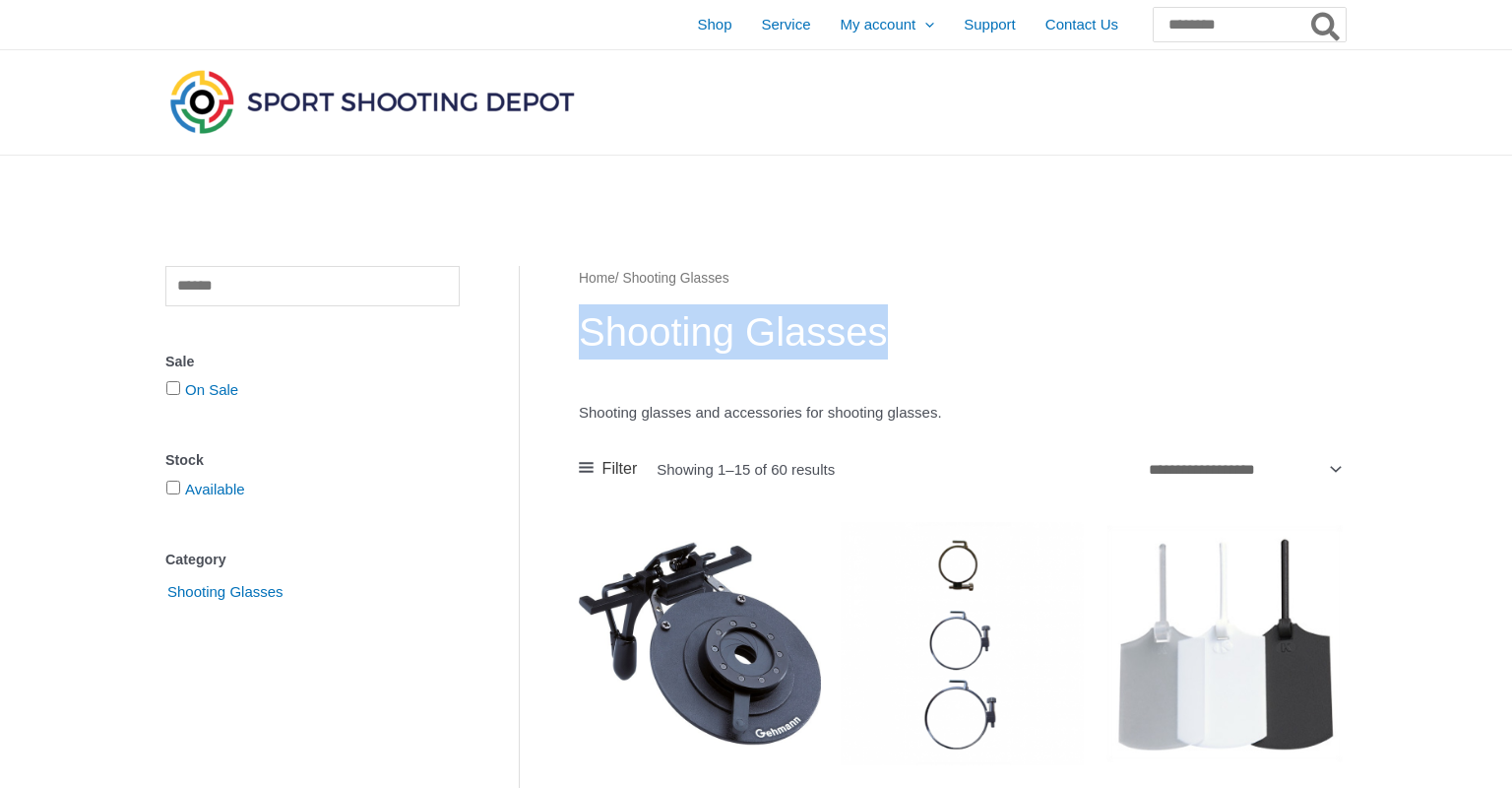 drag, startPoint x: 916, startPoint y: 343, endPoint x: 582, endPoint y: 319, distance: 334.861 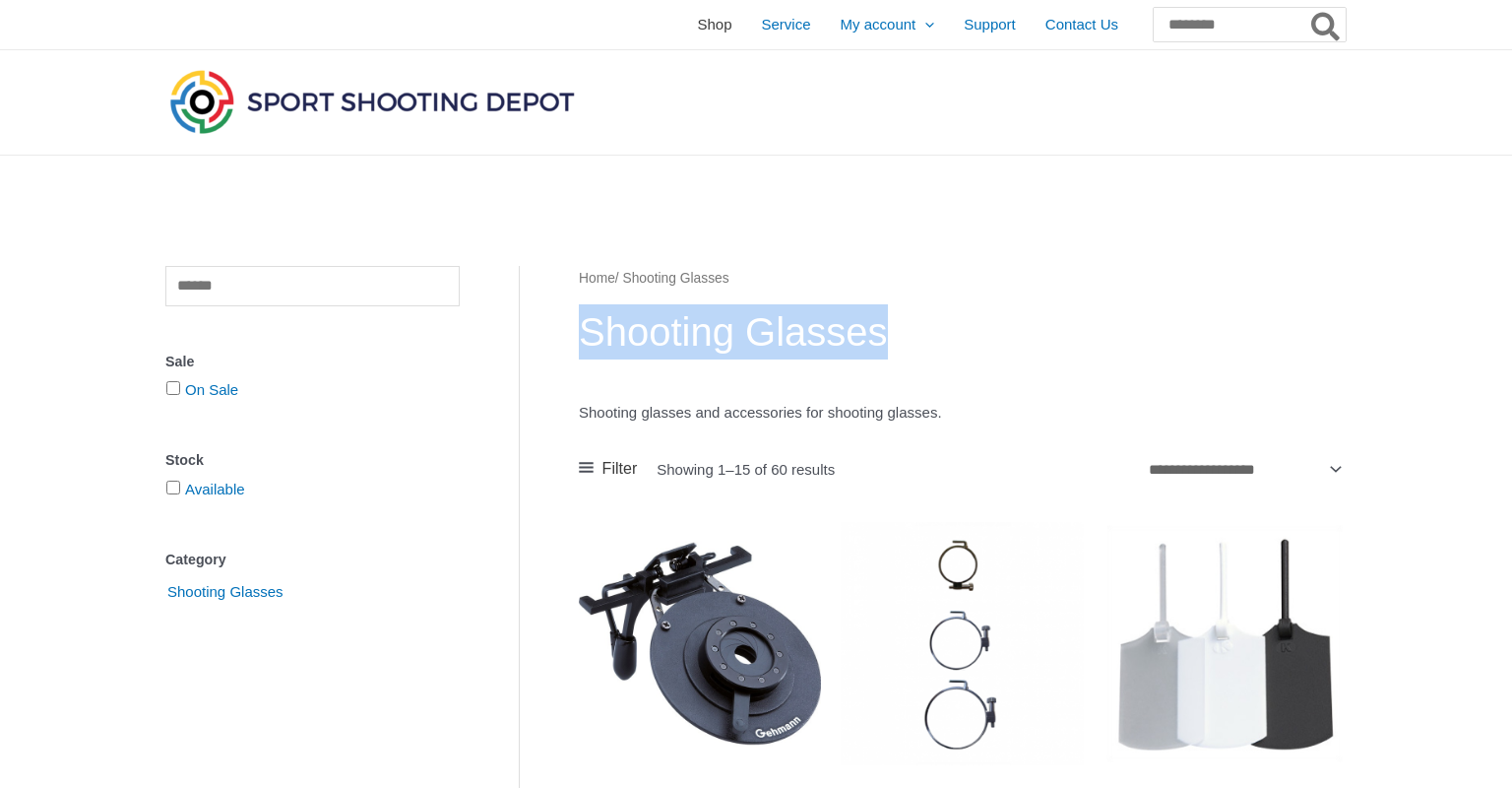 copy on "Shooting Glasses" 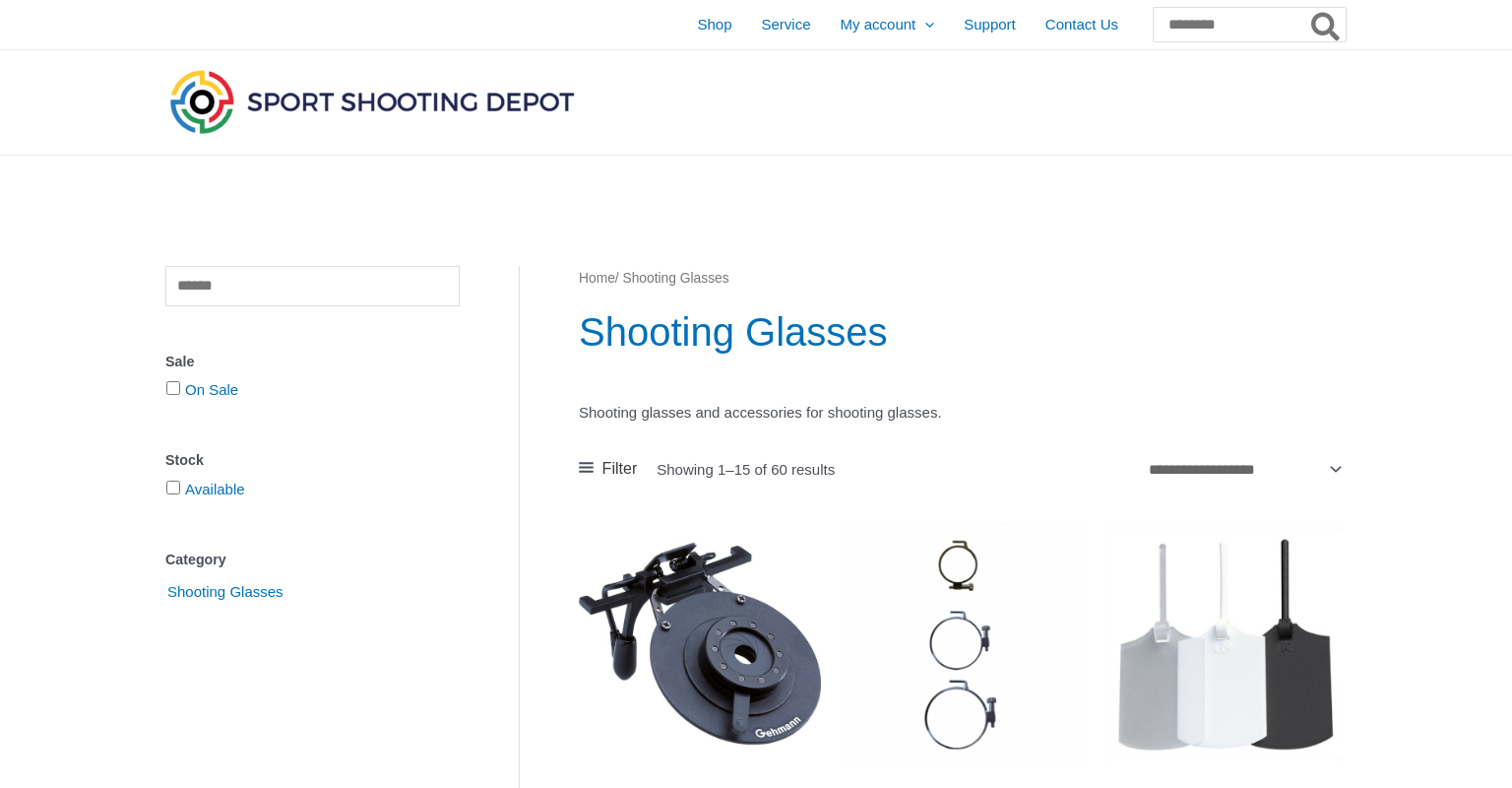 click on "Shooting Glasses" at bounding box center (962, 332) 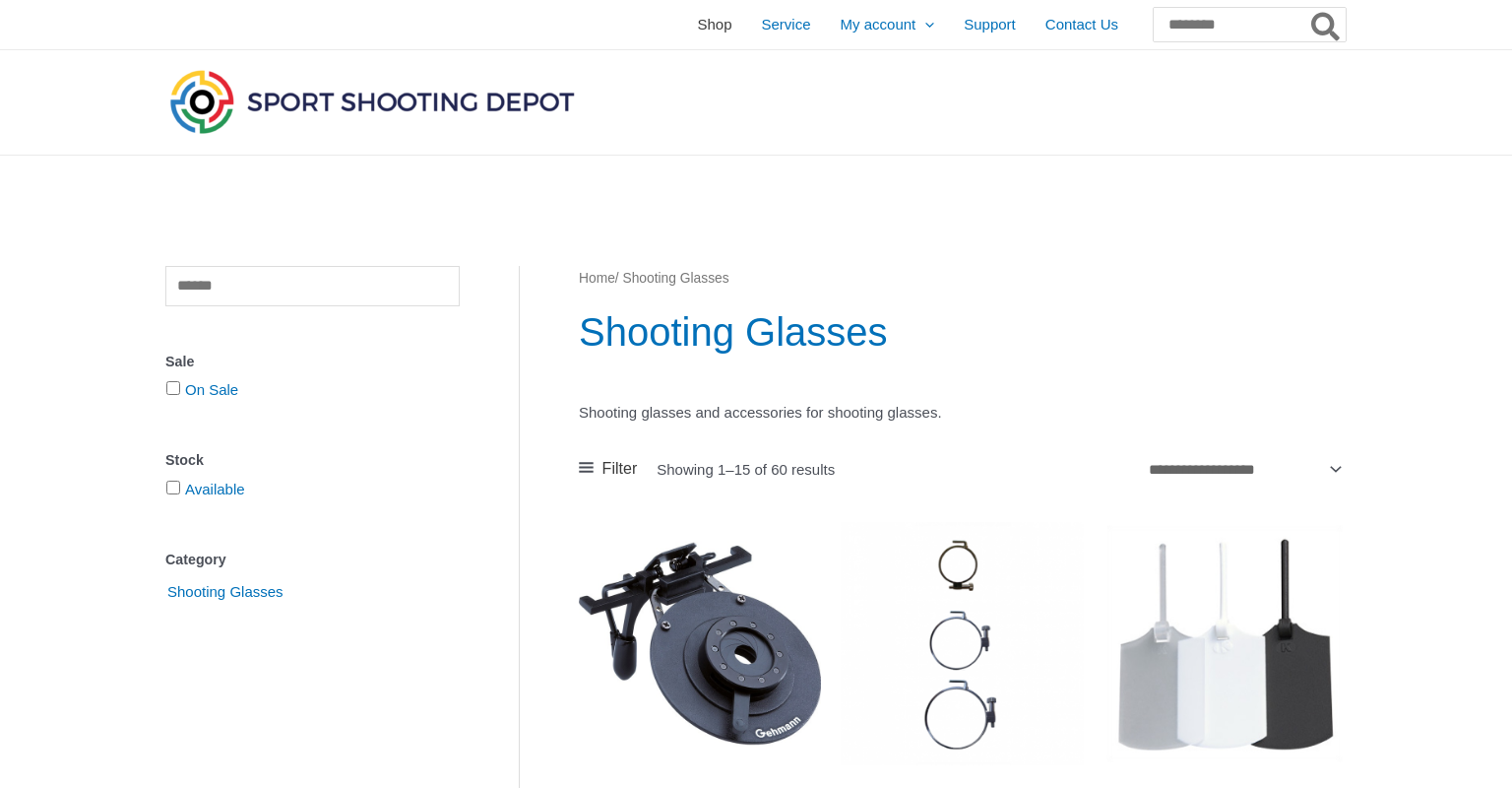 click on "Shop" at bounding box center (714, 25) 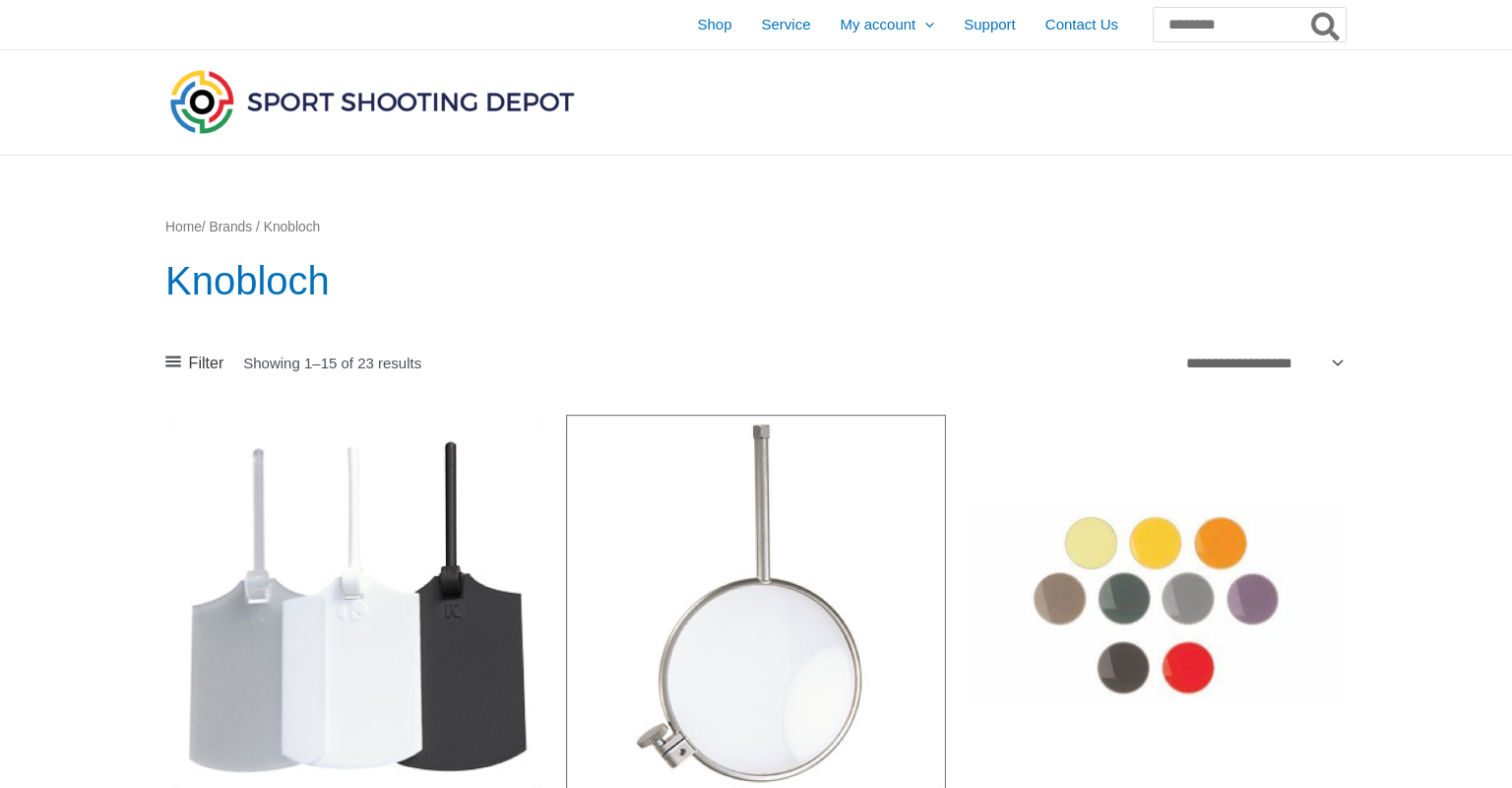 scroll, scrollTop: 0, scrollLeft: 0, axis: both 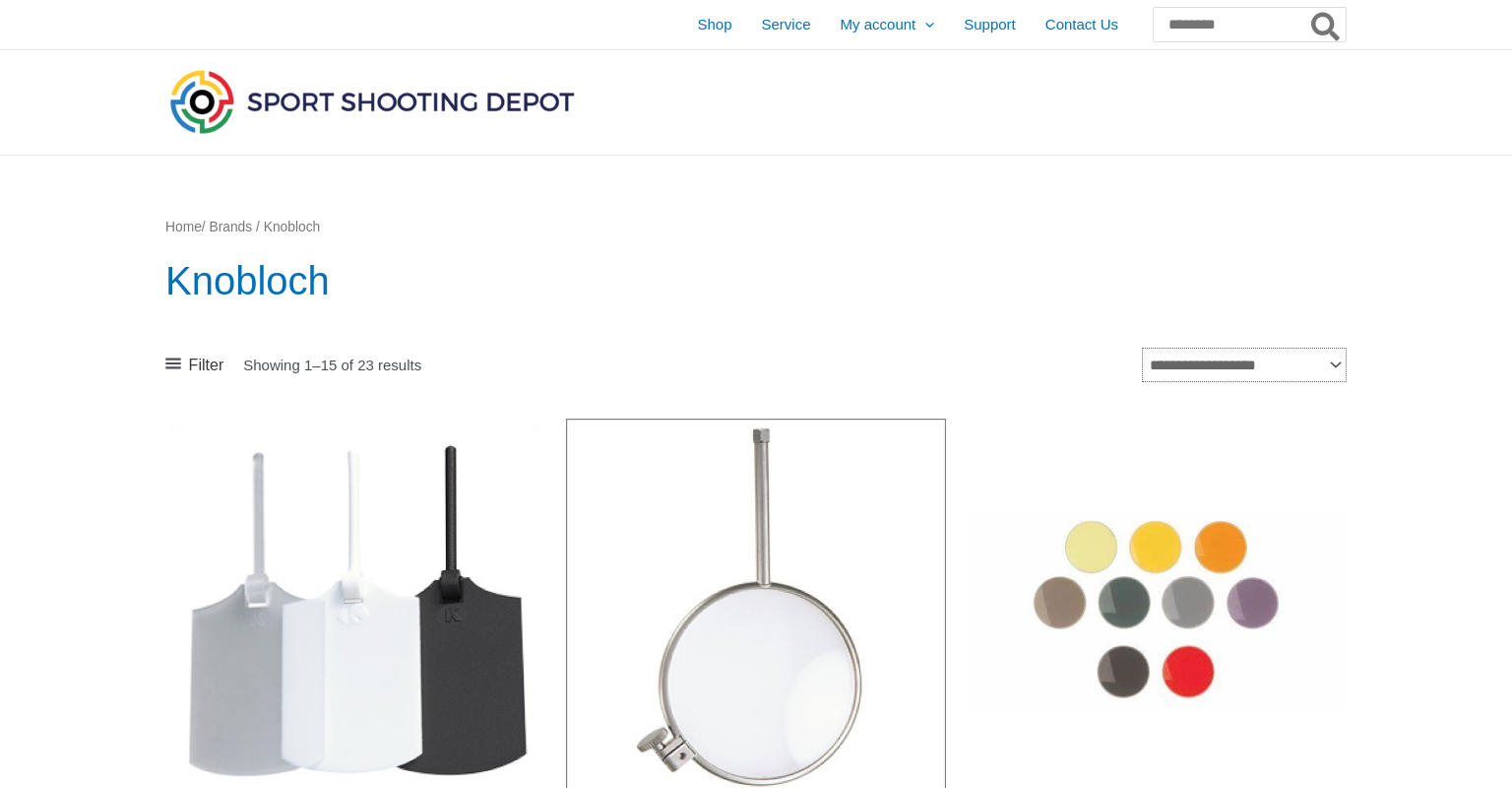 click on "**********" at bounding box center [1244, 364] 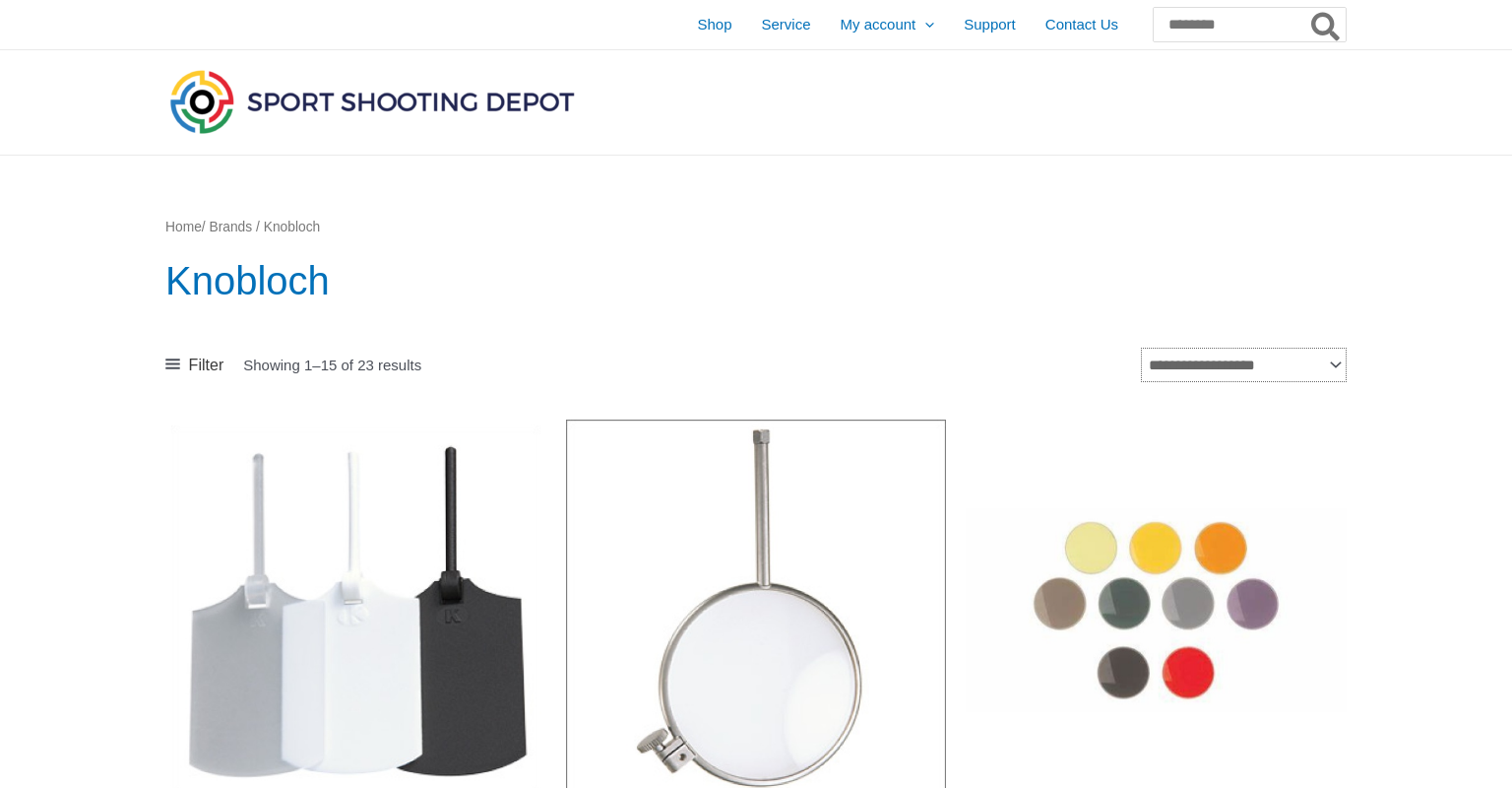 select on "**********" 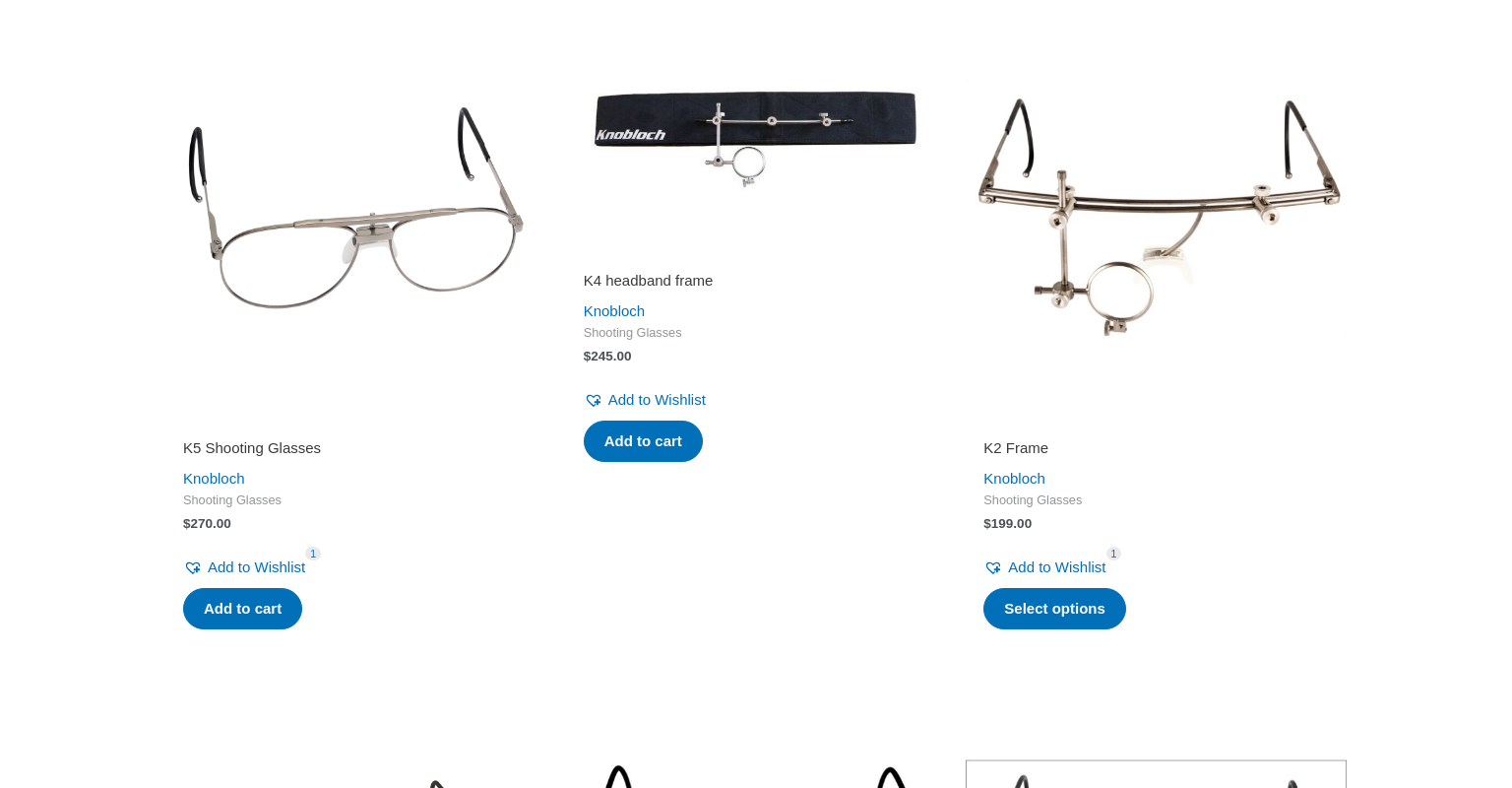 scroll, scrollTop: 399, scrollLeft: 0, axis: vertical 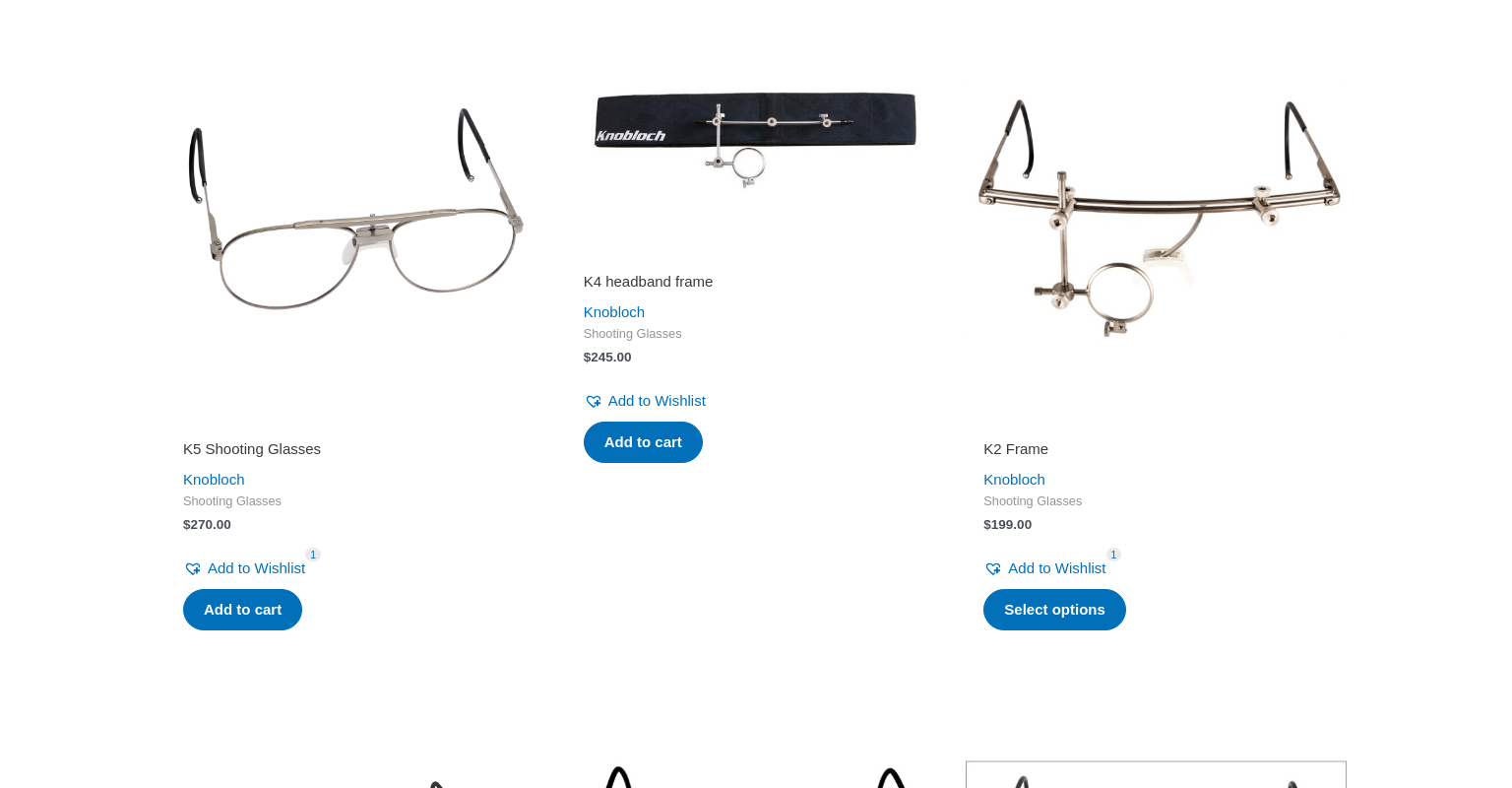 click at bounding box center (1156, 209) 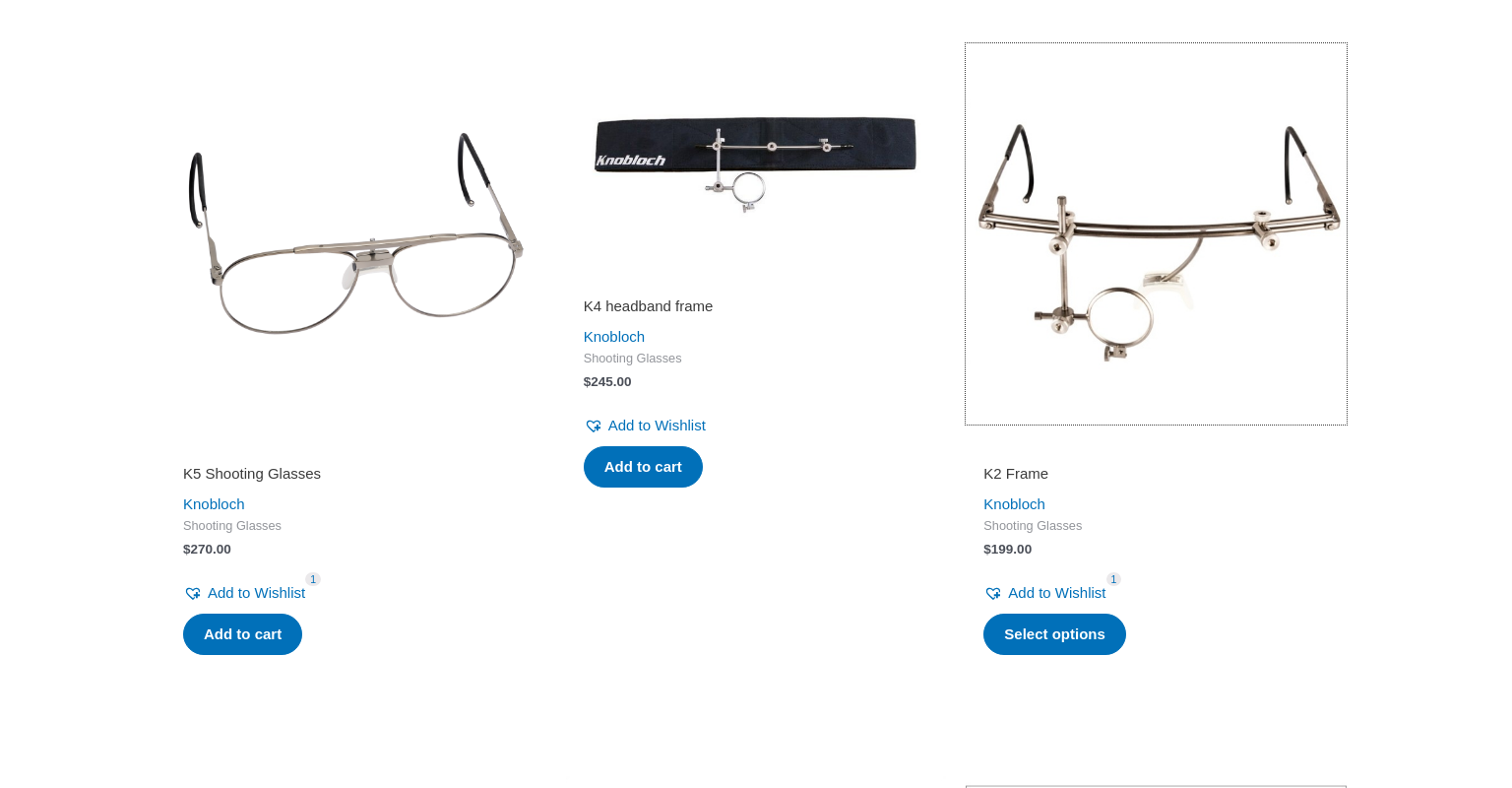 scroll, scrollTop: 357, scrollLeft: 0, axis: vertical 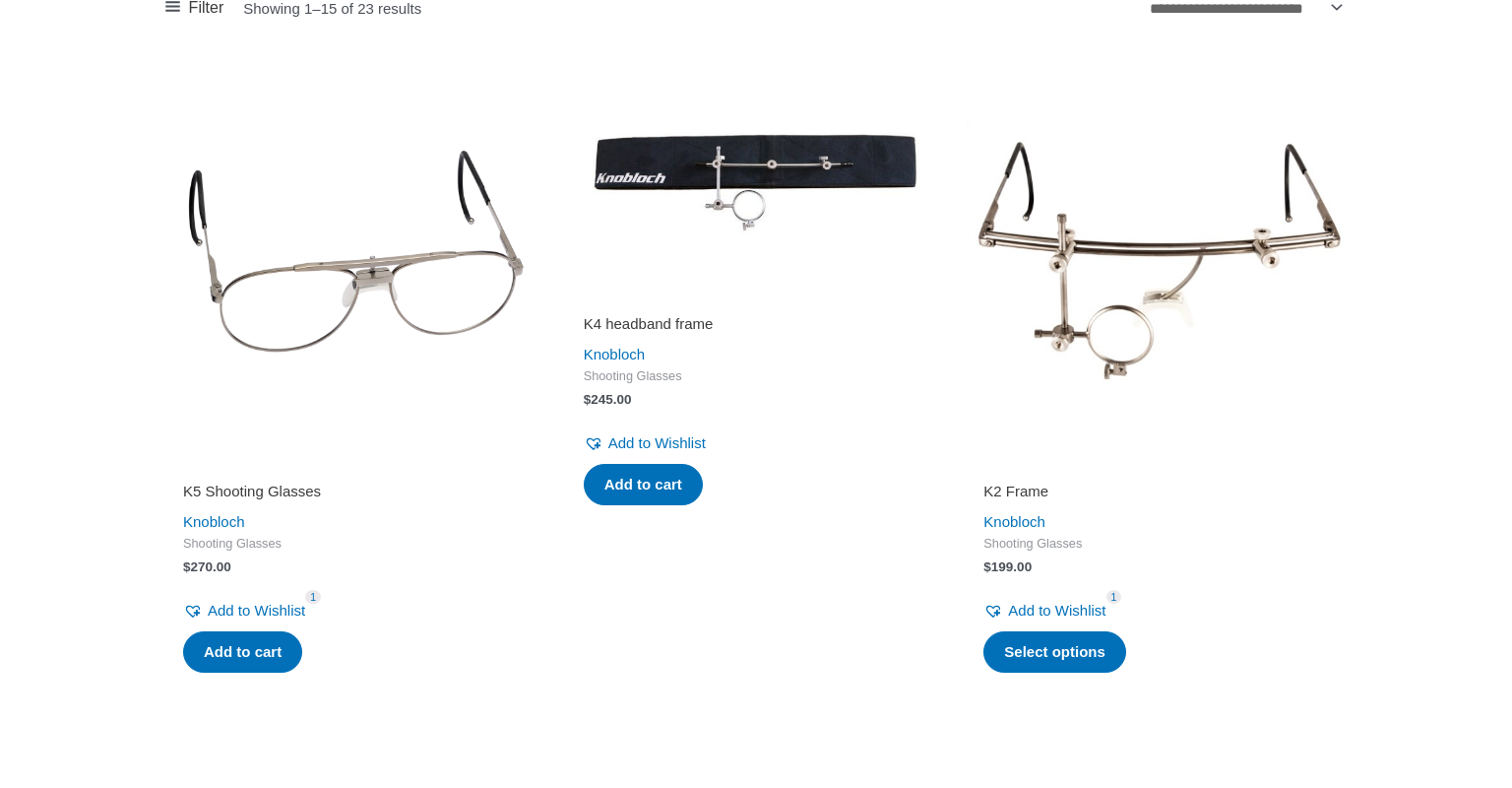 click on "**********" at bounding box center [756, 1629] 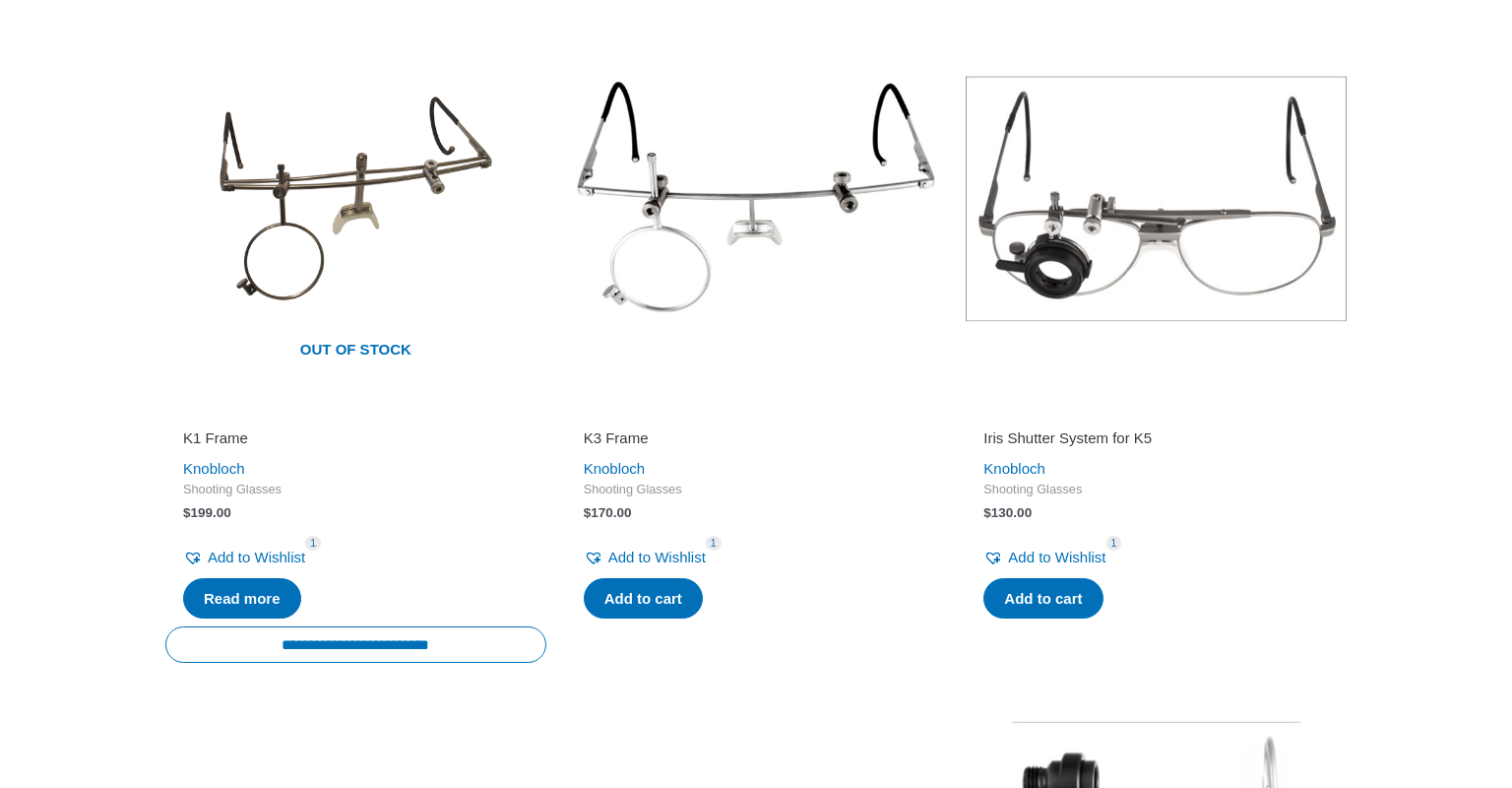 scroll, scrollTop: 1084, scrollLeft: 0, axis: vertical 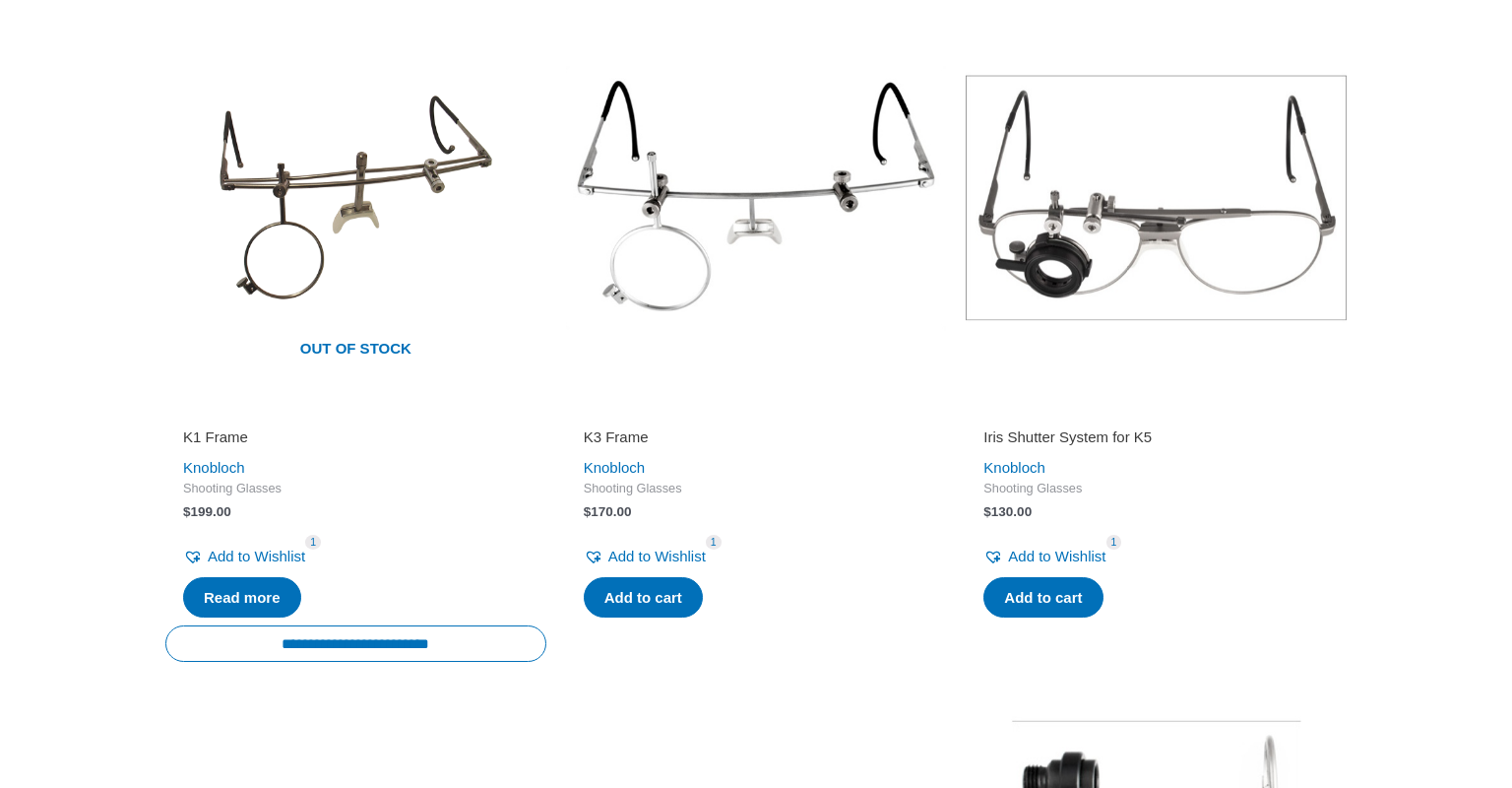 click at bounding box center [756, 197] 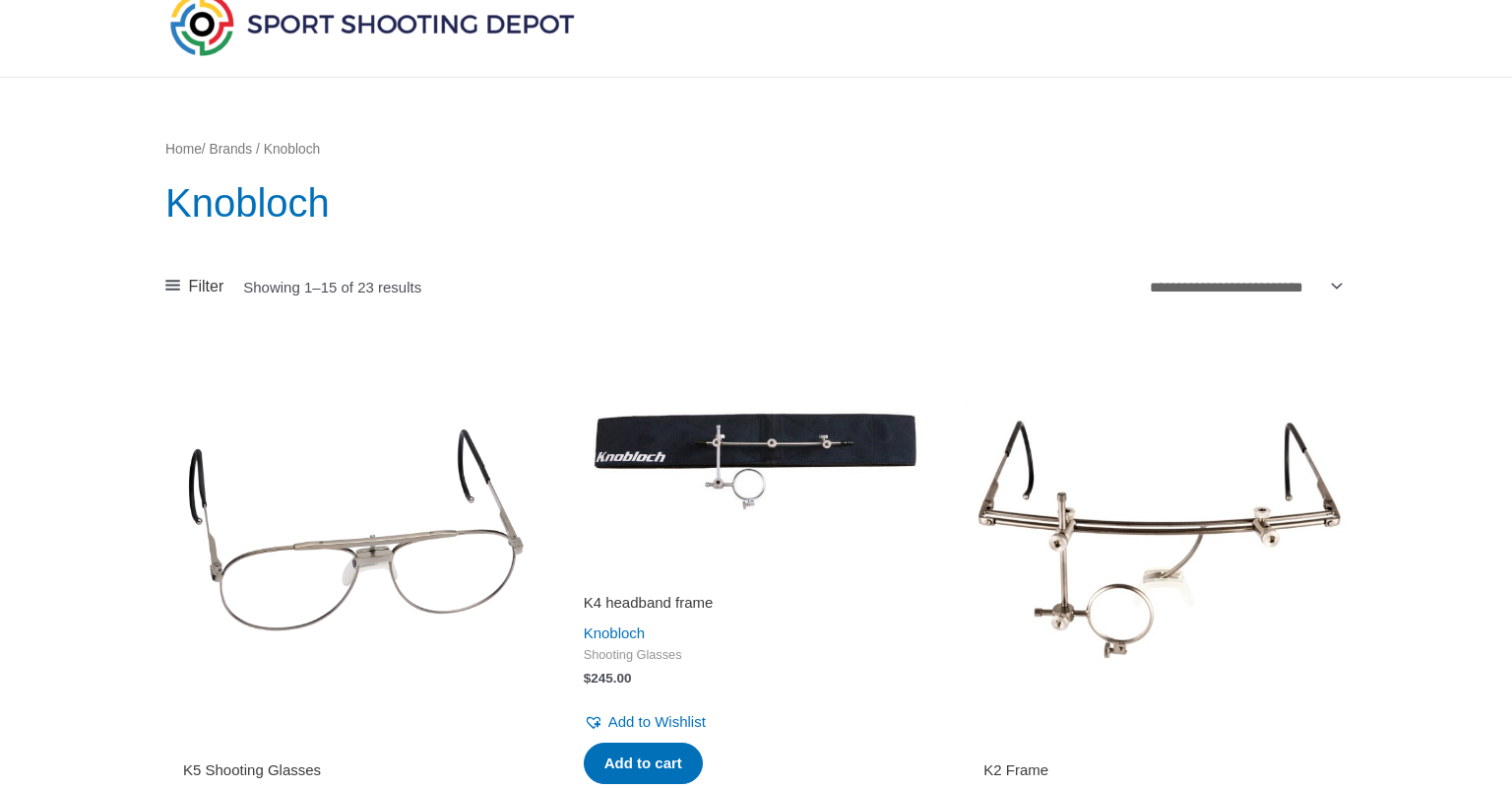 scroll, scrollTop: 0, scrollLeft: 0, axis: both 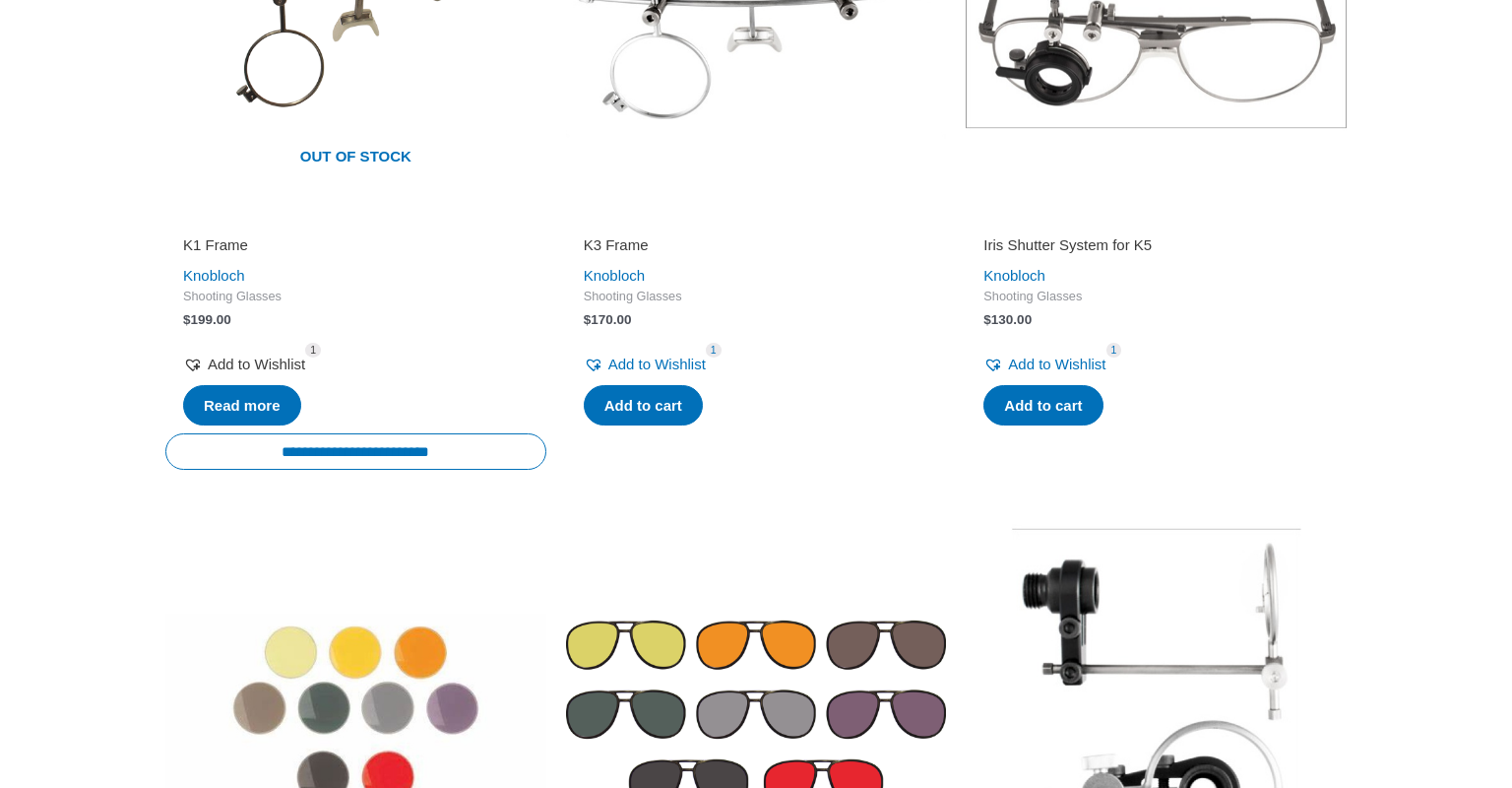 click on "1" at bounding box center [313, 350] 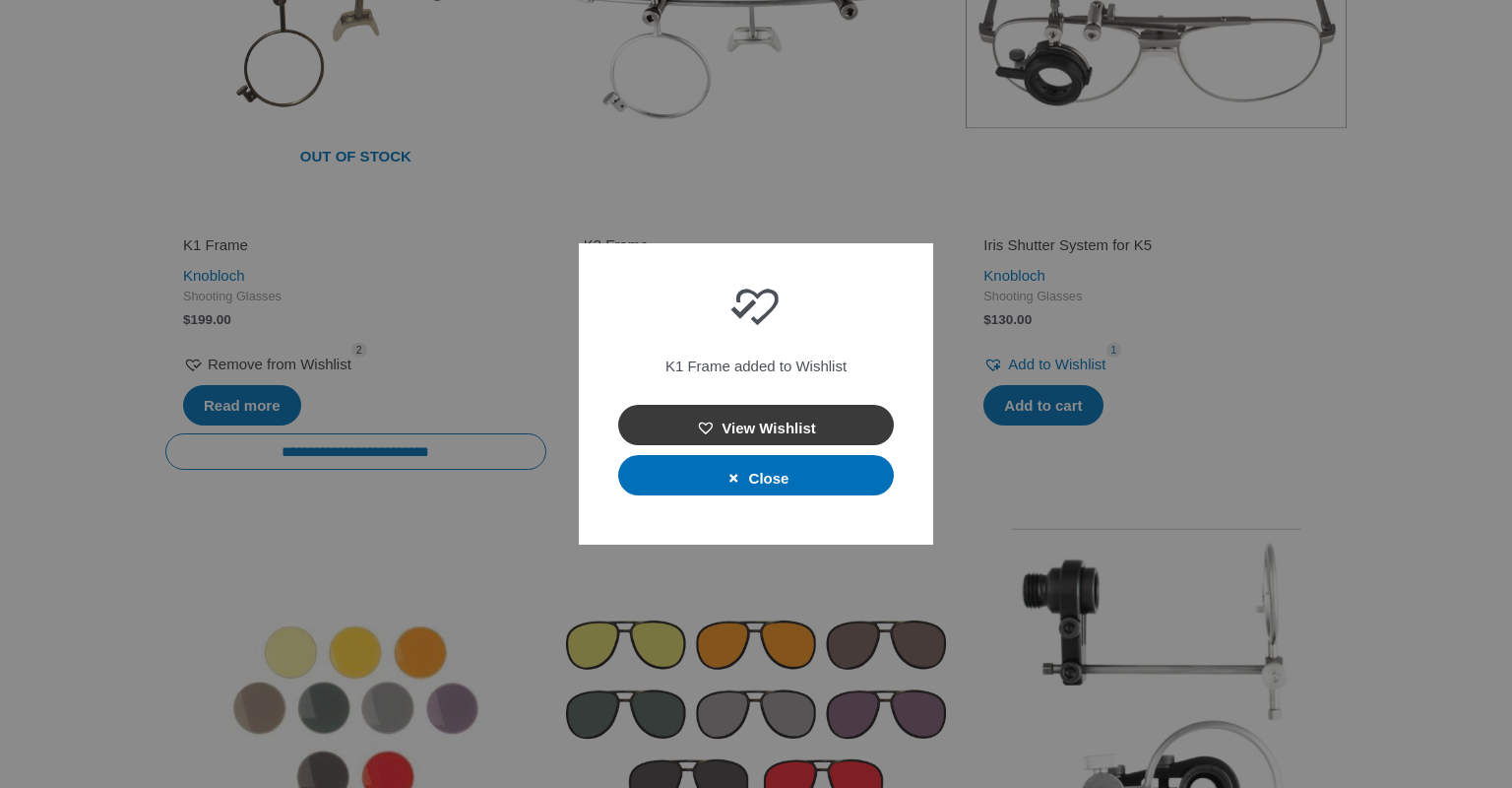 click on "View Wishlist" at bounding box center [756, 425] 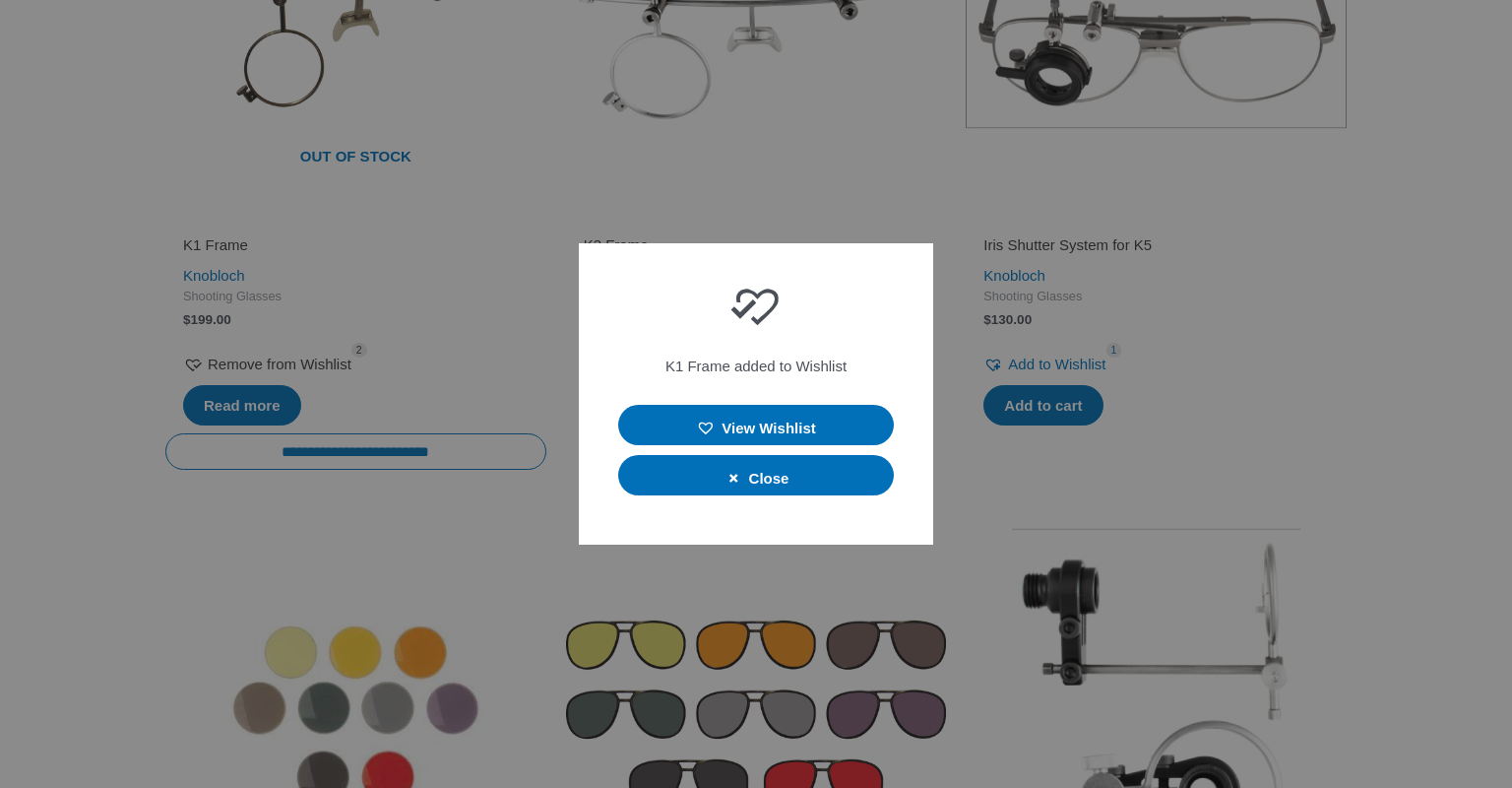 type 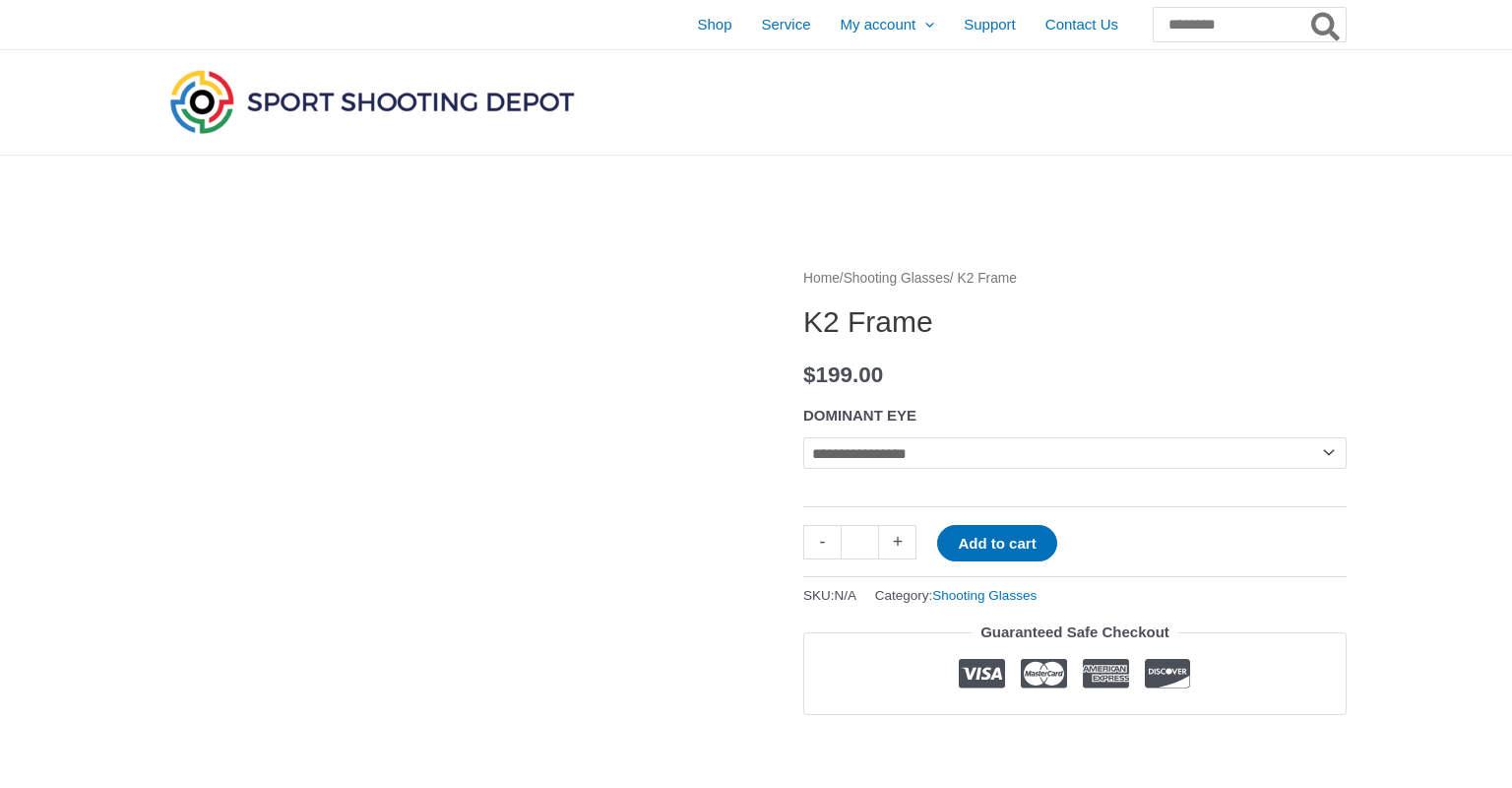 scroll, scrollTop: 0, scrollLeft: 0, axis: both 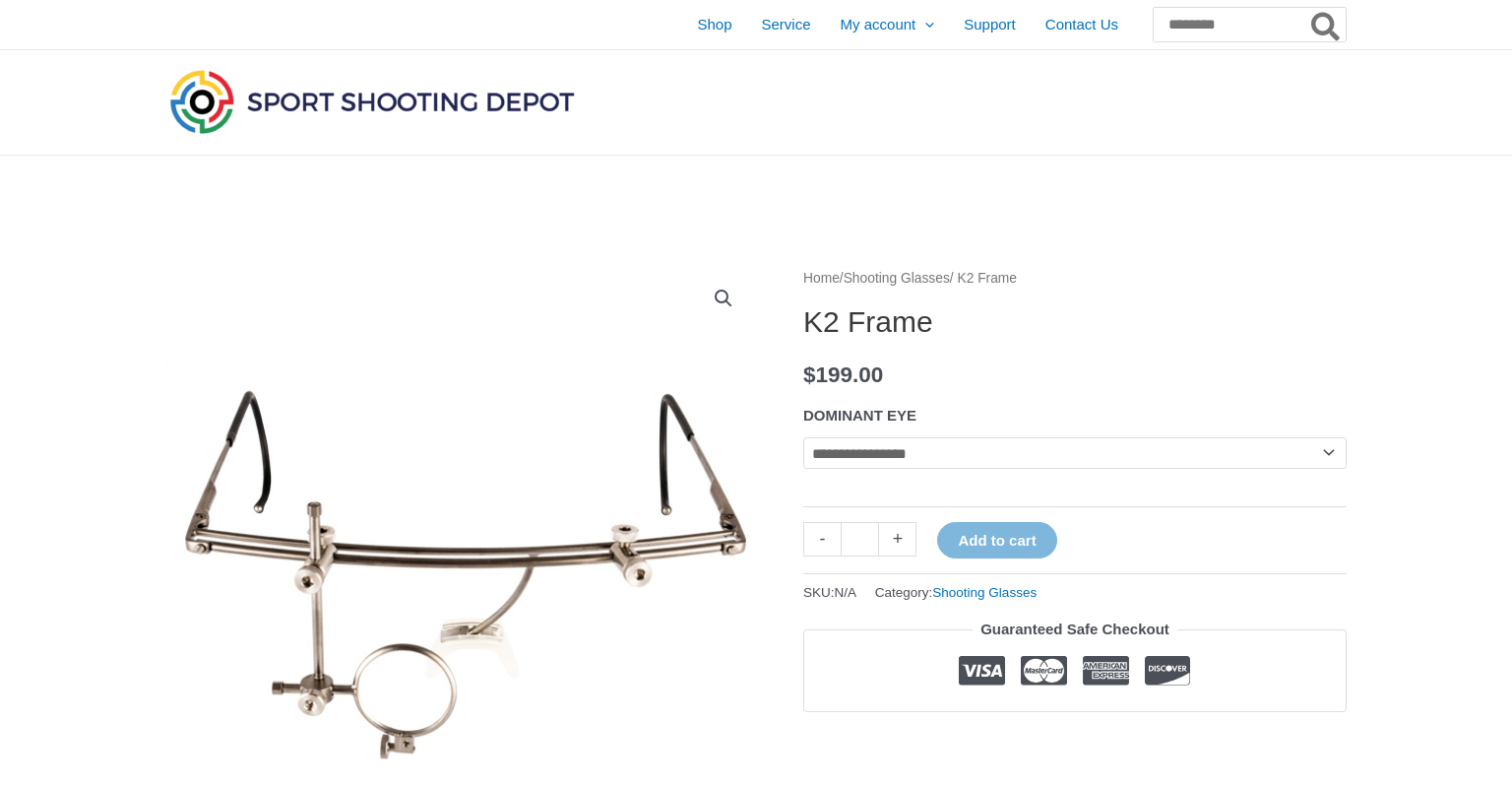 click on "**********" 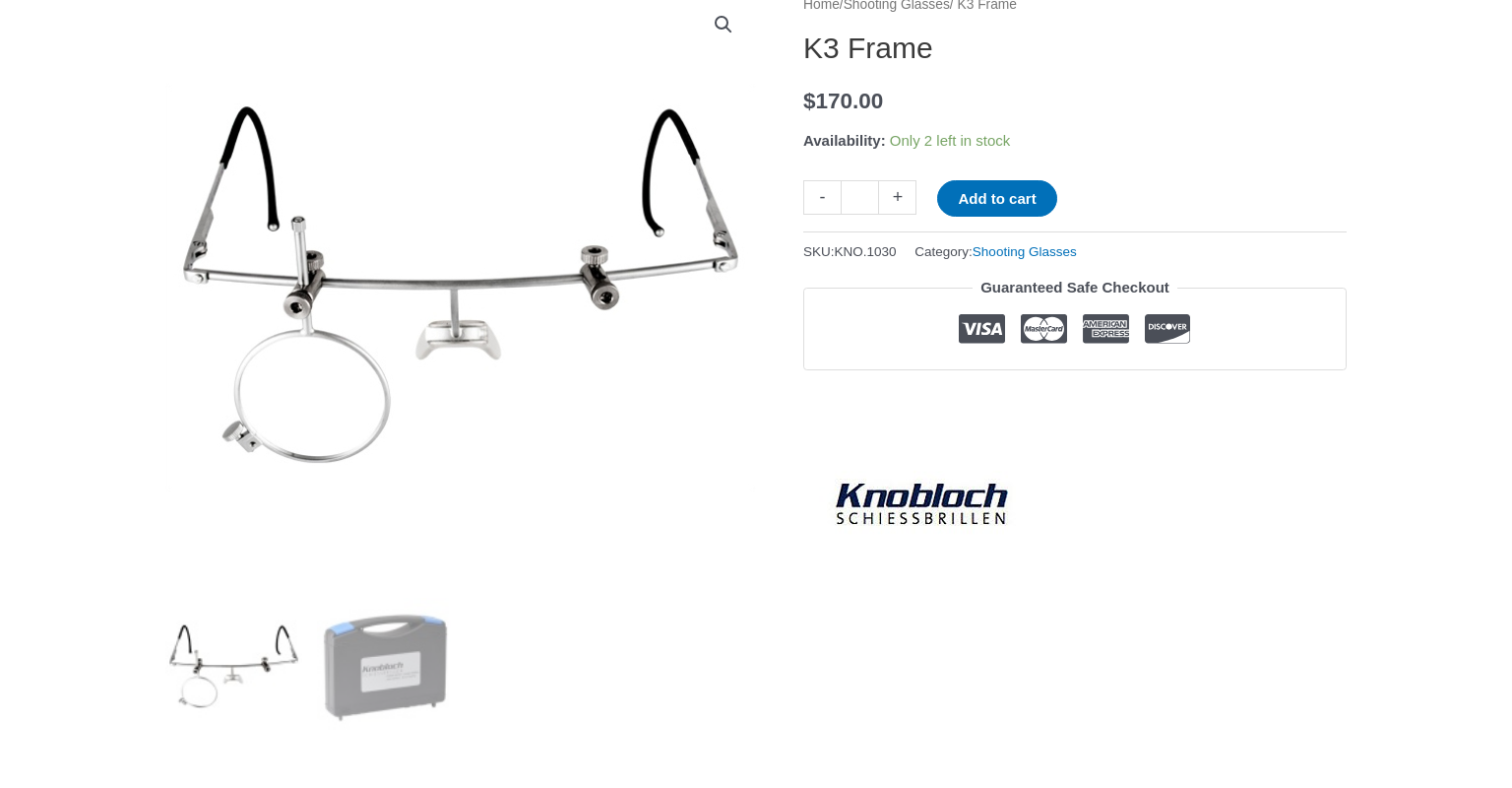 scroll, scrollTop: 276, scrollLeft: 0, axis: vertical 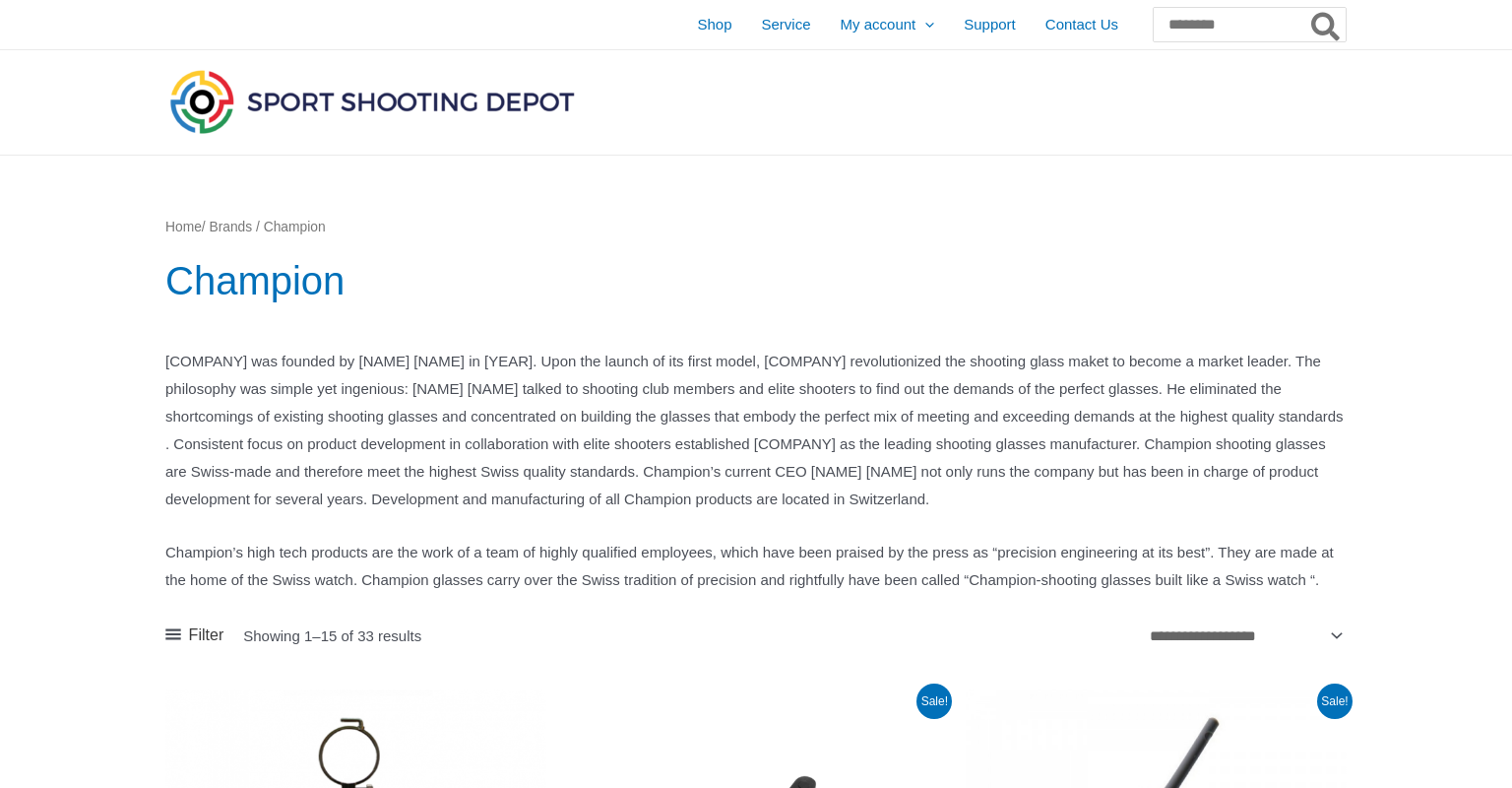 click on "Home  / Brands / Champion" at bounding box center [756, 228] 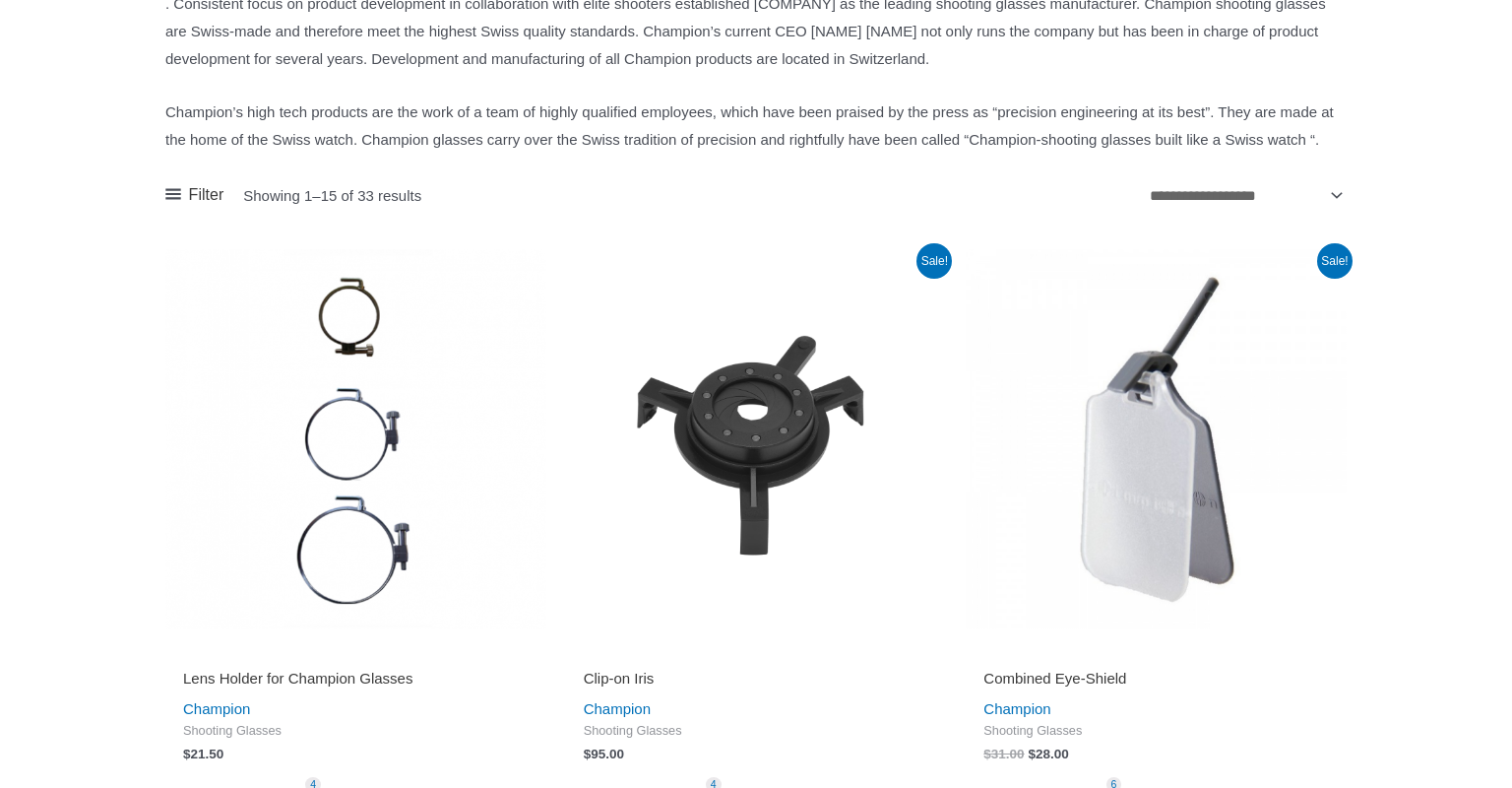 scroll, scrollTop: 426, scrollLeft: 0, axis: vertical 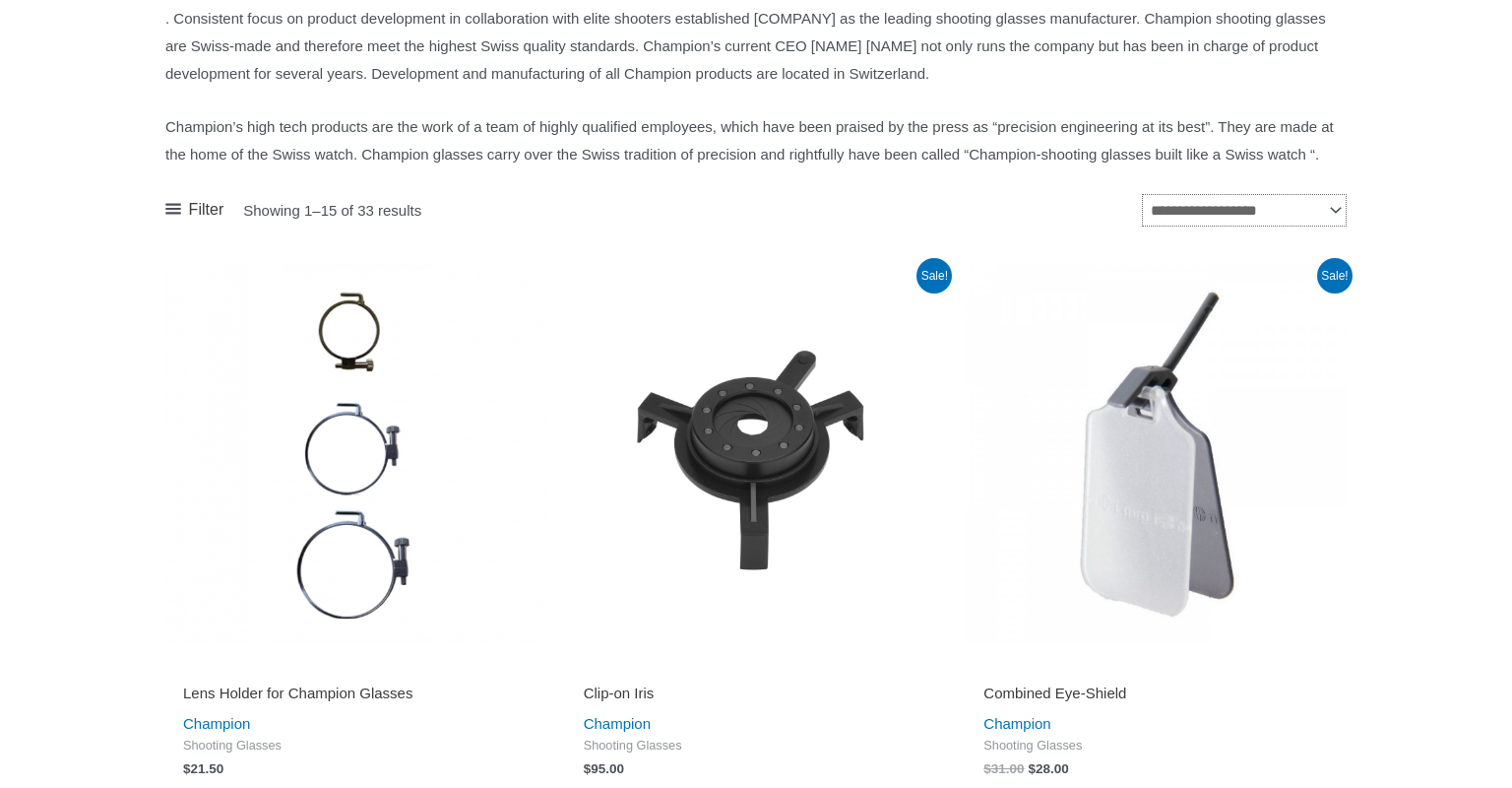 click on "**********" at bounding box center [1244, 210] 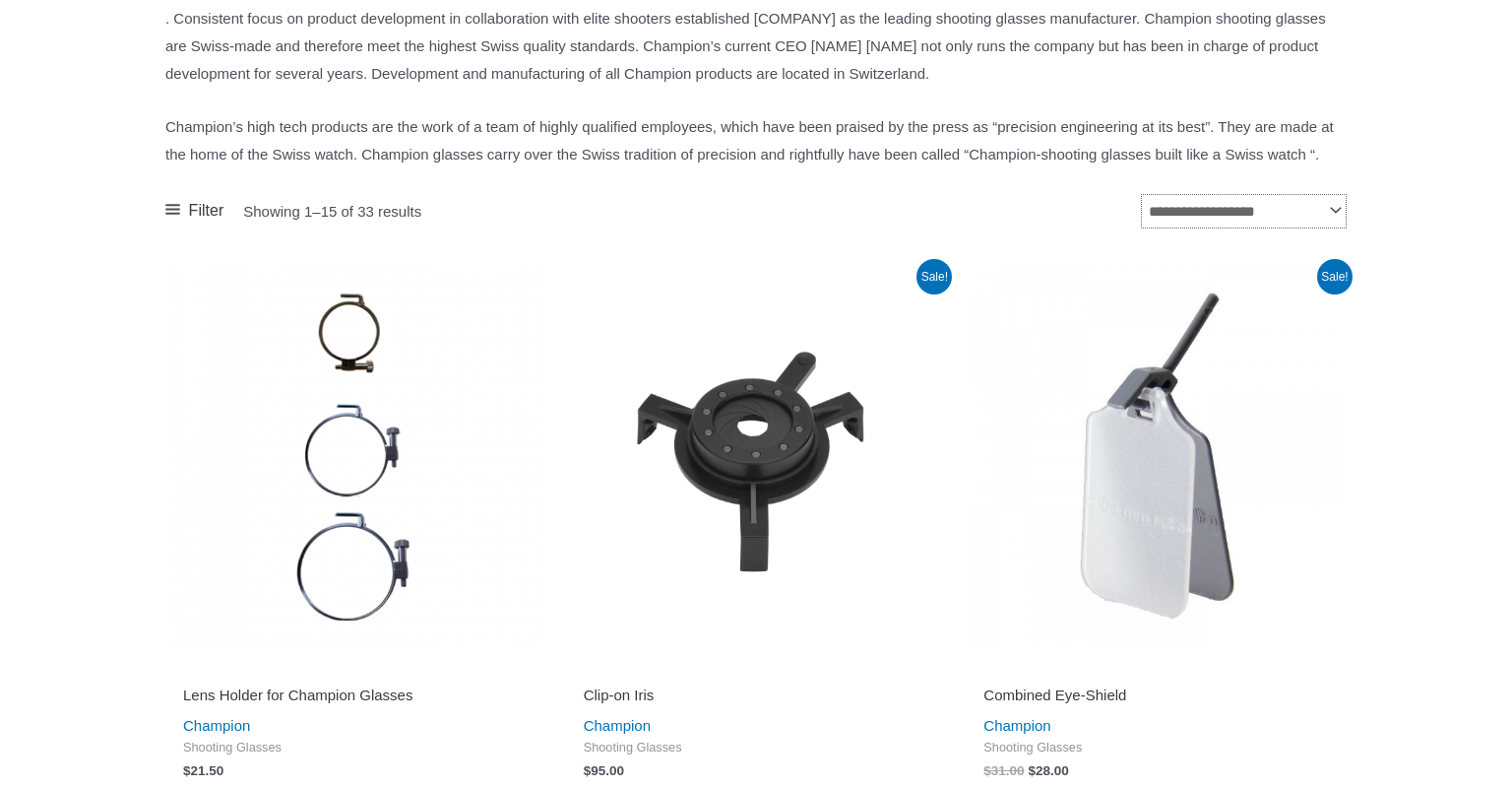 select on "**********" 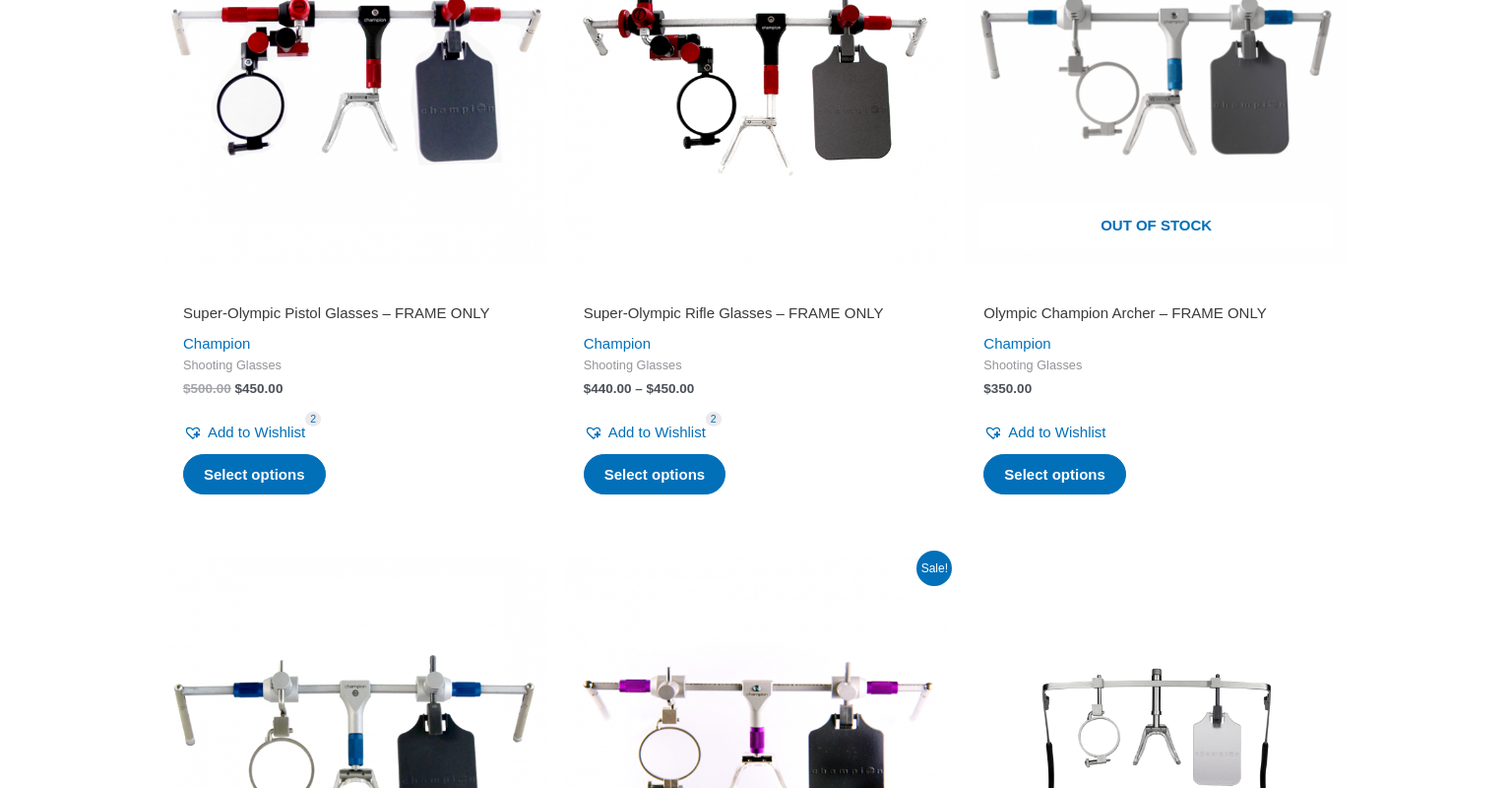 scroll, scrollTop: 745, scrollLeft: 0, axis: vertical 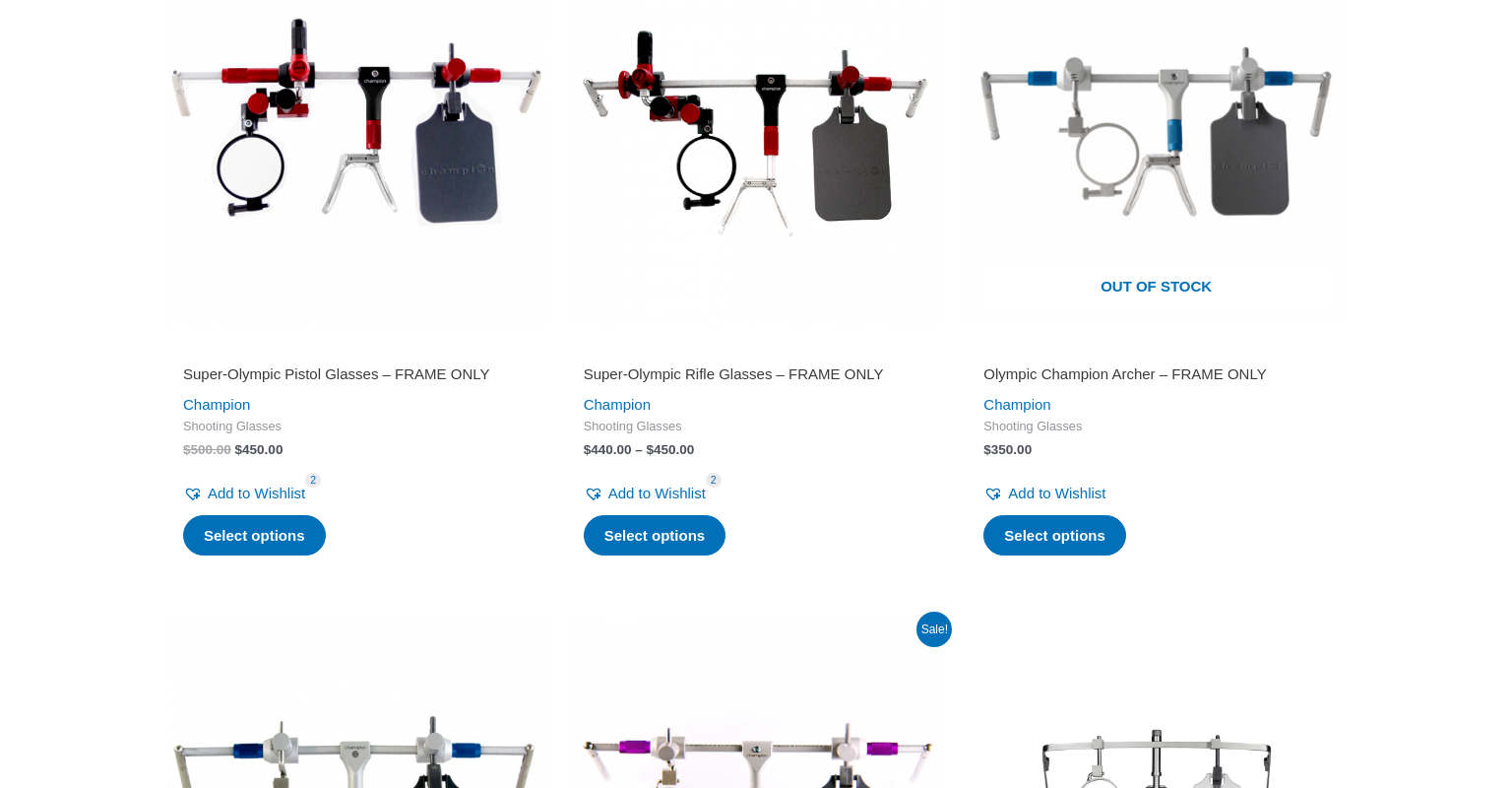 click at bounding box center (355, 135) 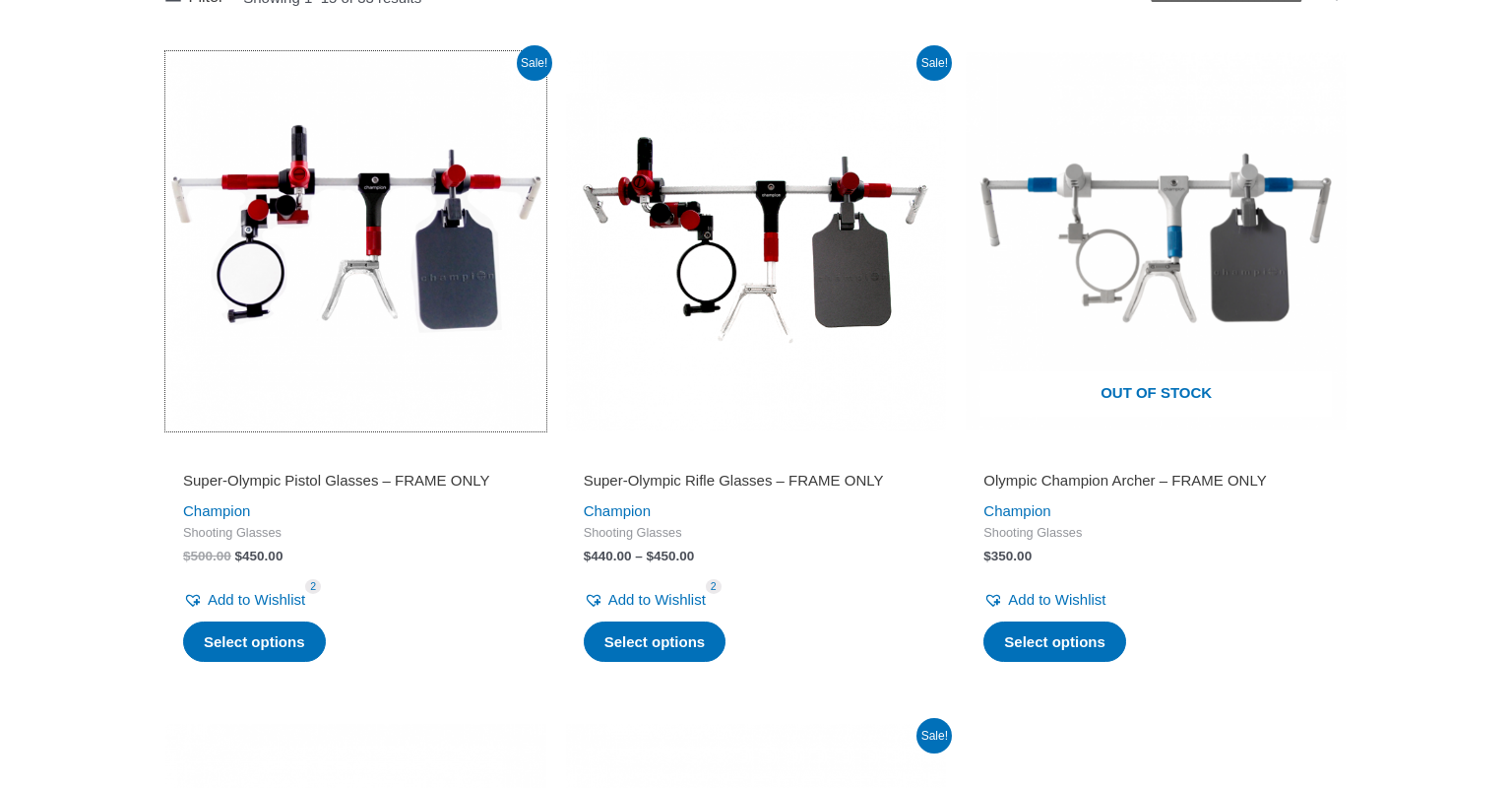 scroll, scrollTop: 745, scrollLeft: 0, axis: vertical 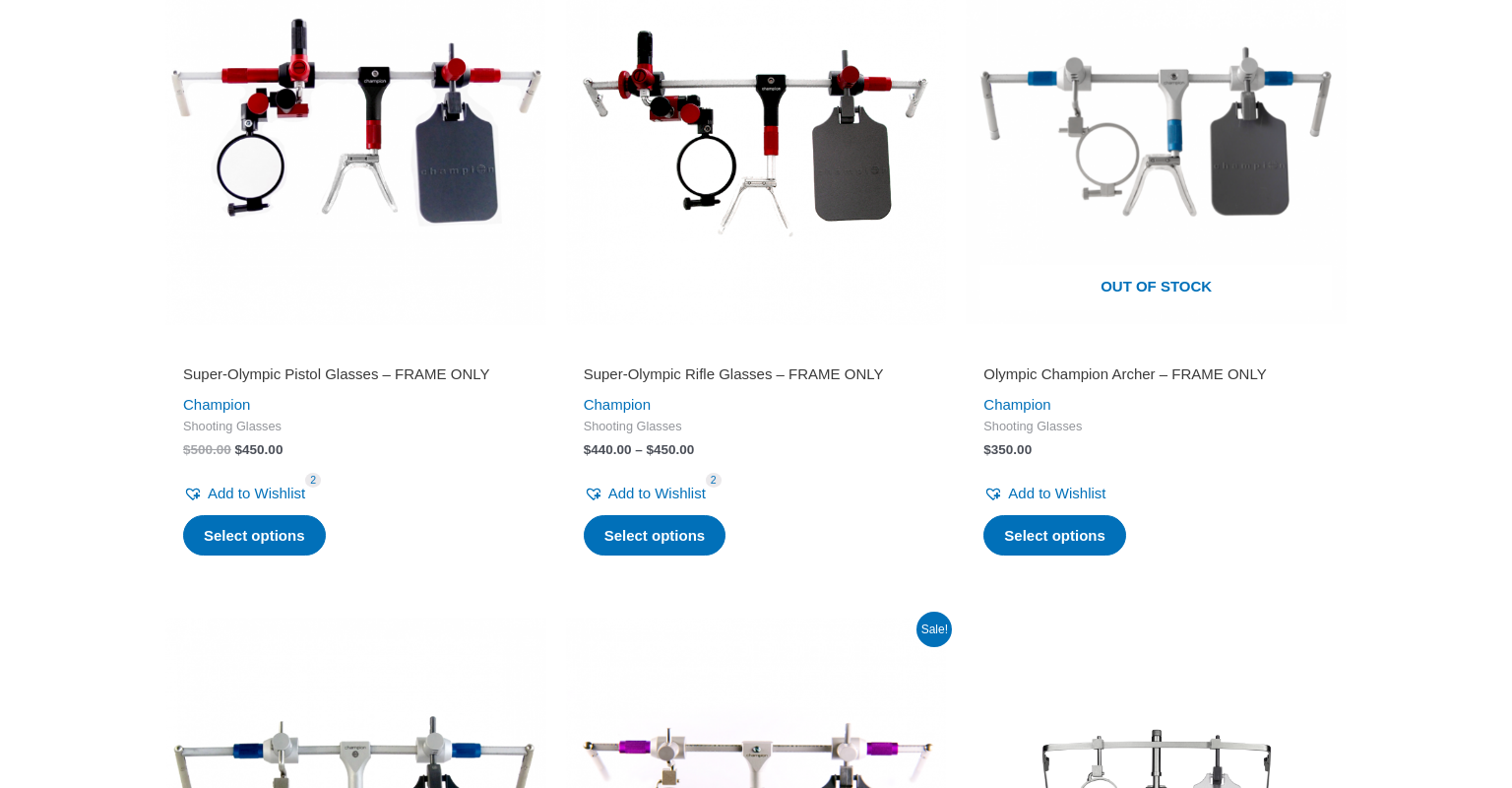 click on "$ 450.00" at bounding box center [259, 449] 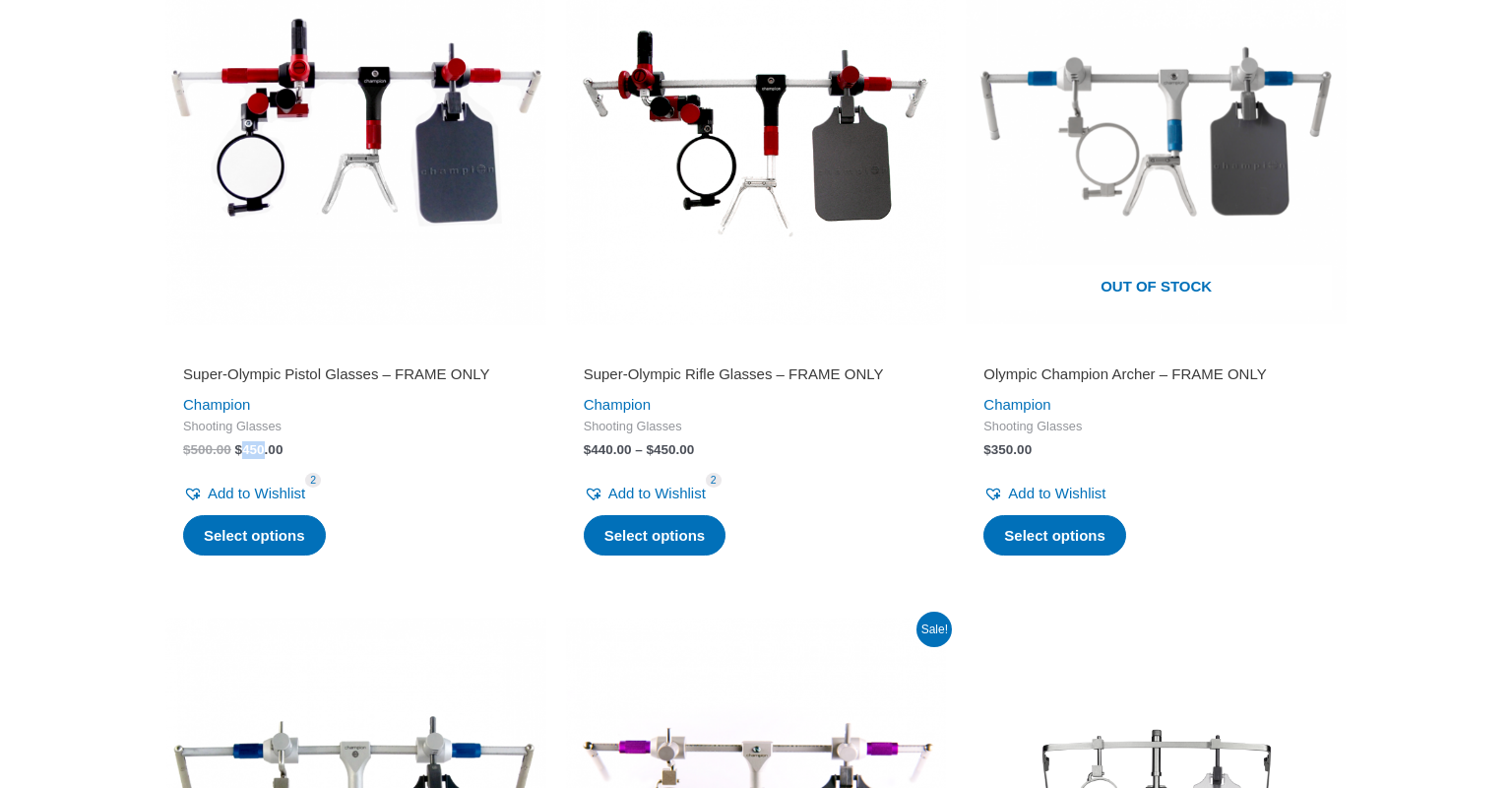 click on "$ 450.00" at bounding box center (259, 449) 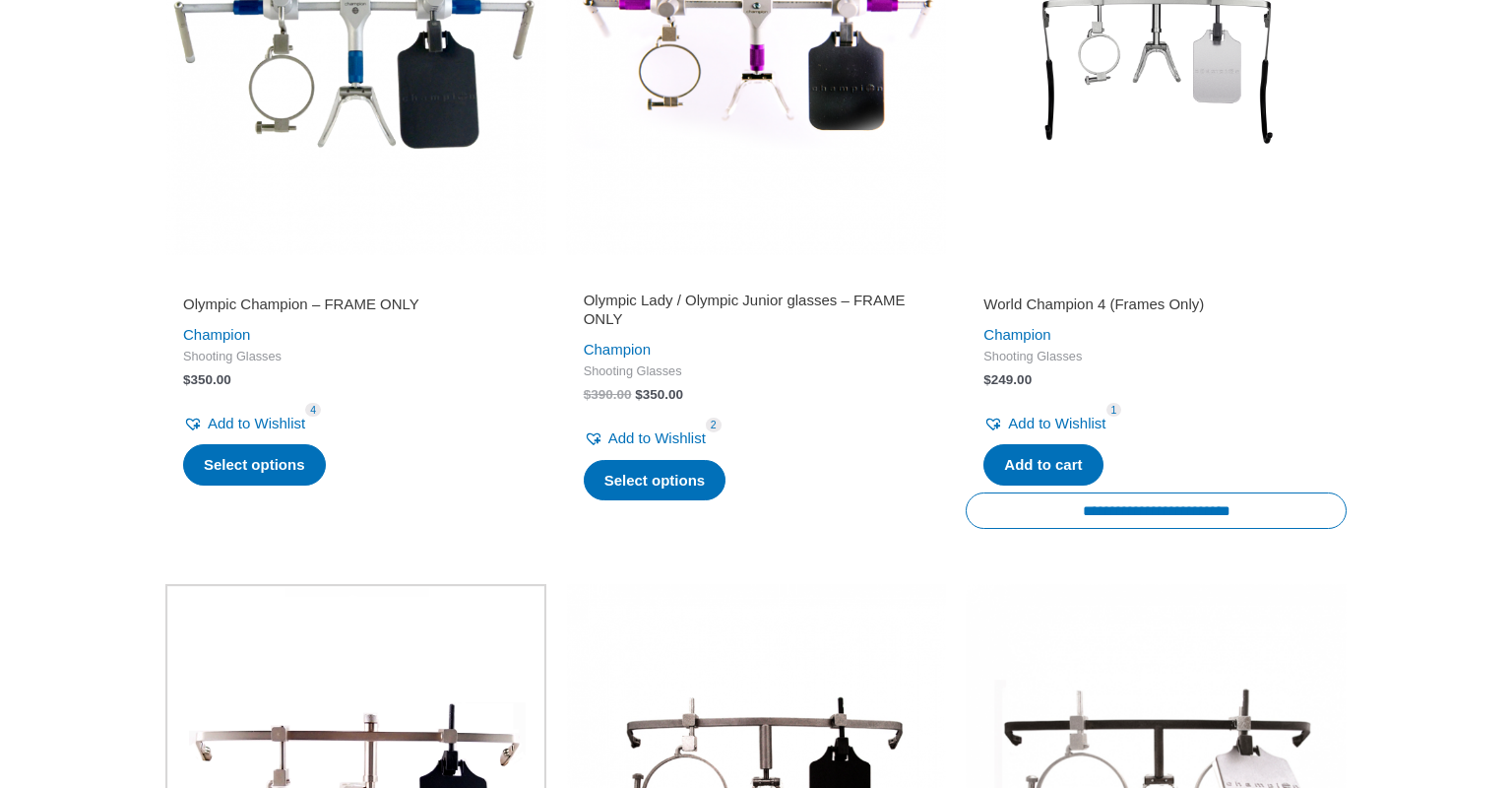 scroll, scrollTop: 1489, scrollLeft: 0, axis: vertical 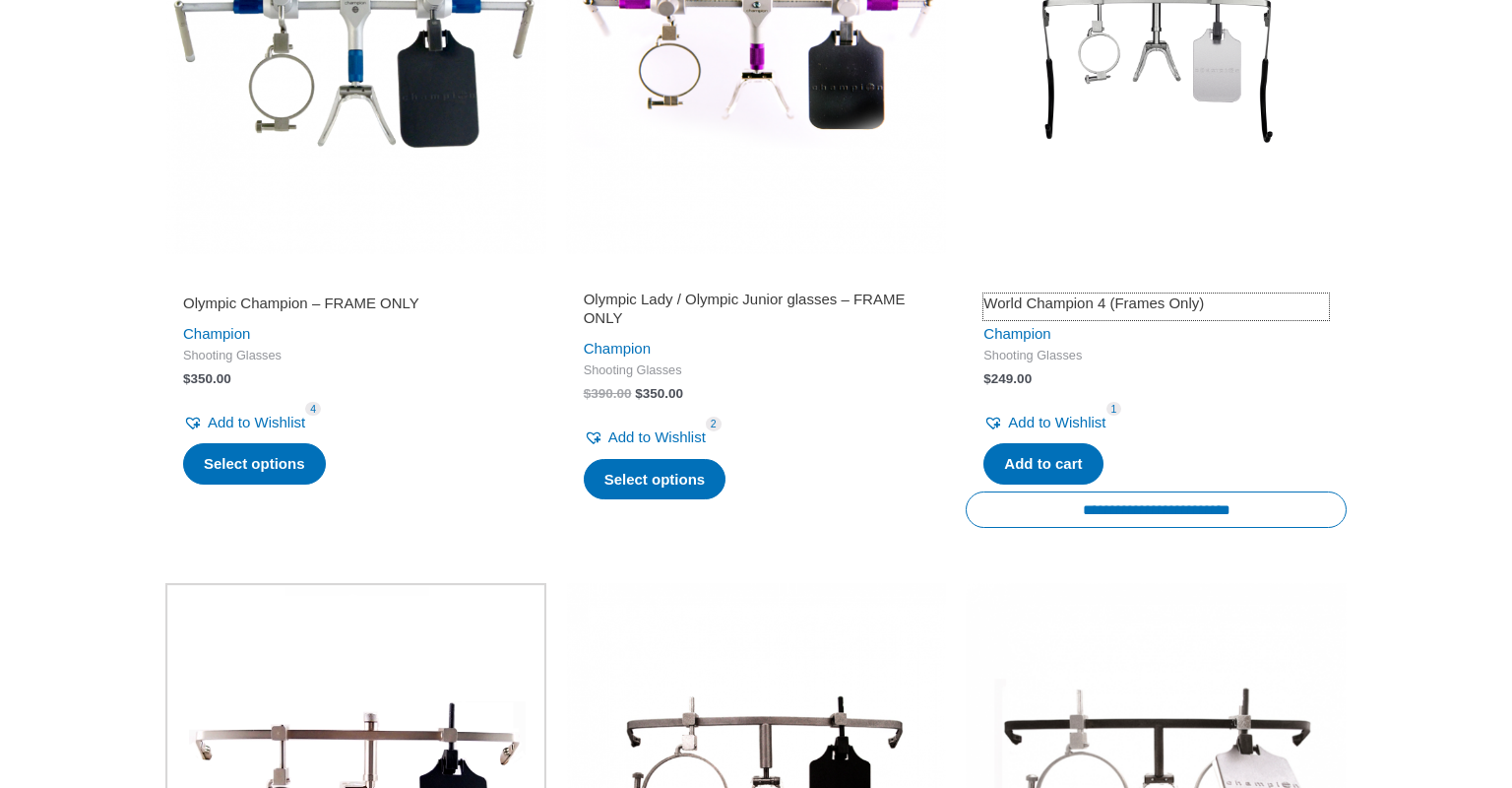 drag, startPoint x: 1053, startPoint y: 357, endPoint x: 970, endPoint y: 285, distance: 109.8772 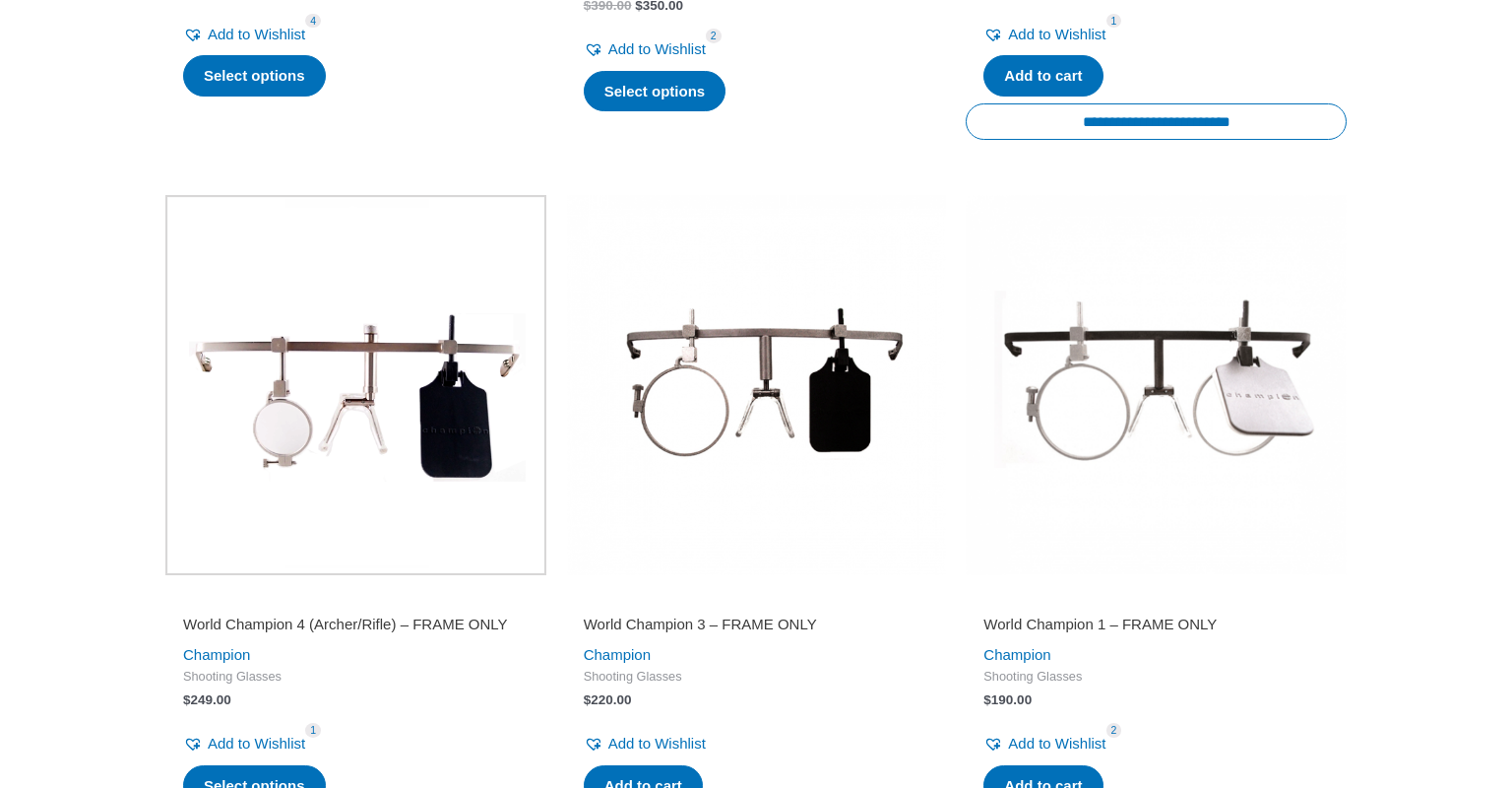 scroll, scrollTop: 1915, scrollLeft: 0, axis: vertical 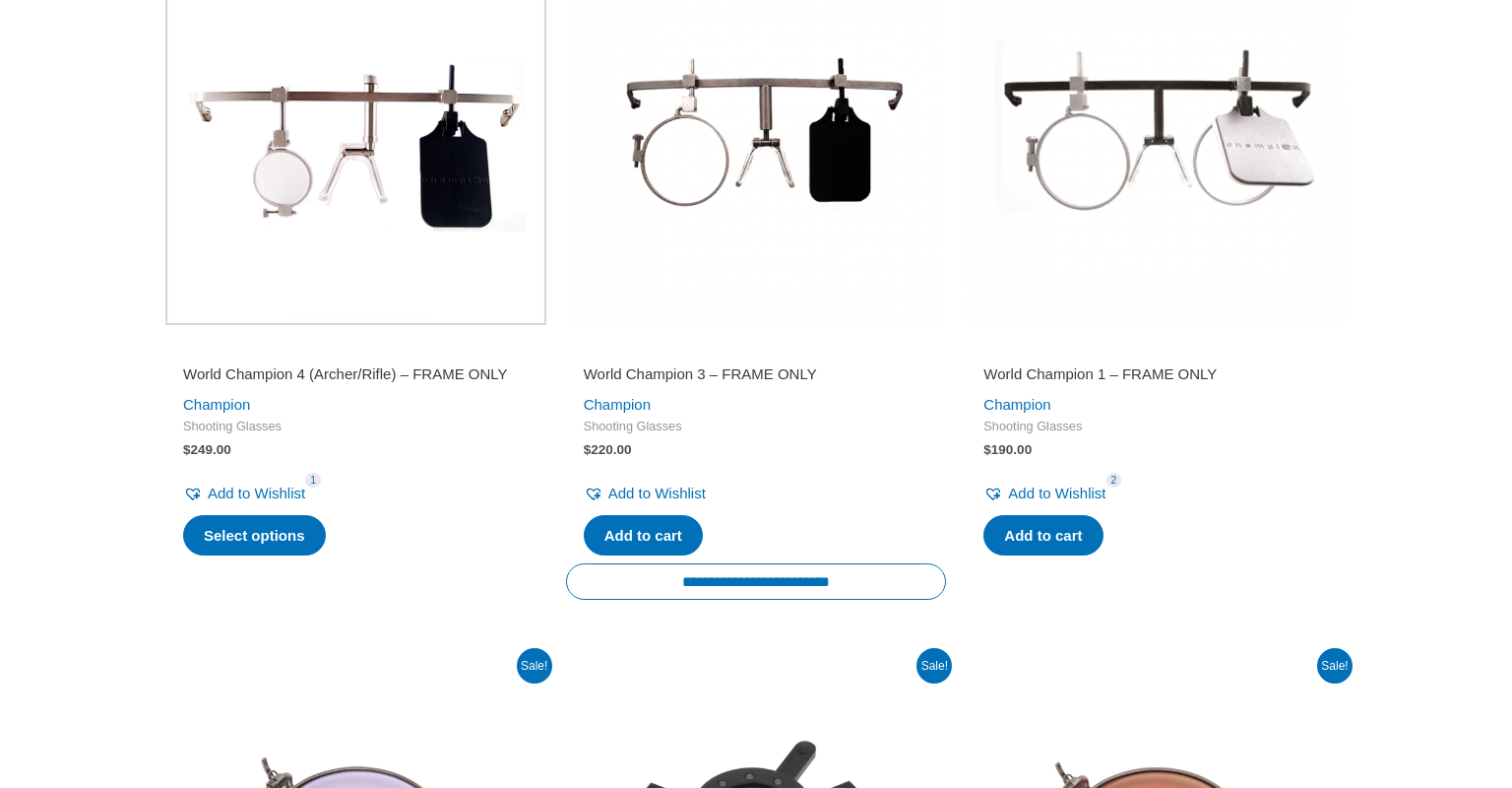 click on "World Champion 3 – FRAME ONLY" at bounding box center [756, 374] 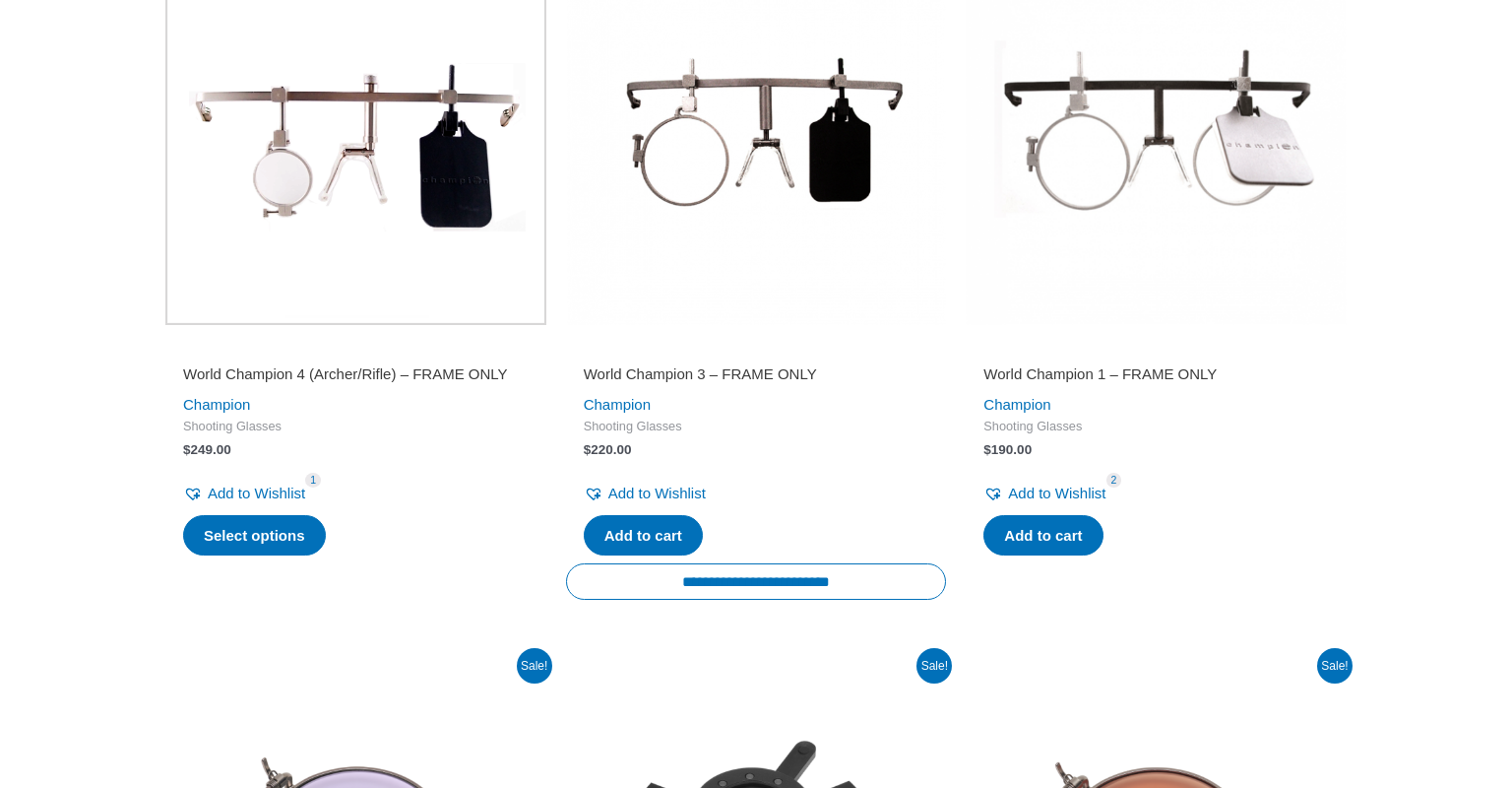 click on "World Champion 1 – FRAME ONLY" at bounding box center (1156, 374) 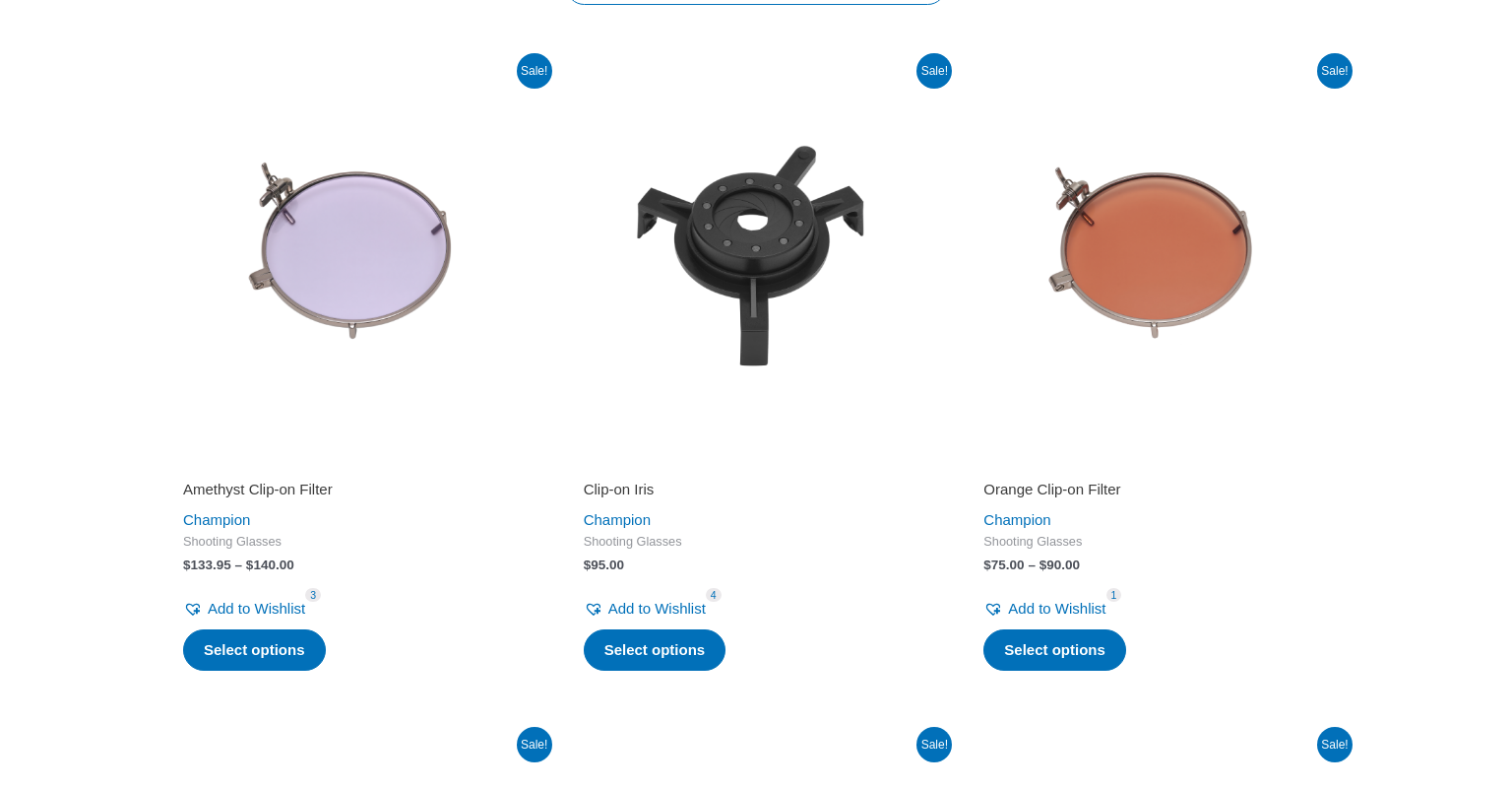 scroll, scrollTop: 2766, scrollLeft: 0, axis: vertical 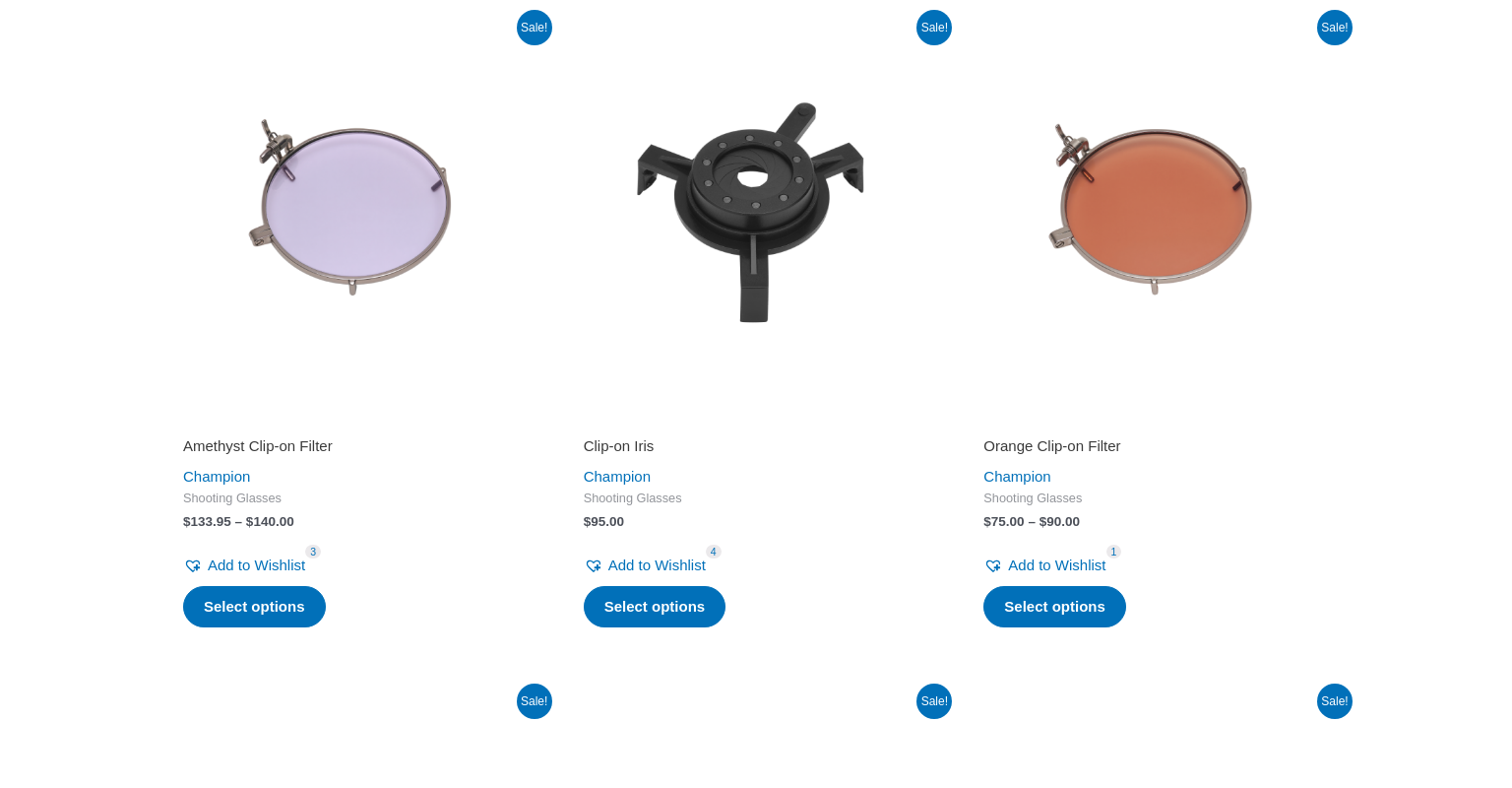 click on "$ 95.00" at bounding box center [603, 521] 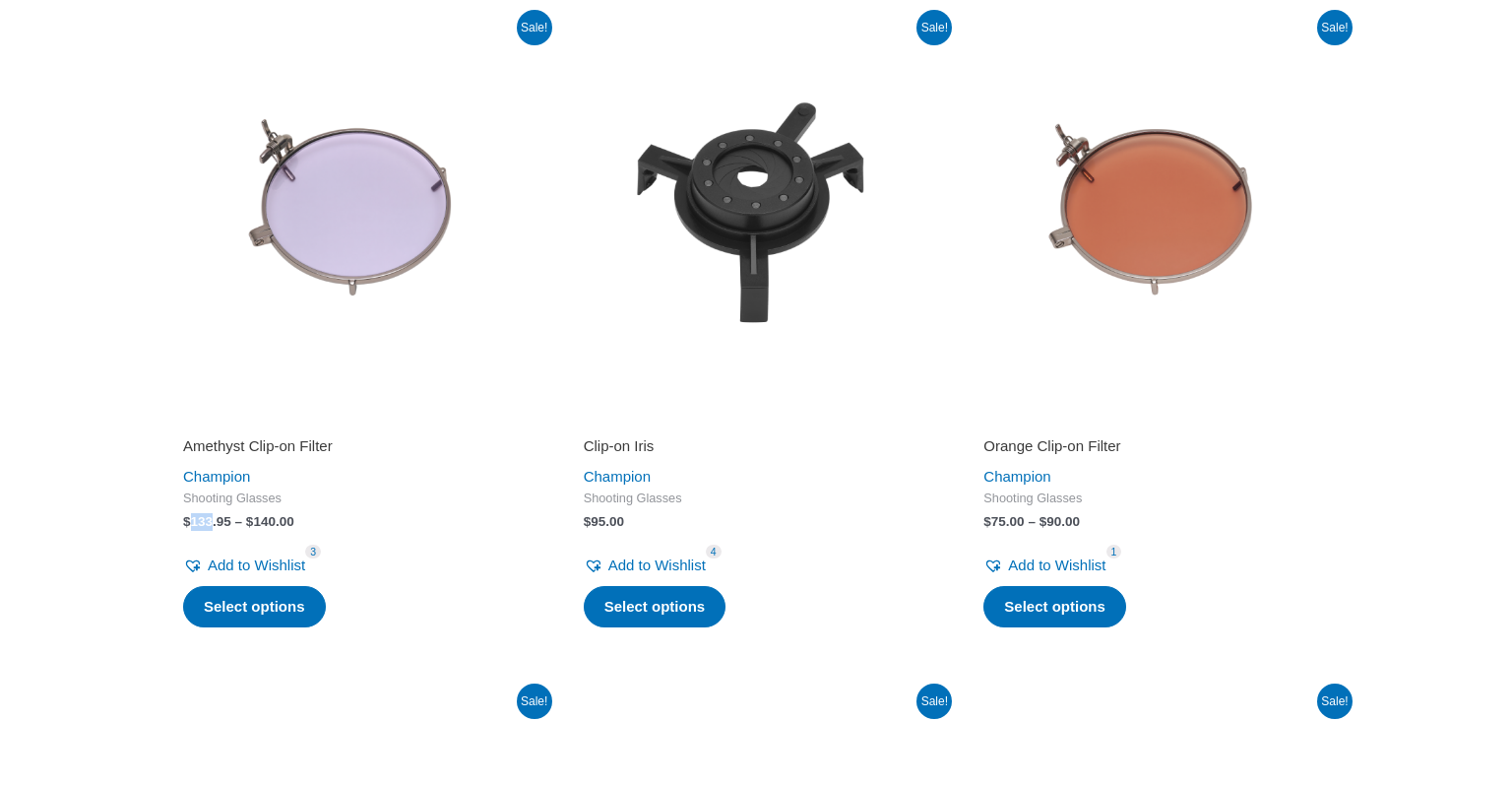 click on "$ 133.95" at bounding box center (207, 521) 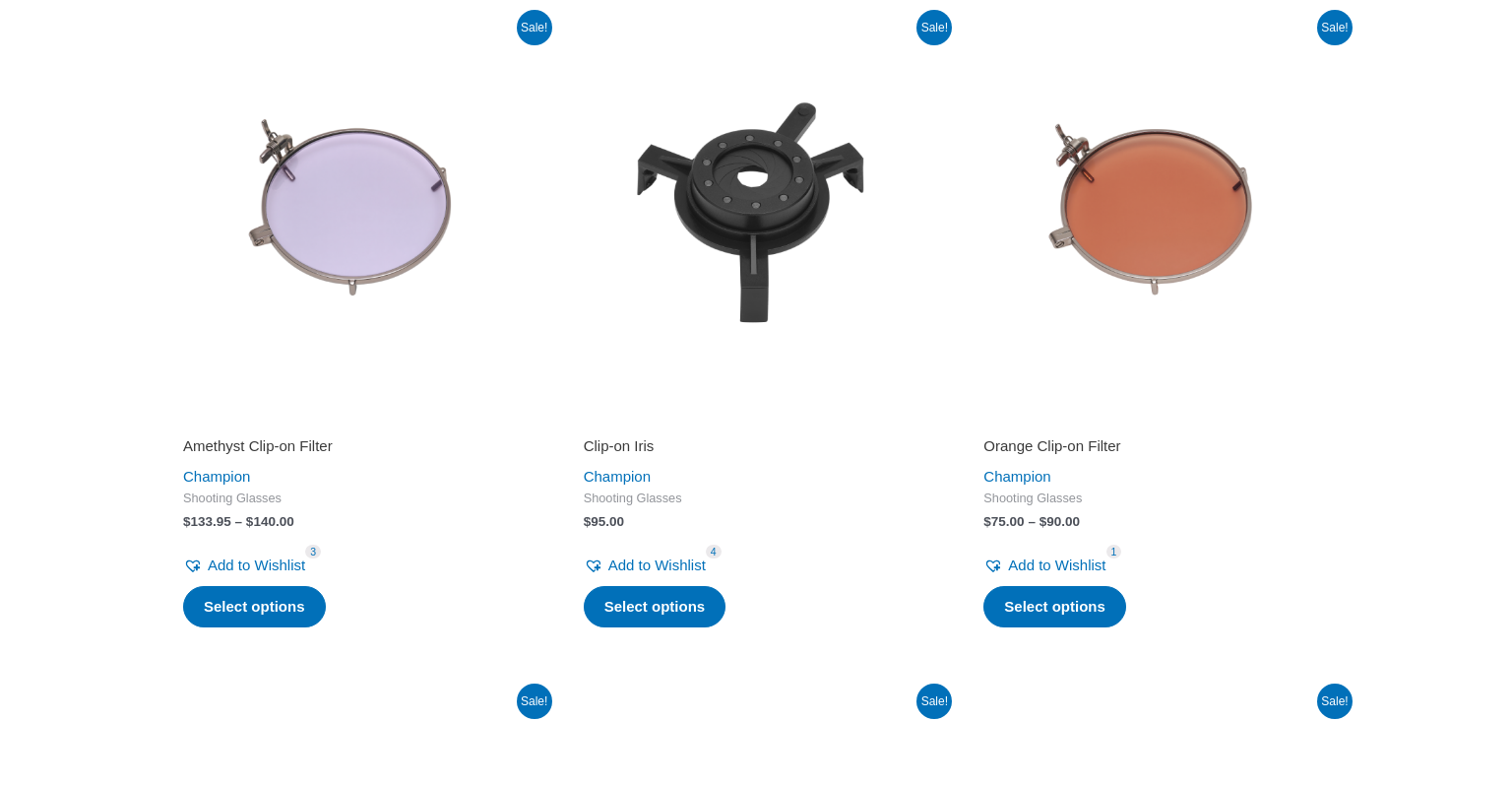 click on "$ 140.00" at bounding box center (270, 521) 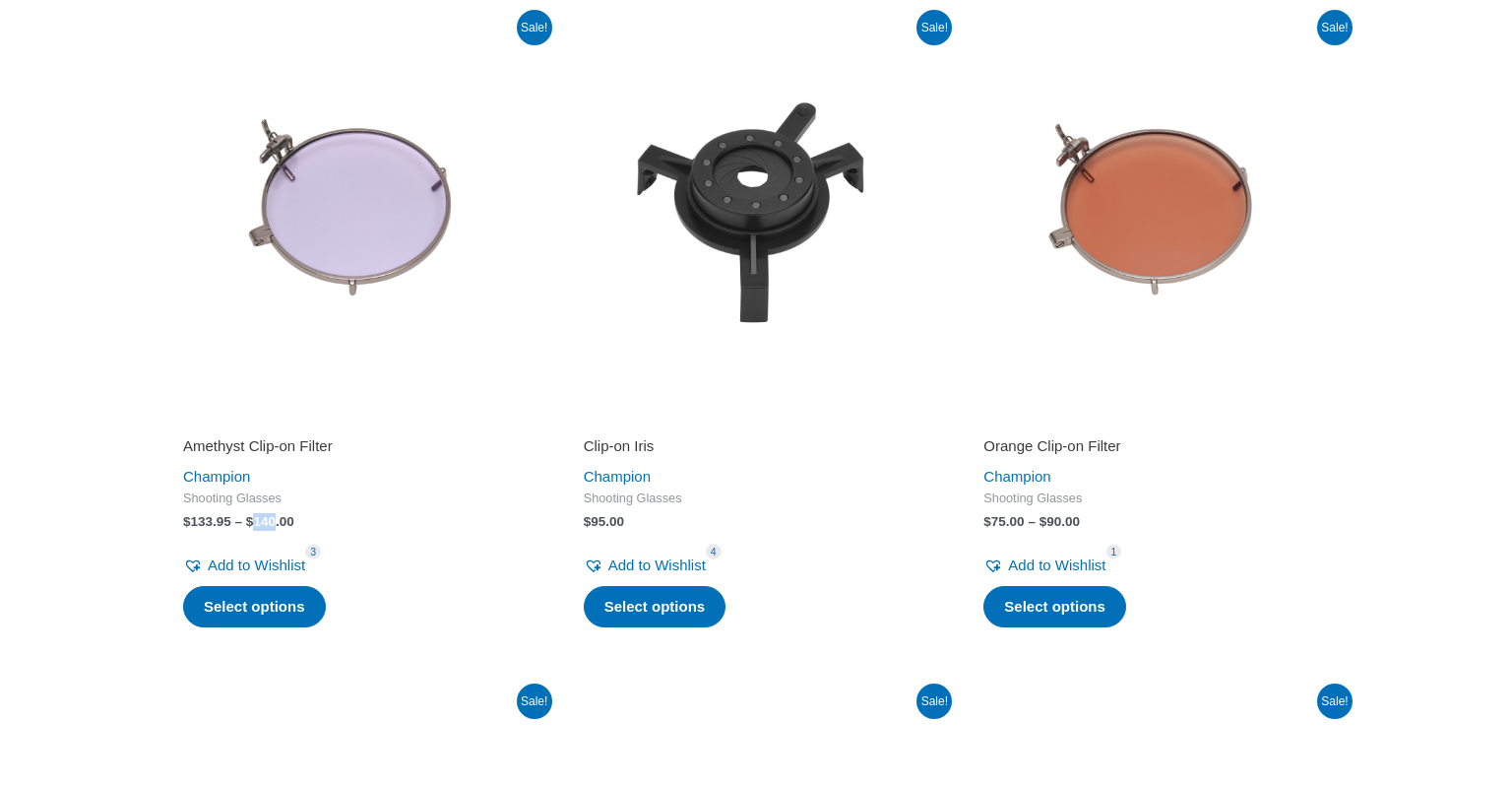 click on "$ 140.00" at bounding box center [270, 521] 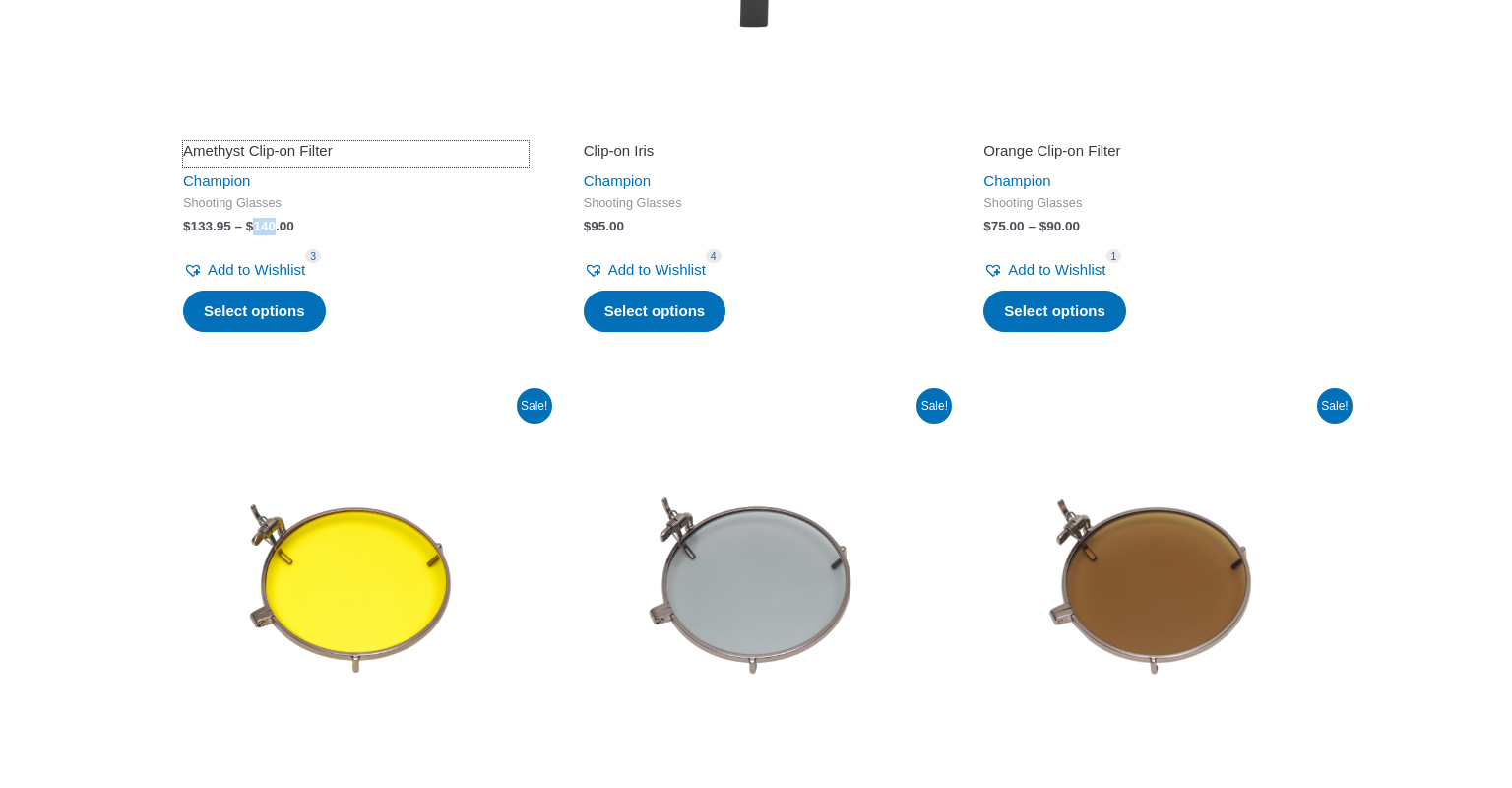 scroll, scrollTop: 3085, scrollLeft: 0, axis: vertical 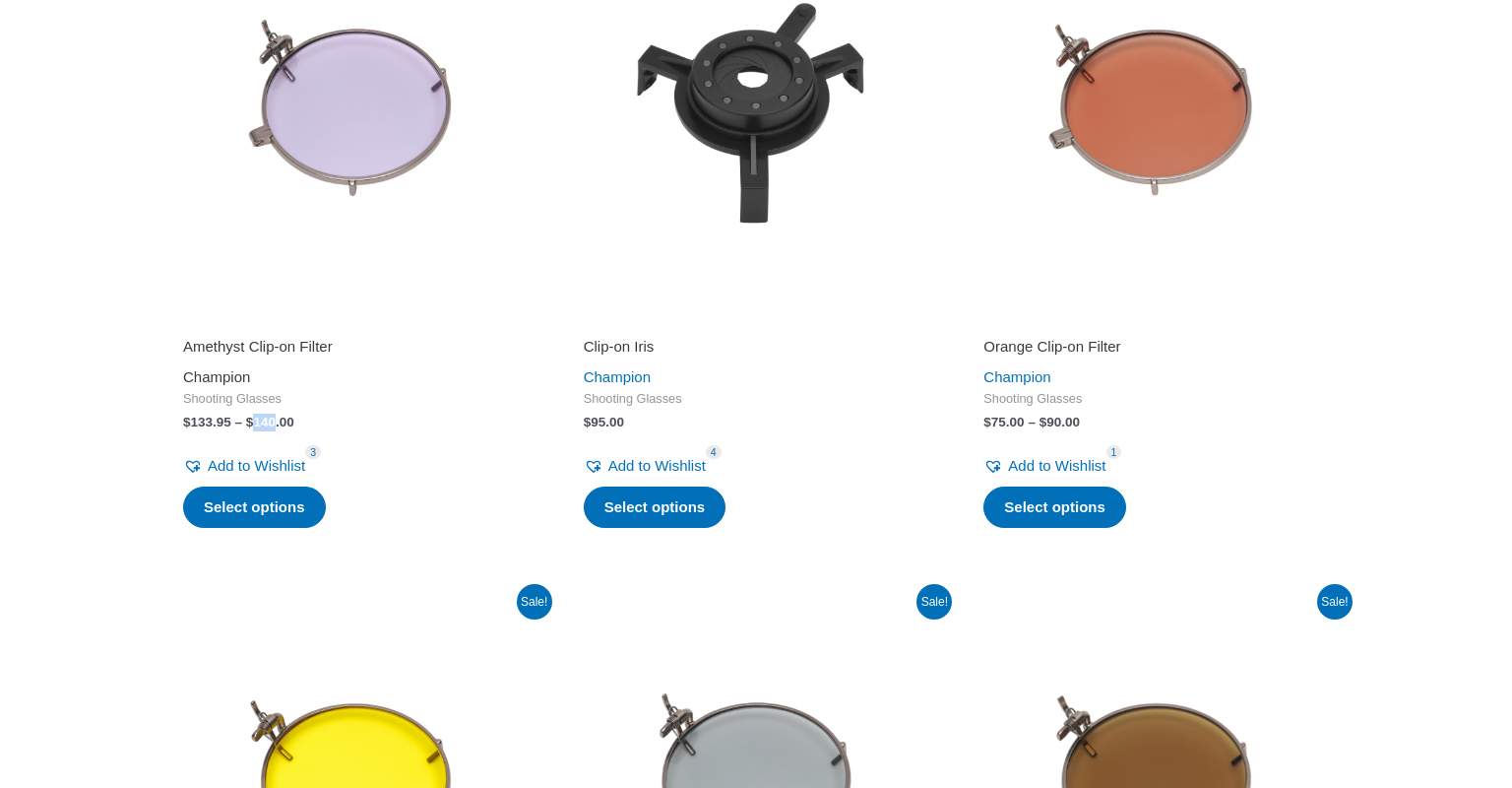 click on "Champion" at bounding box center [217, 376] 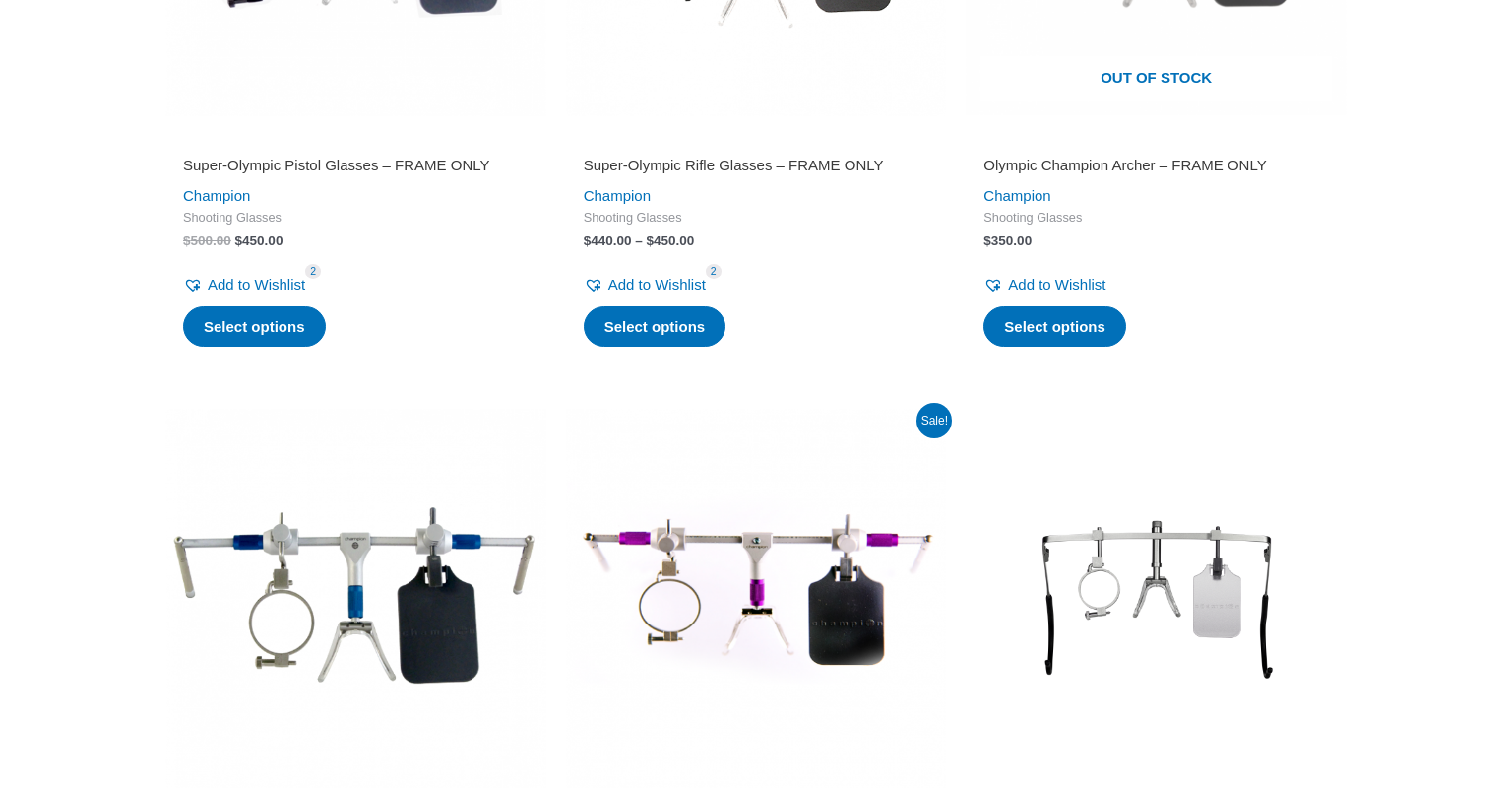 scroll, scrollTop: 1270, scrollLeft: 0, axis: vertical 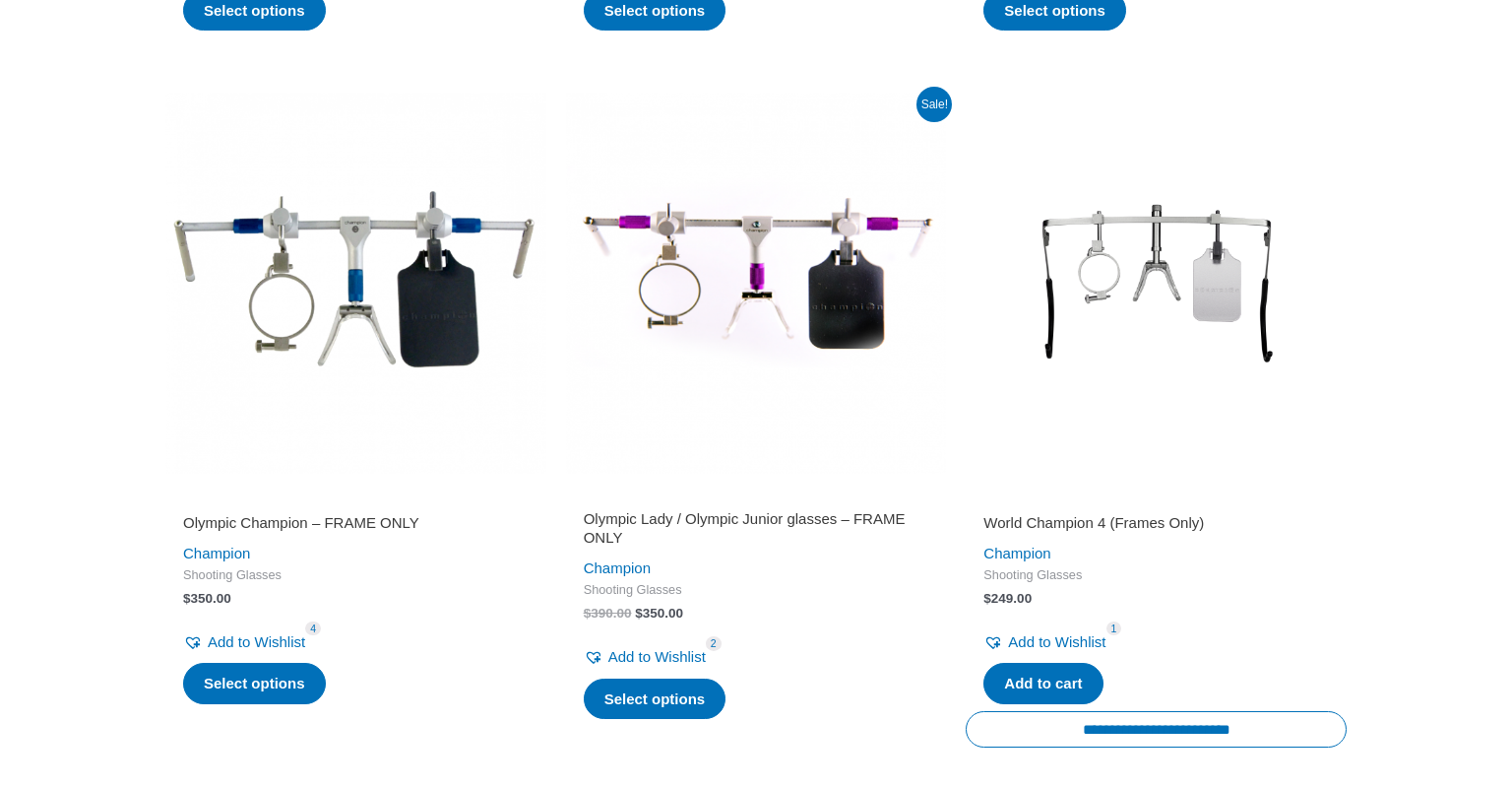 click on "Olympic Champion – FRAME ONLY" at bounding box center (355, 523) 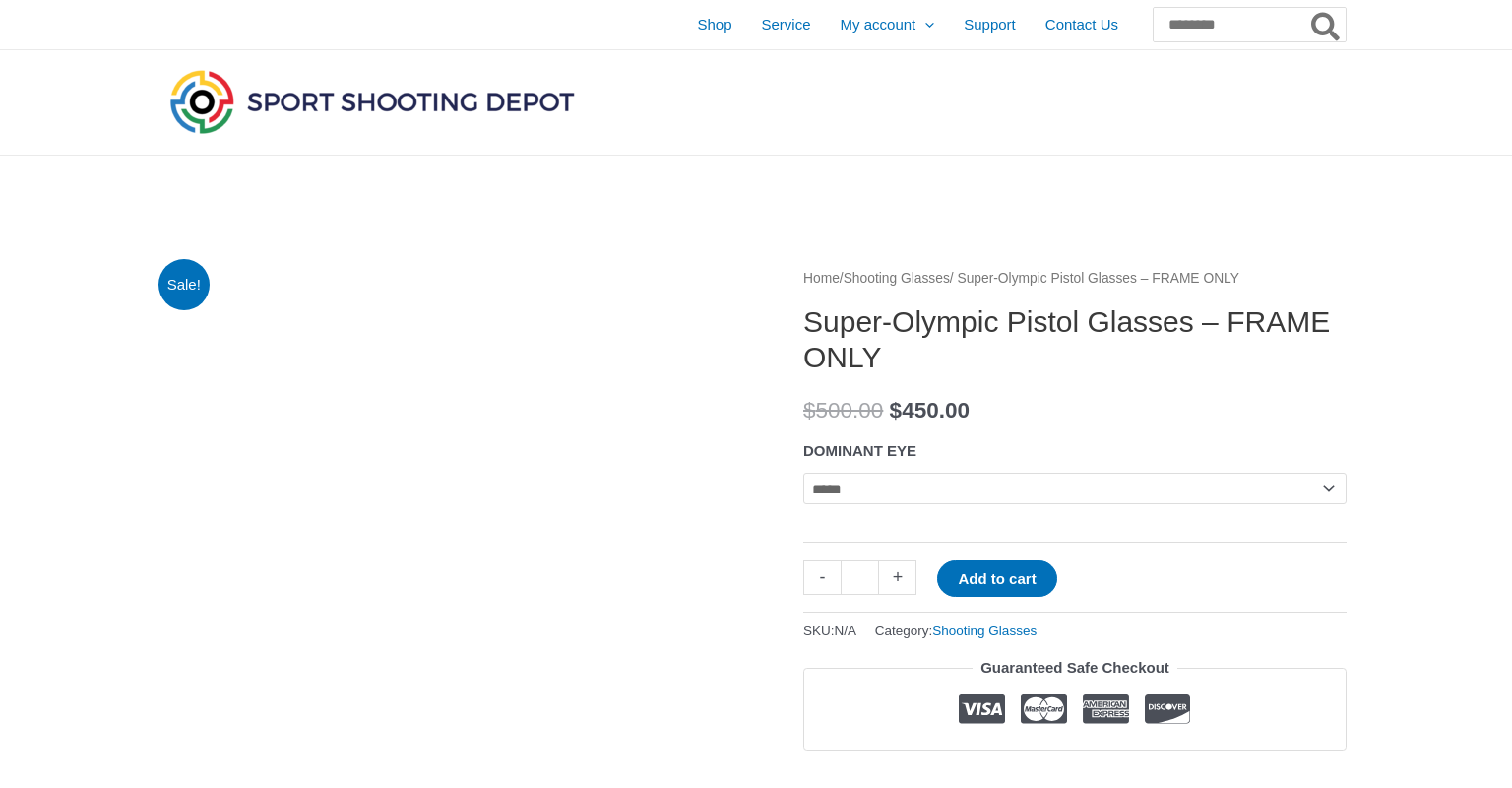 scroll, scrollTop: 0, scrollLeft: 0, axis: both 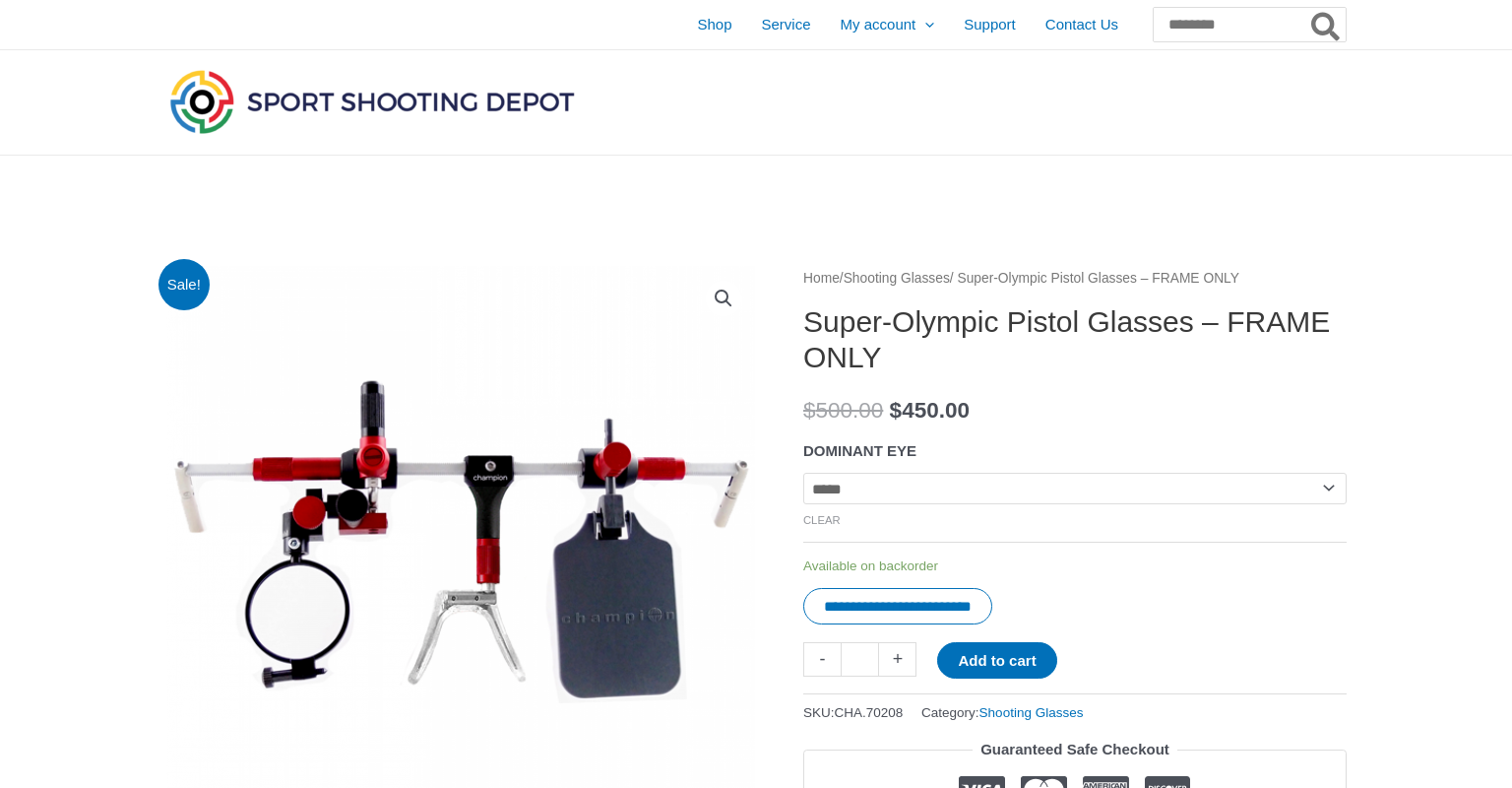 click at bounding box center (461, 561) 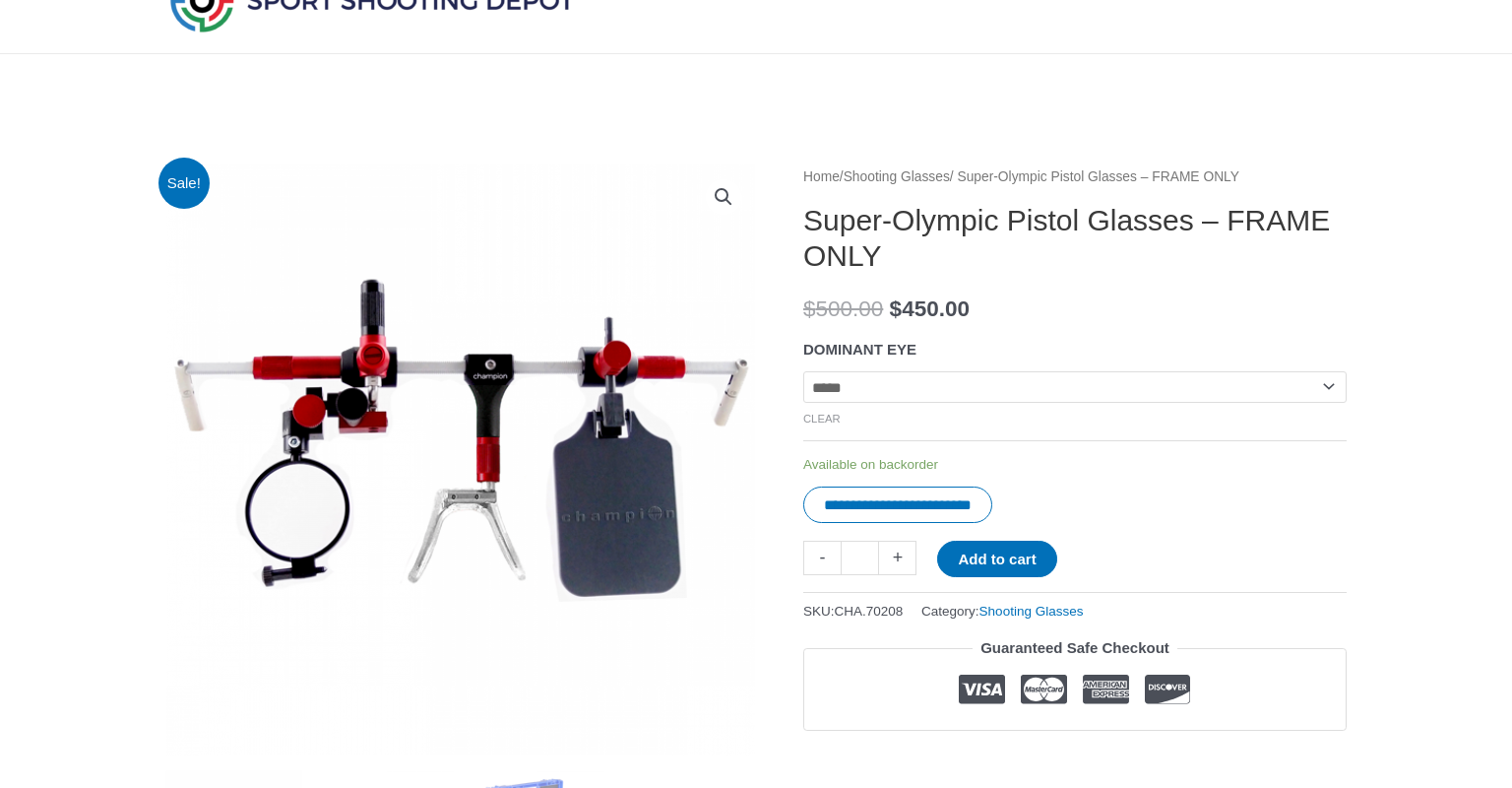 scroll, scrollTop: 213, scrollLeft: 0, axis: vertical 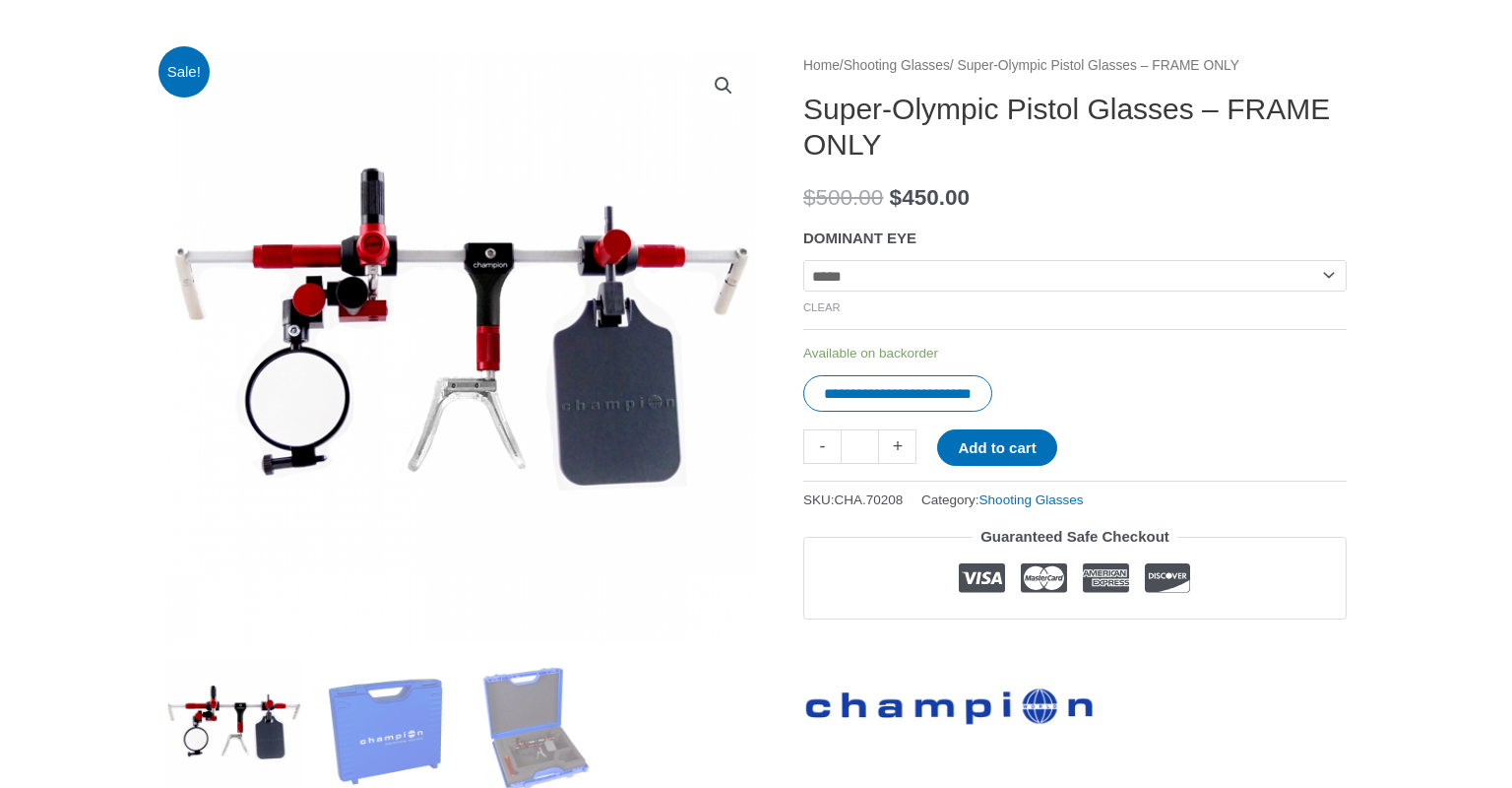 click at bounding box center [461, 349] 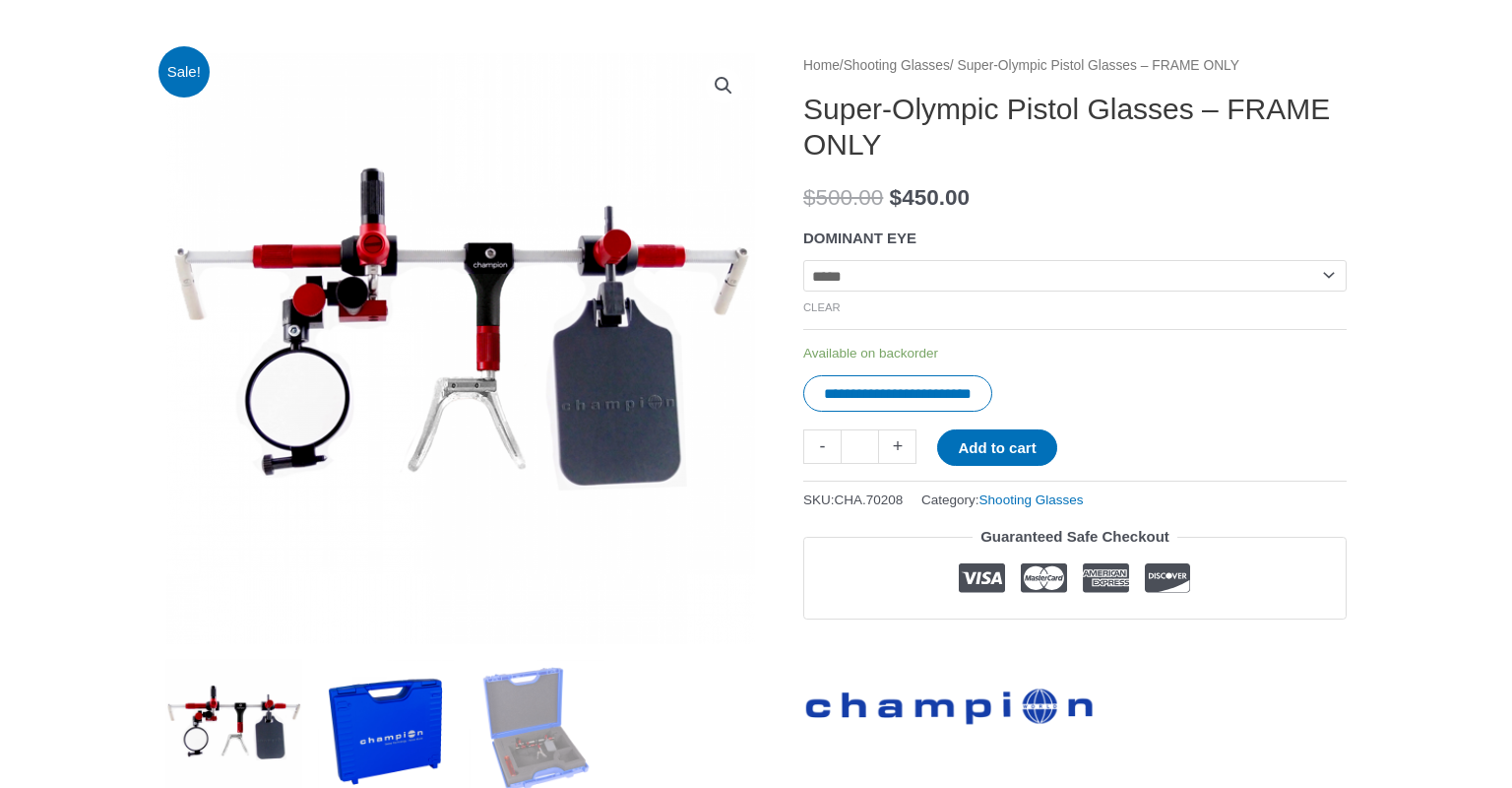 click at bounding box center (385, 727) 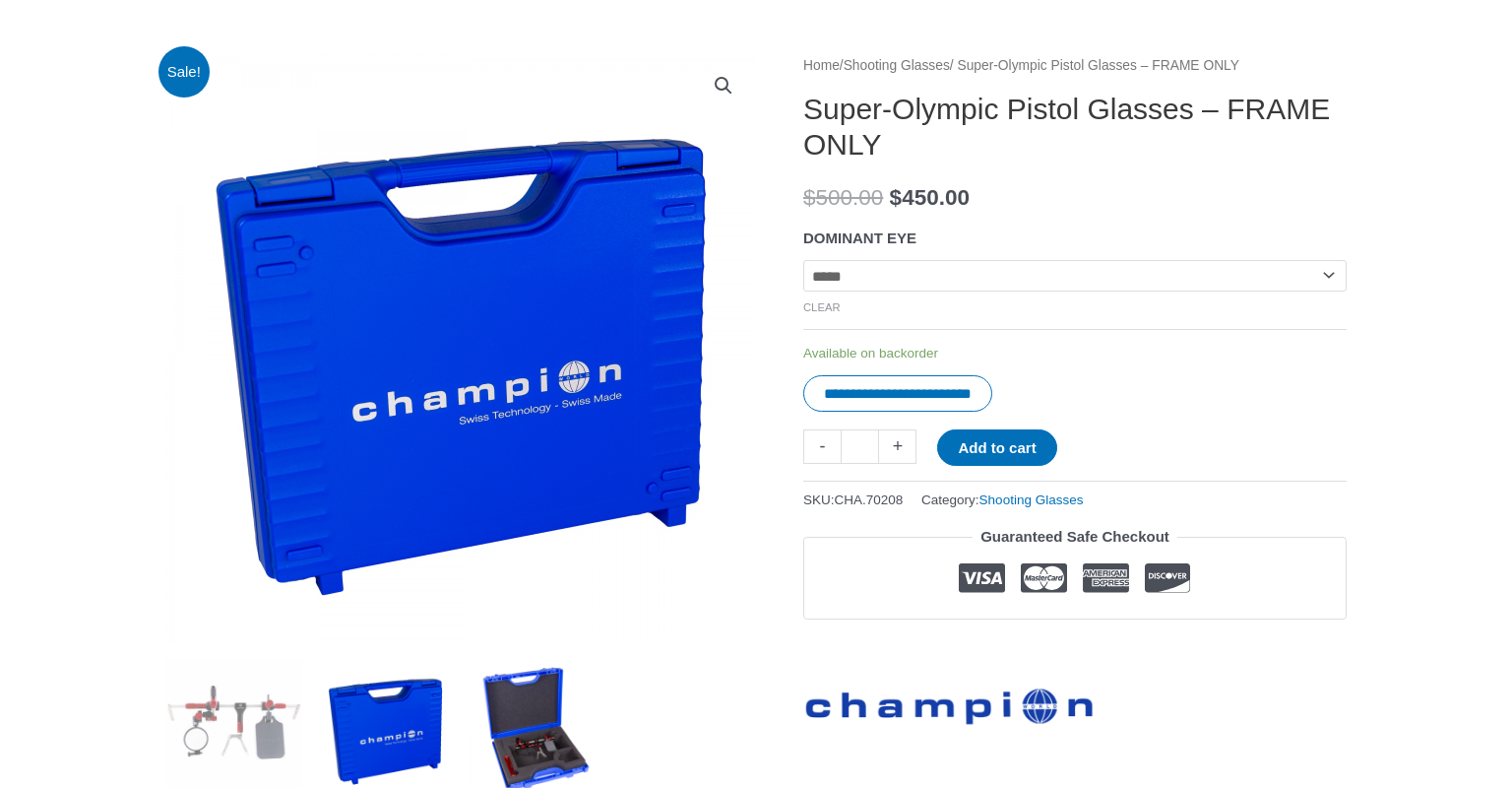 click at bounding box center [536, 727] 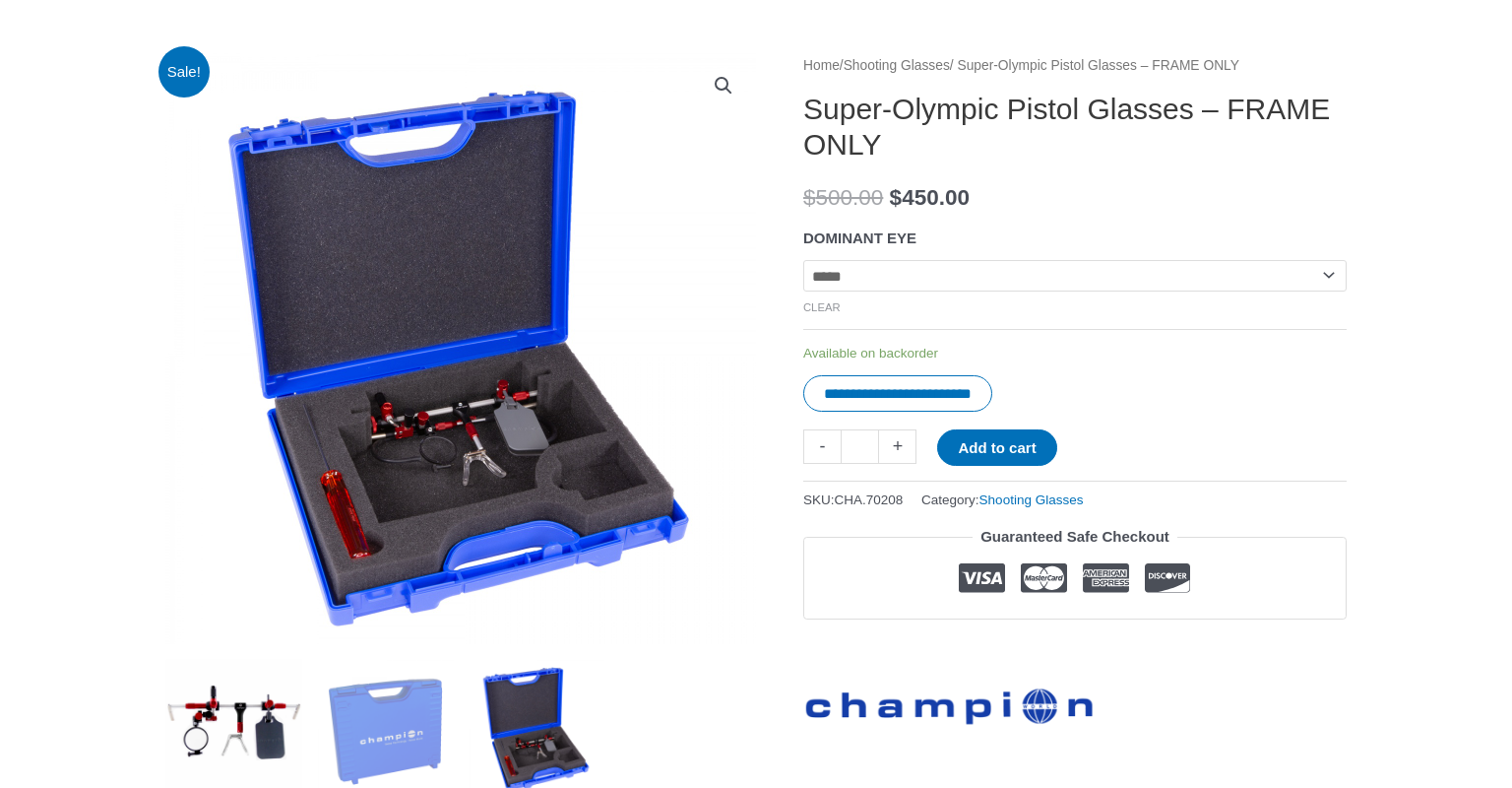 click at bounding box center (233, 727) 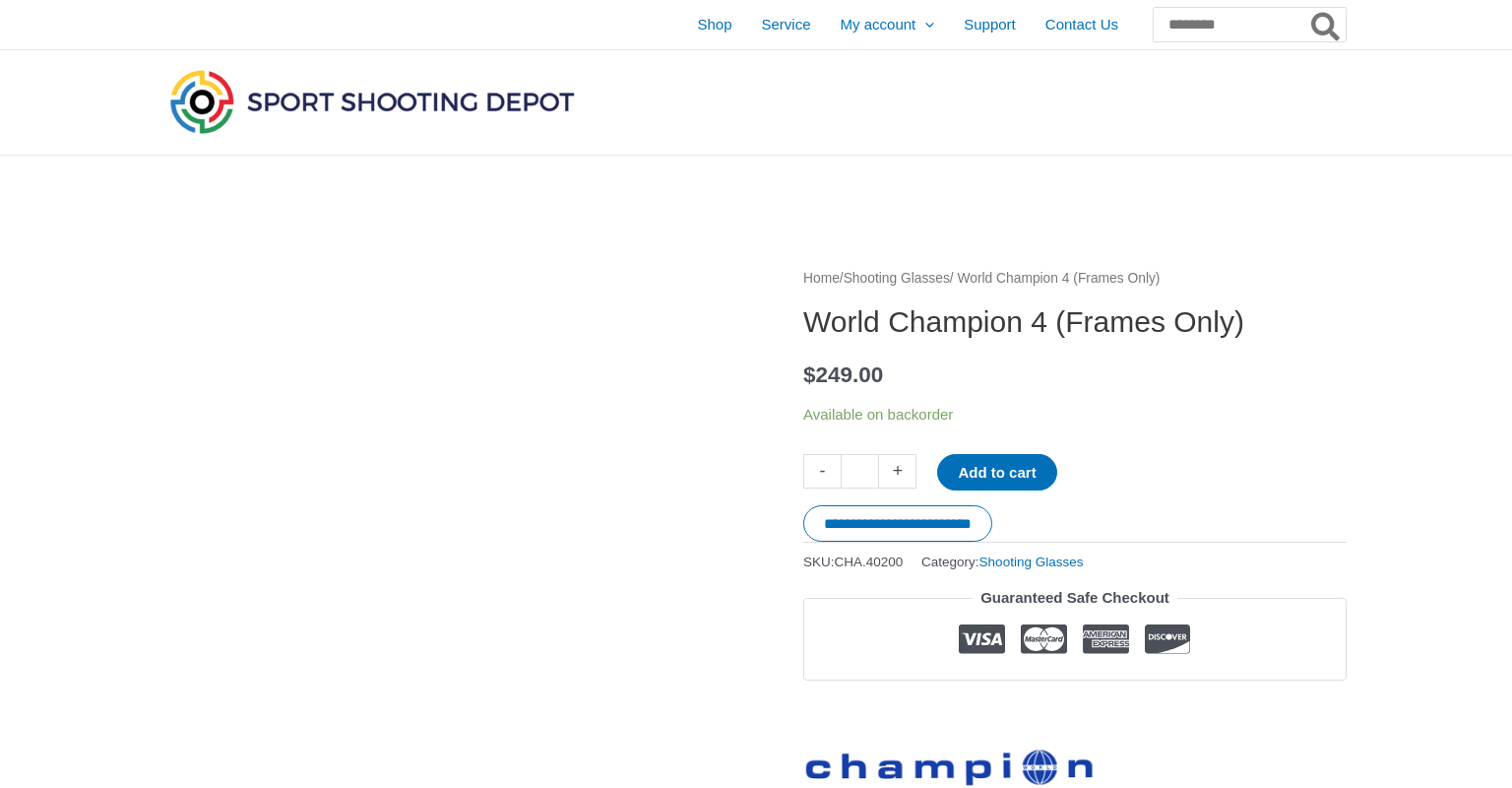 scroll, scrollTop: 0, scrollLeft: 0, axis: both 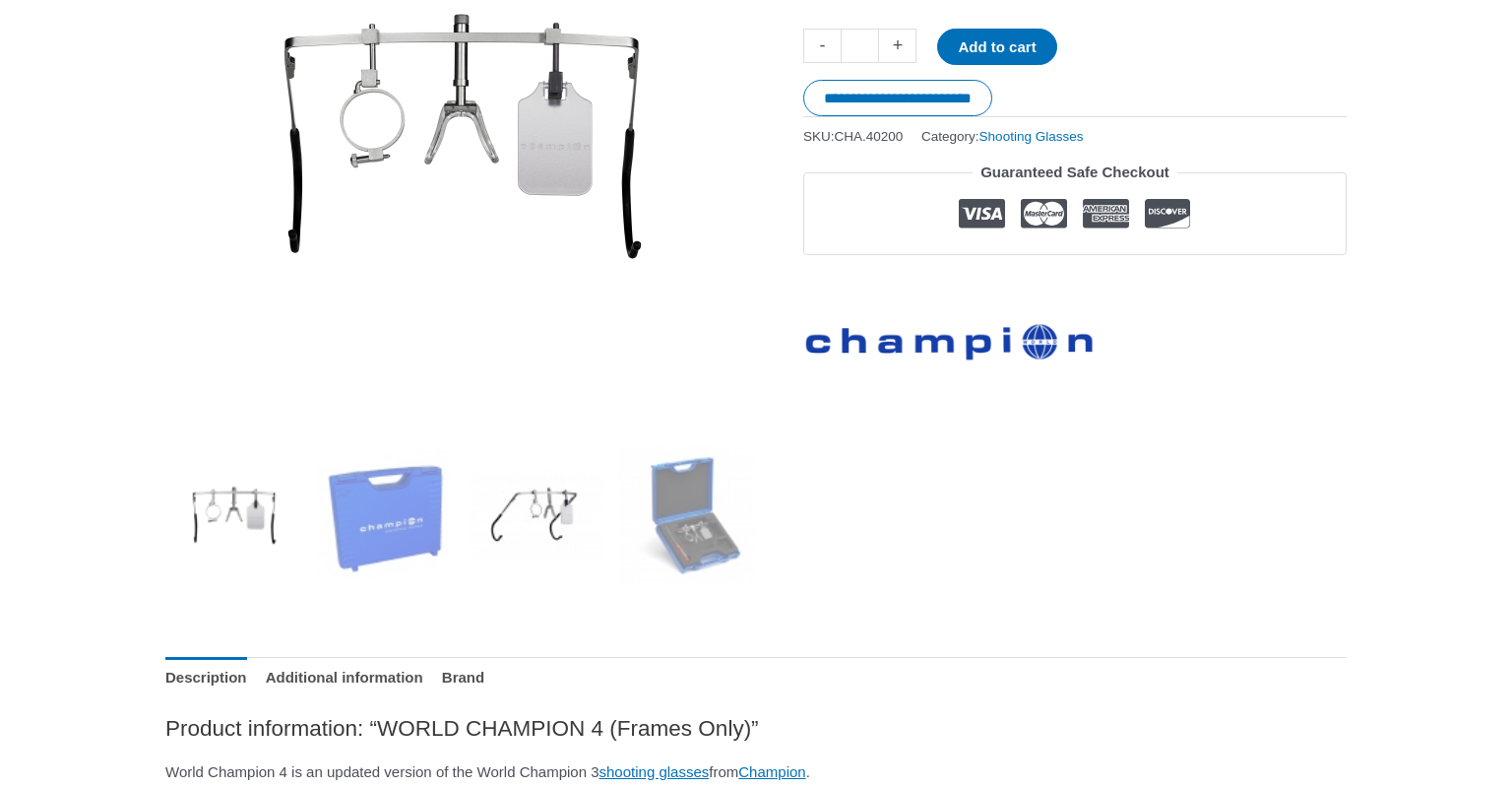click at bounding box center (536, 514) 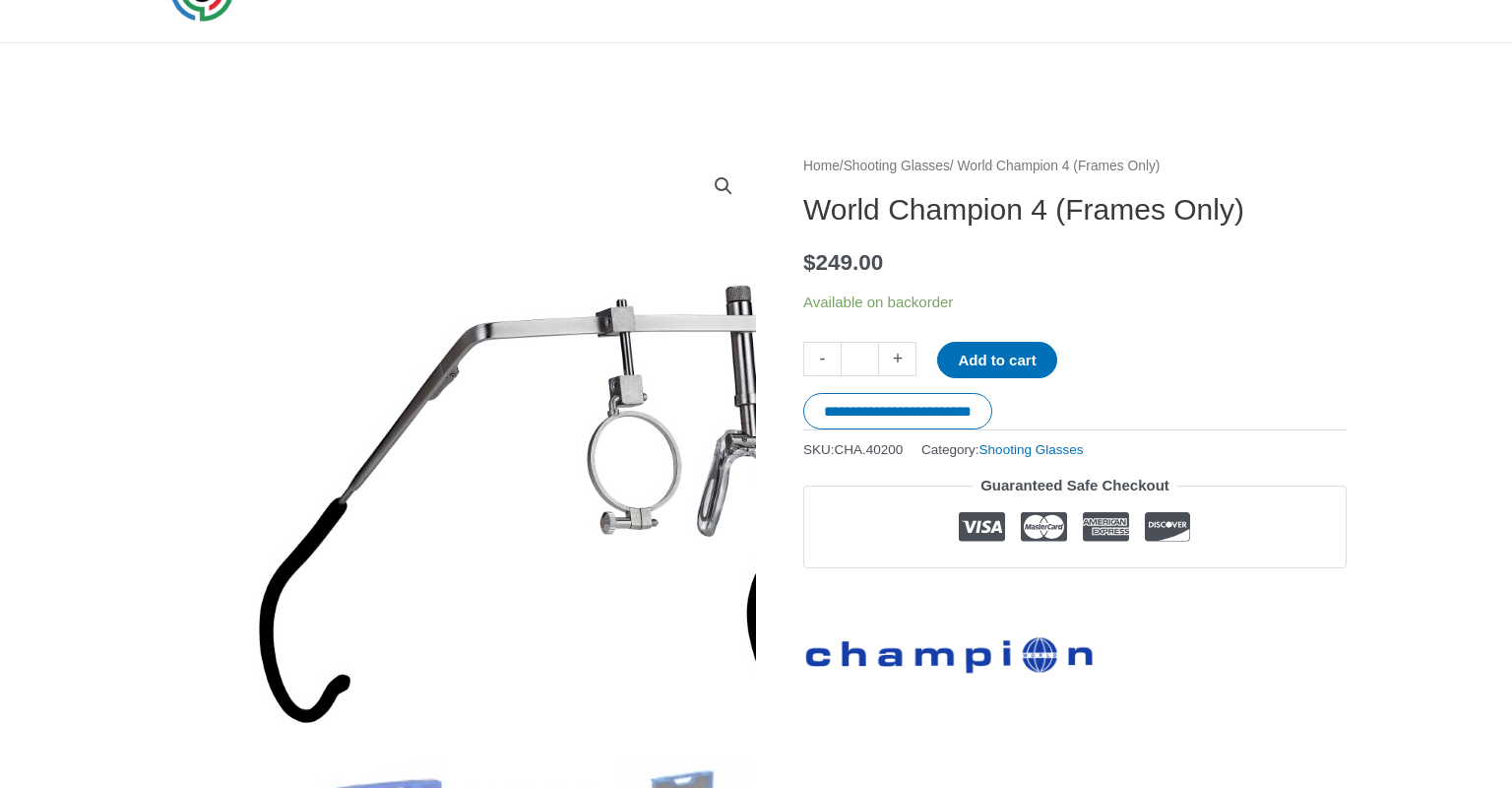 scroll, scrollTop: 106, scrollLeft: 0, axis: vertical 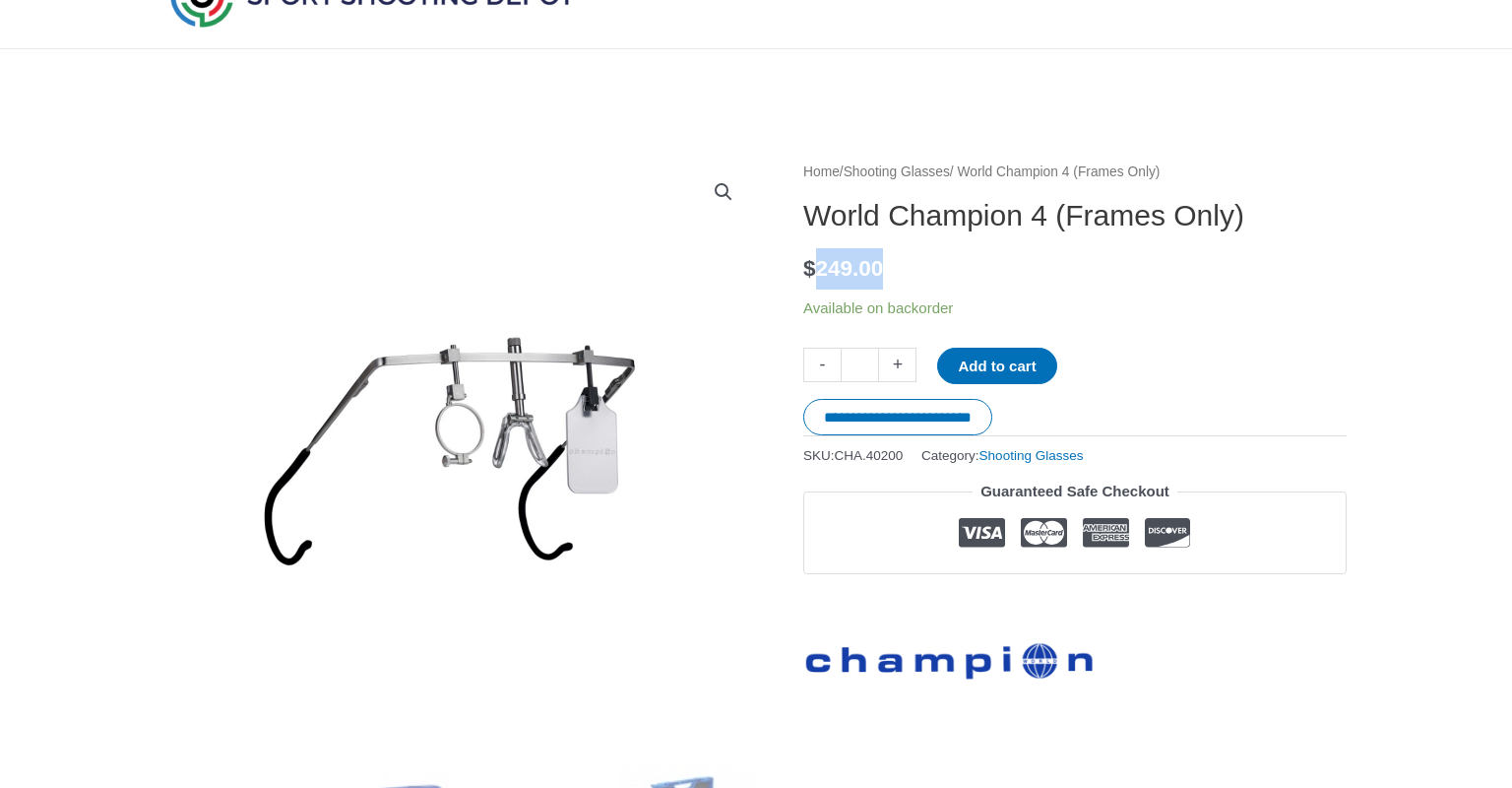 drag, startPoint x: 928, startPoint y: 289, endPoint x: 823, endPoint y: 267, distance: 107.28001 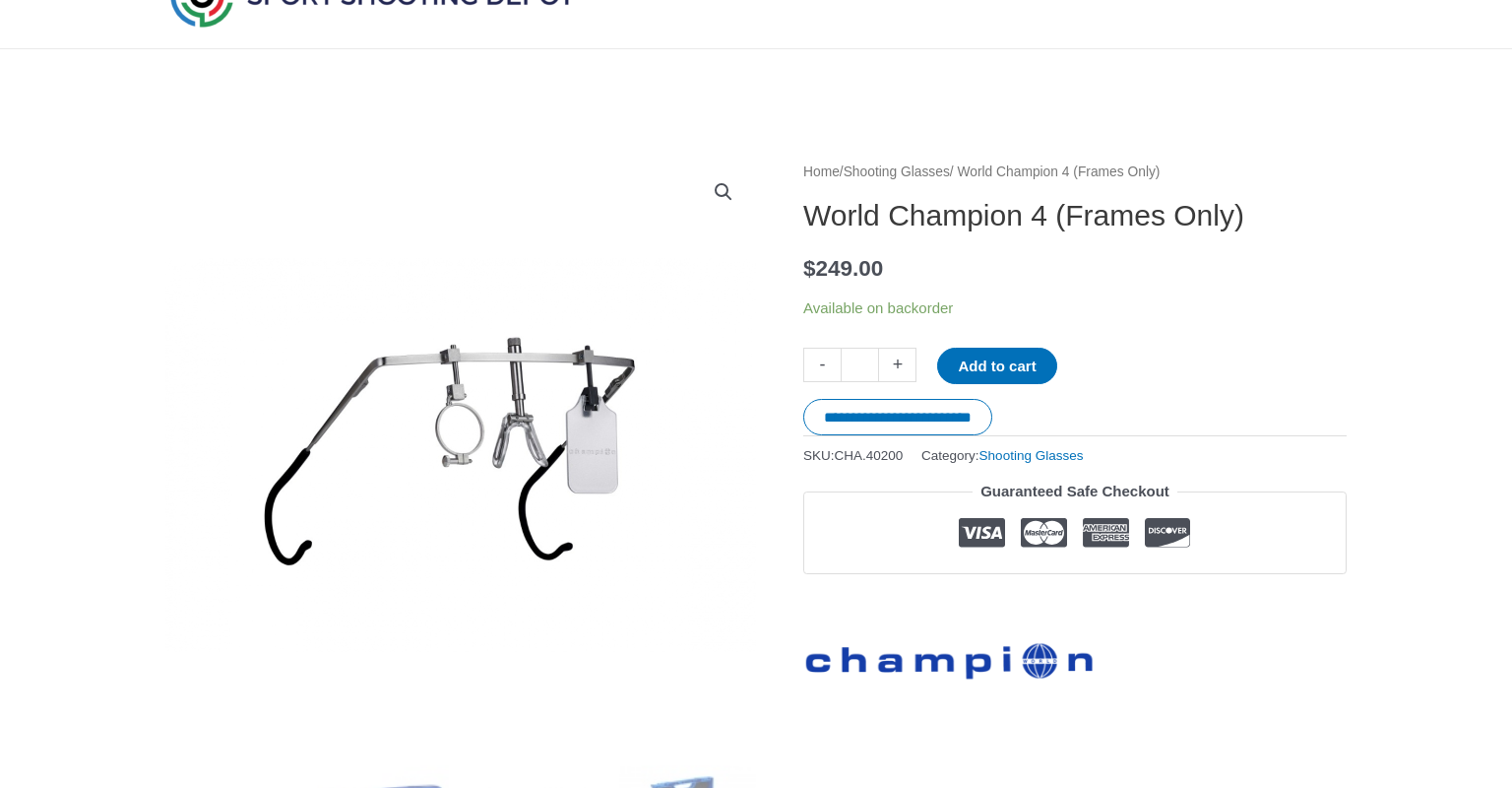 click on "$ 249.00" at bounding box center [1075, 269] 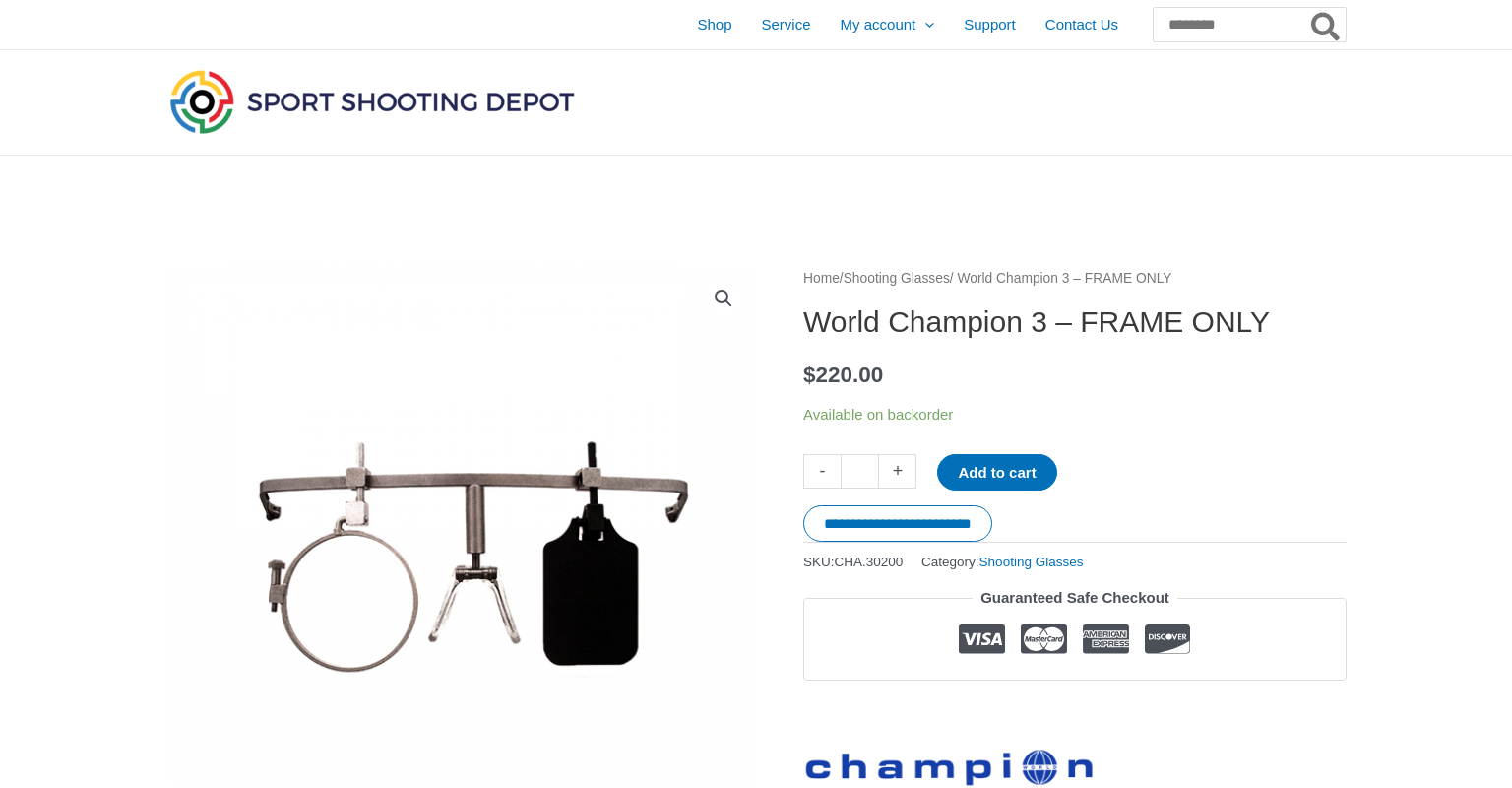 scroll, scrollTop: 0, scrollLeft: 0, axis: both 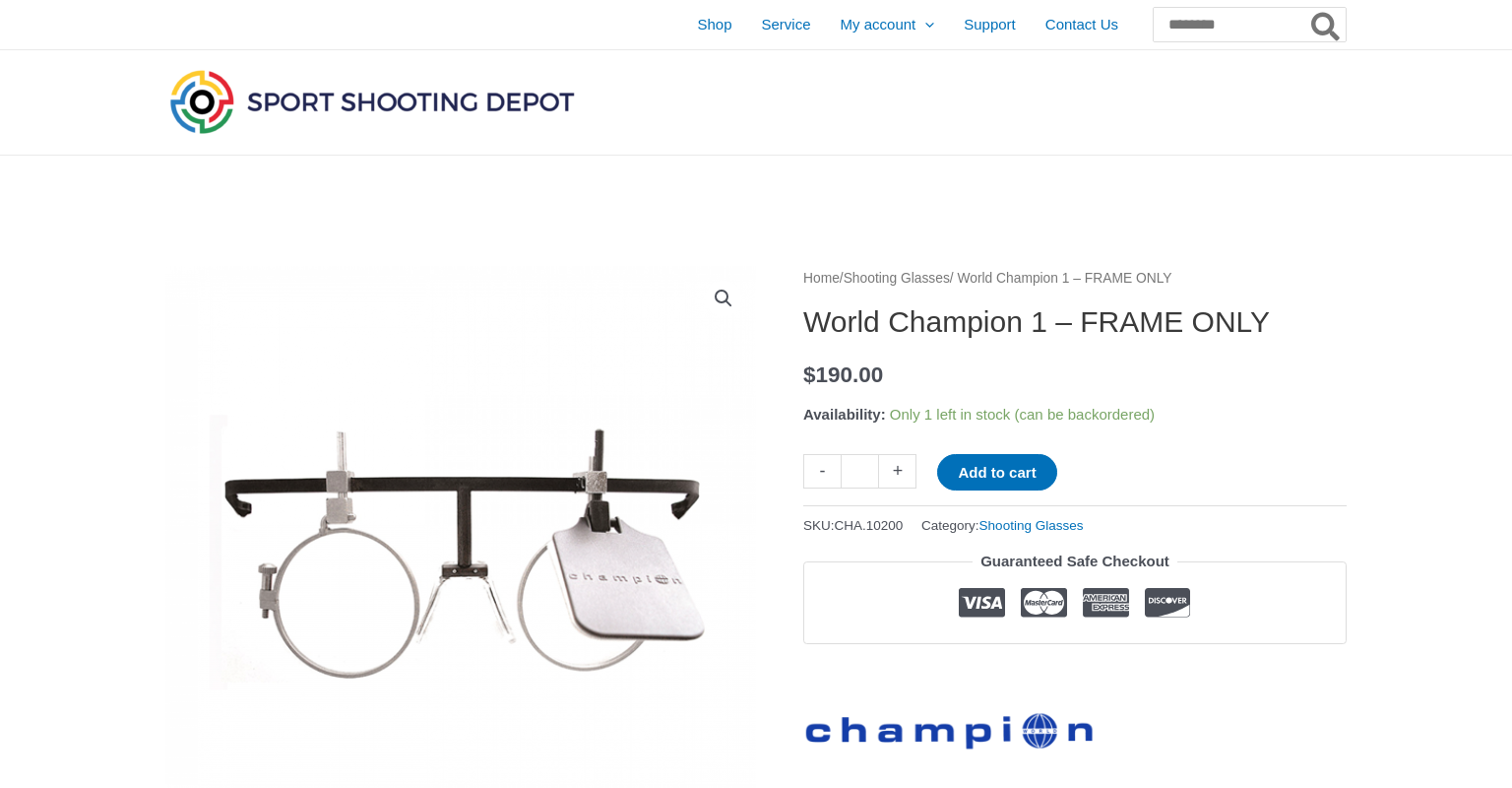 click at bounding box center [461, 561] 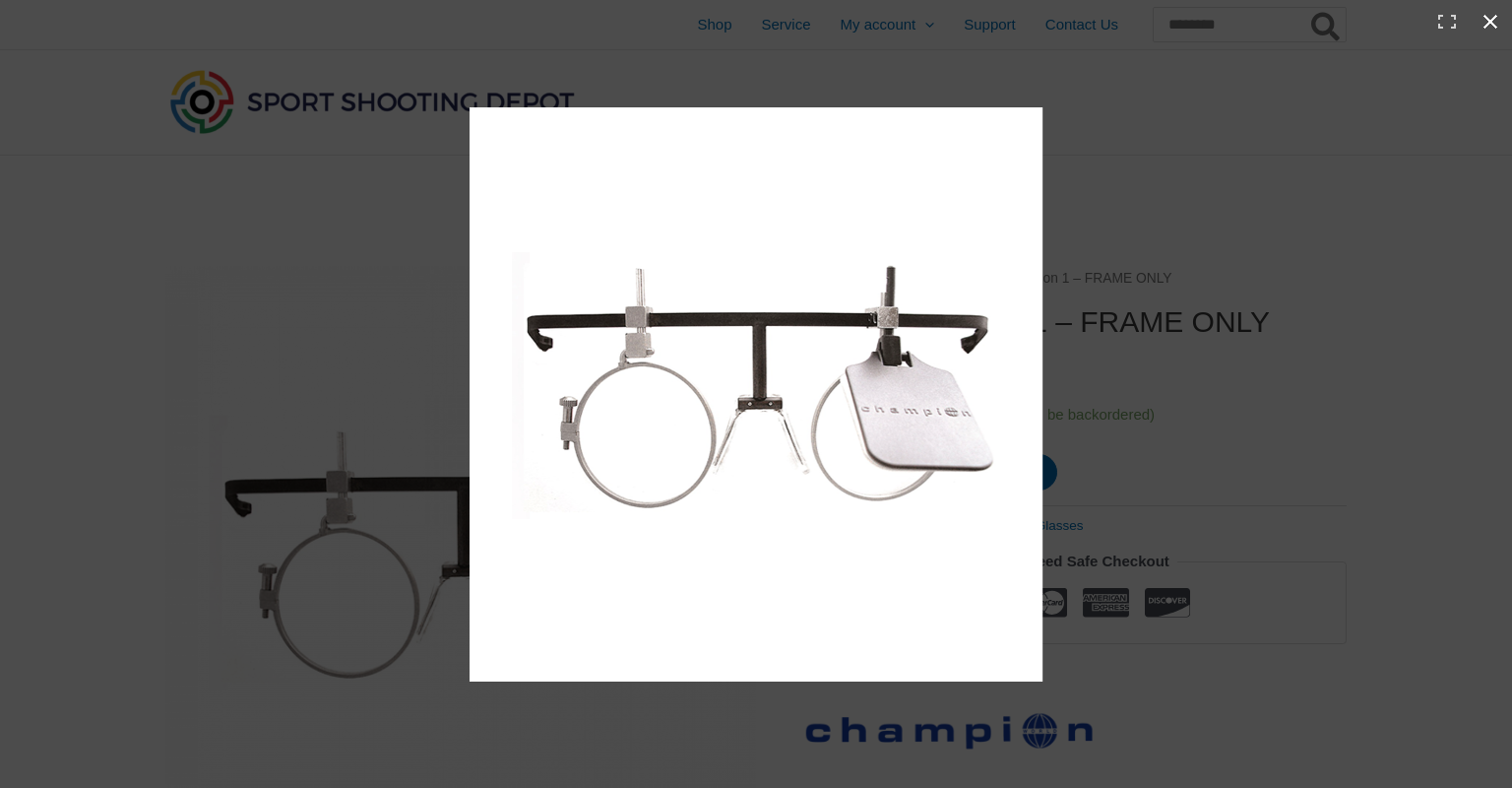 click at bounding box center (756, 394) 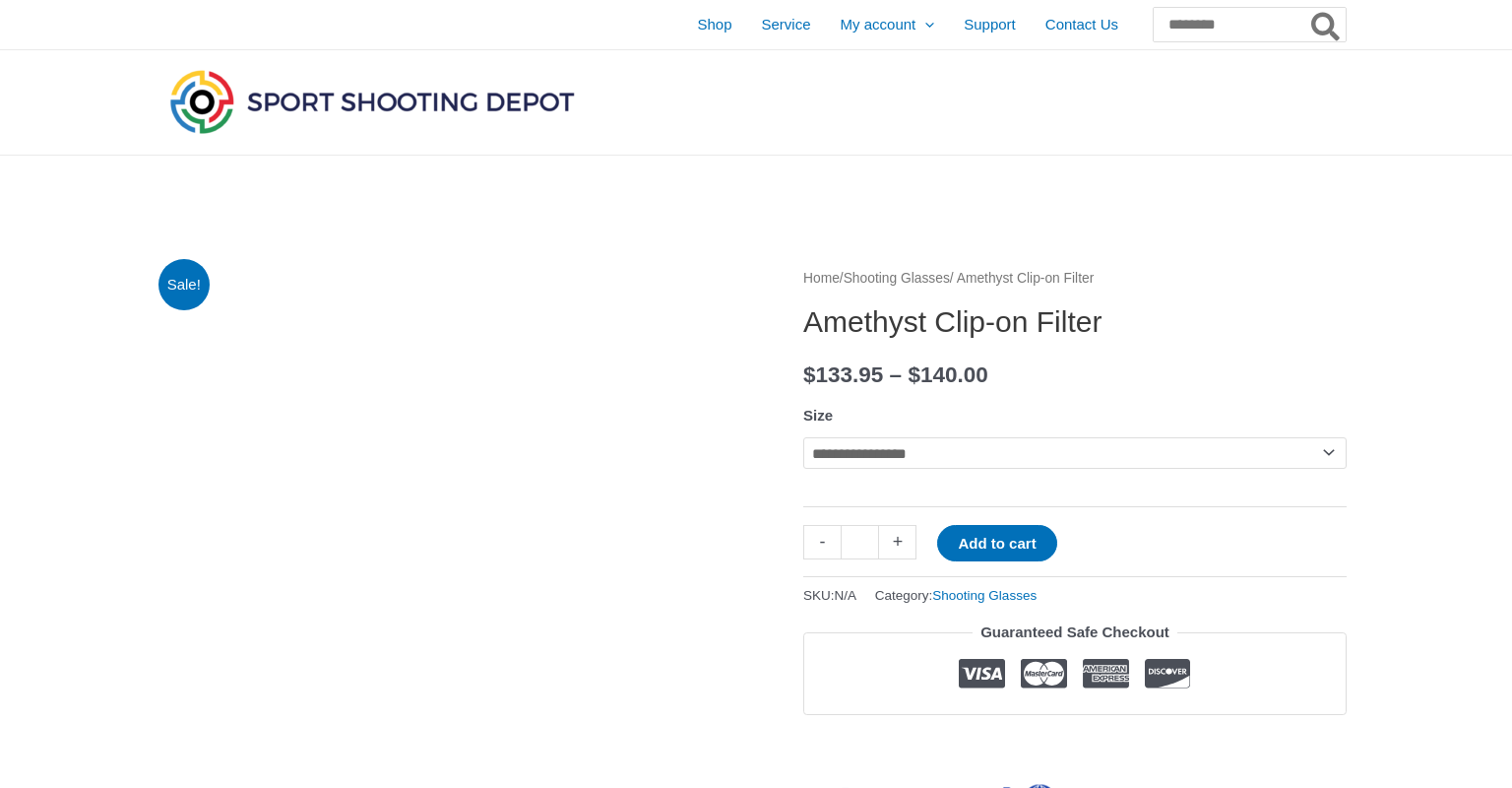 scroll, scrollTop: 0, scrollLeft: 0, axis: both 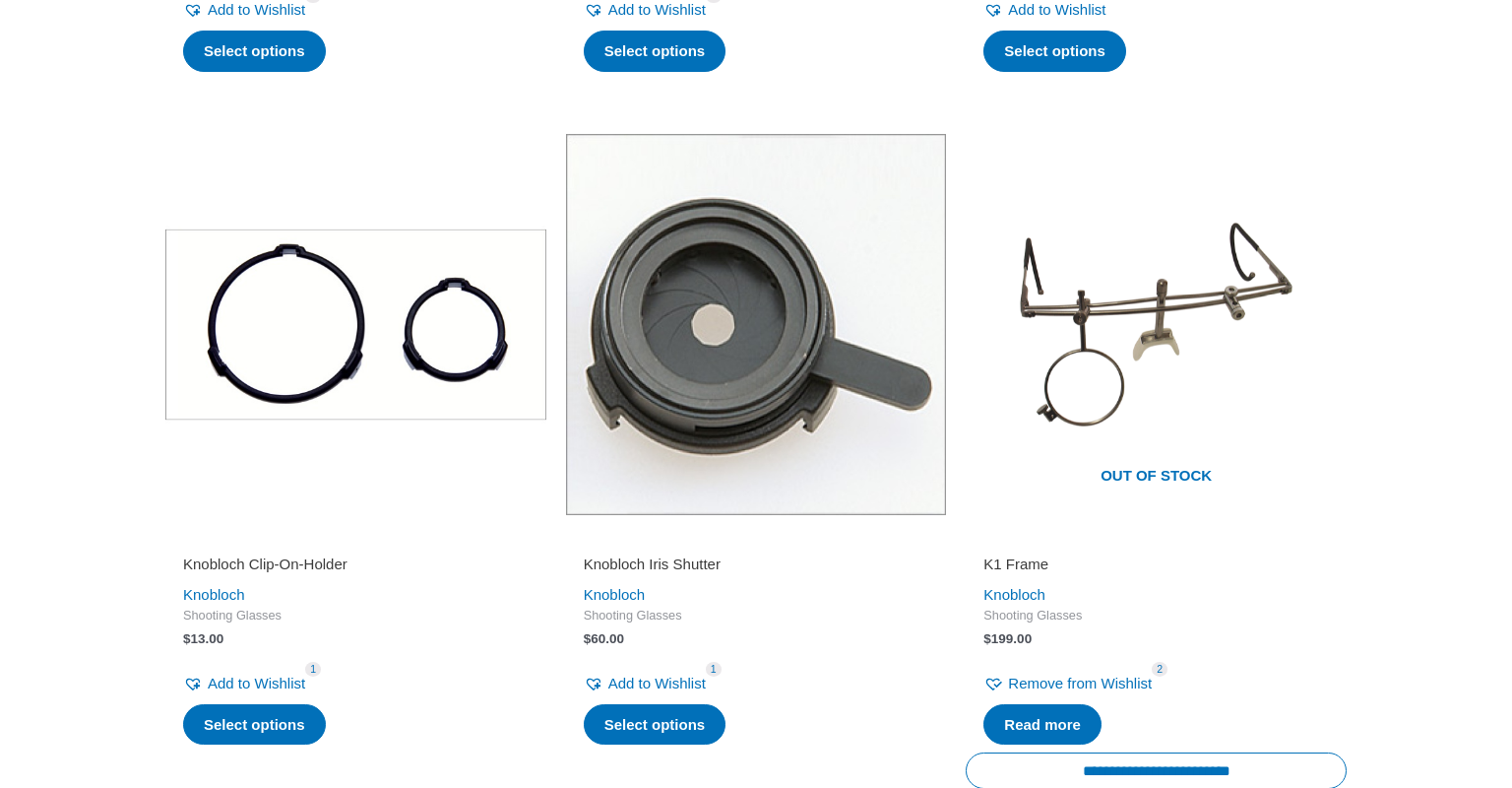 click on "K1 Frame" at bounding box center [1156, 564] 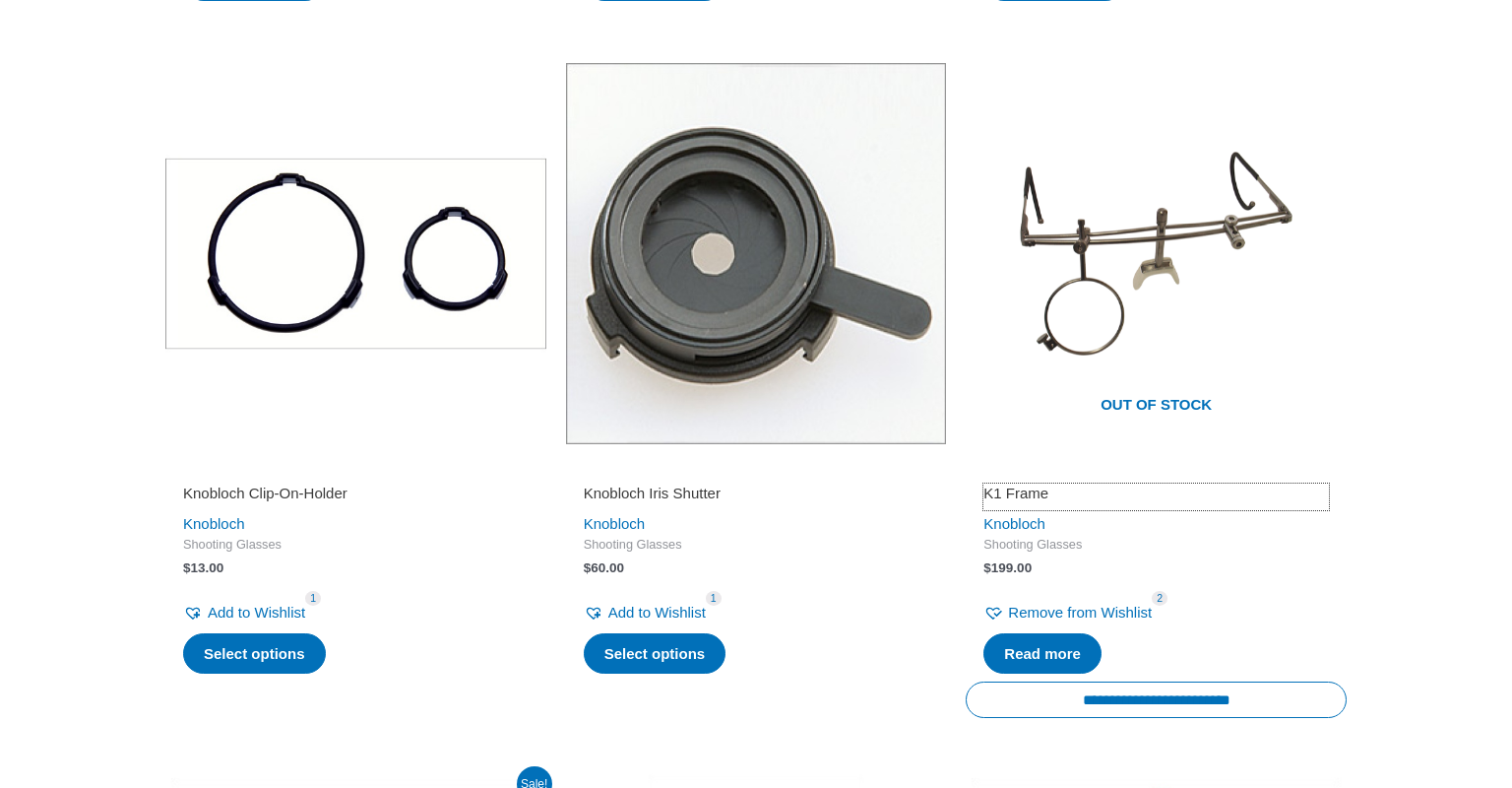scroll, scrollTop: 1064, scrollLeft: 0, axis: vertical 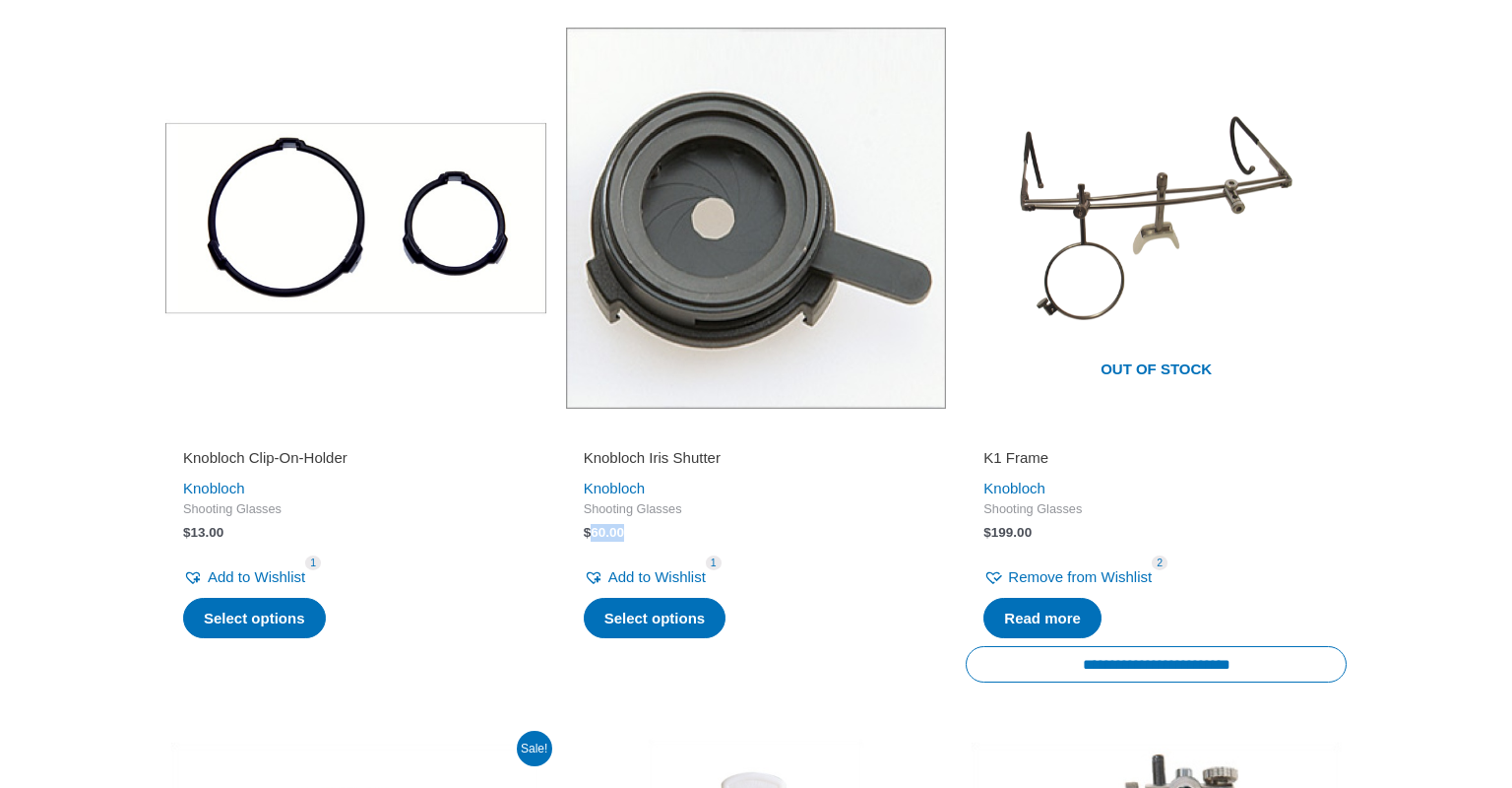 drag, startPoint x: 633, startPoint y: 536, endPoint x: 589, endPoint y: 535, distance: 44.01136 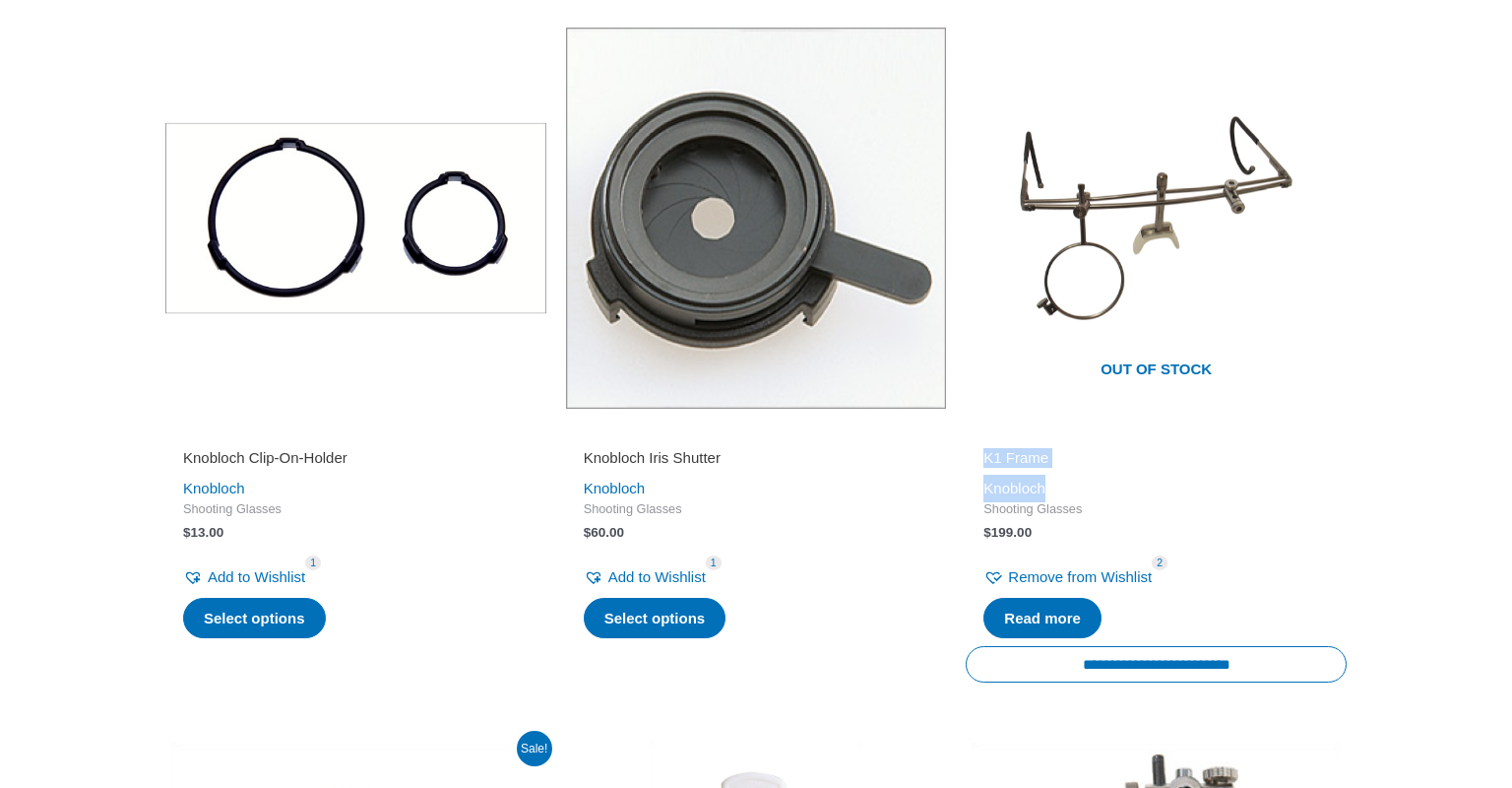 drag, startPoint x: 980, startPoint y: 457, endPoint x: 1060, endPoint y: 491, distance: 86.92526 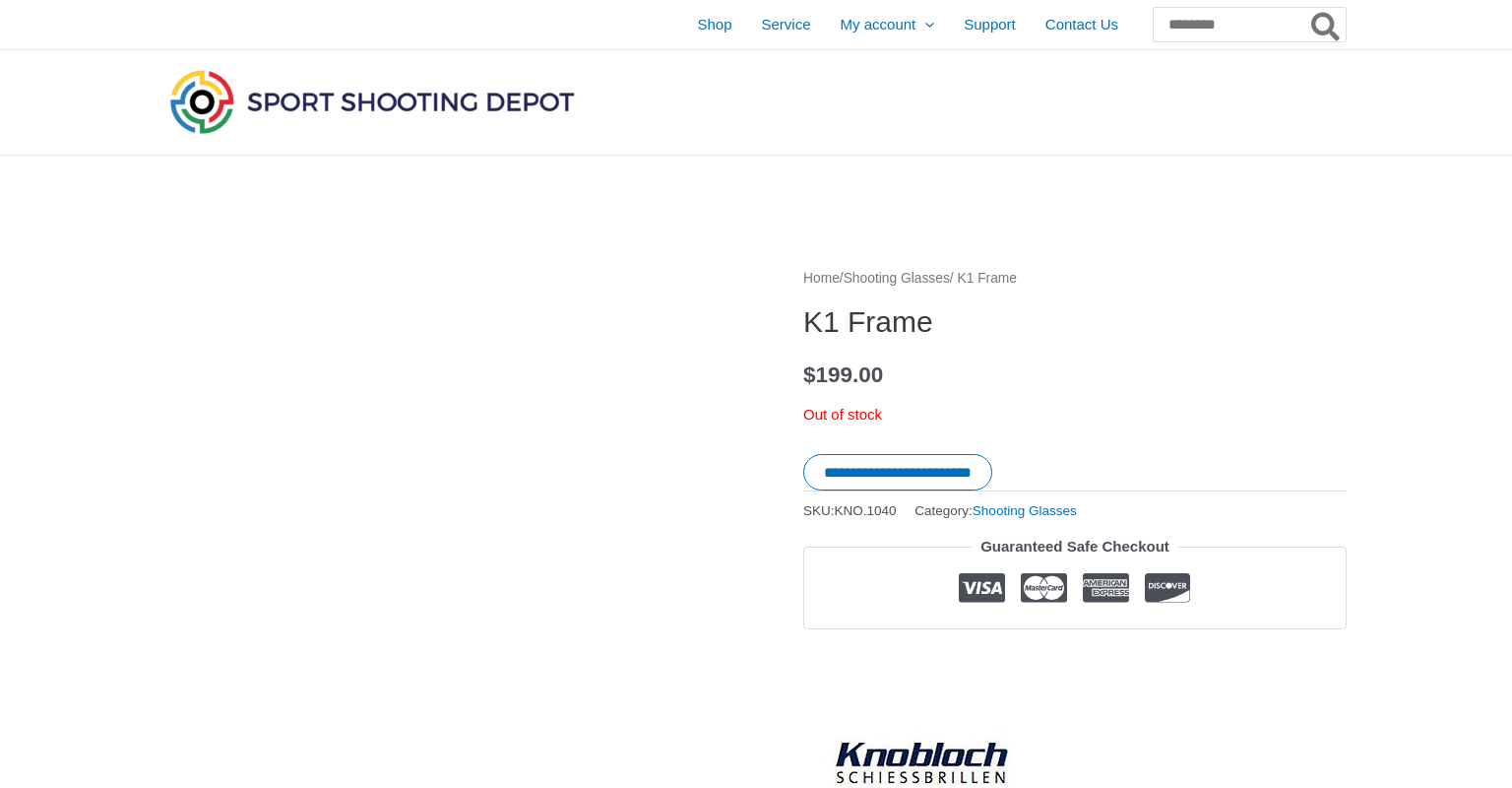 scroll, scrollTop: 0, scrollLeft: 0, axis: both 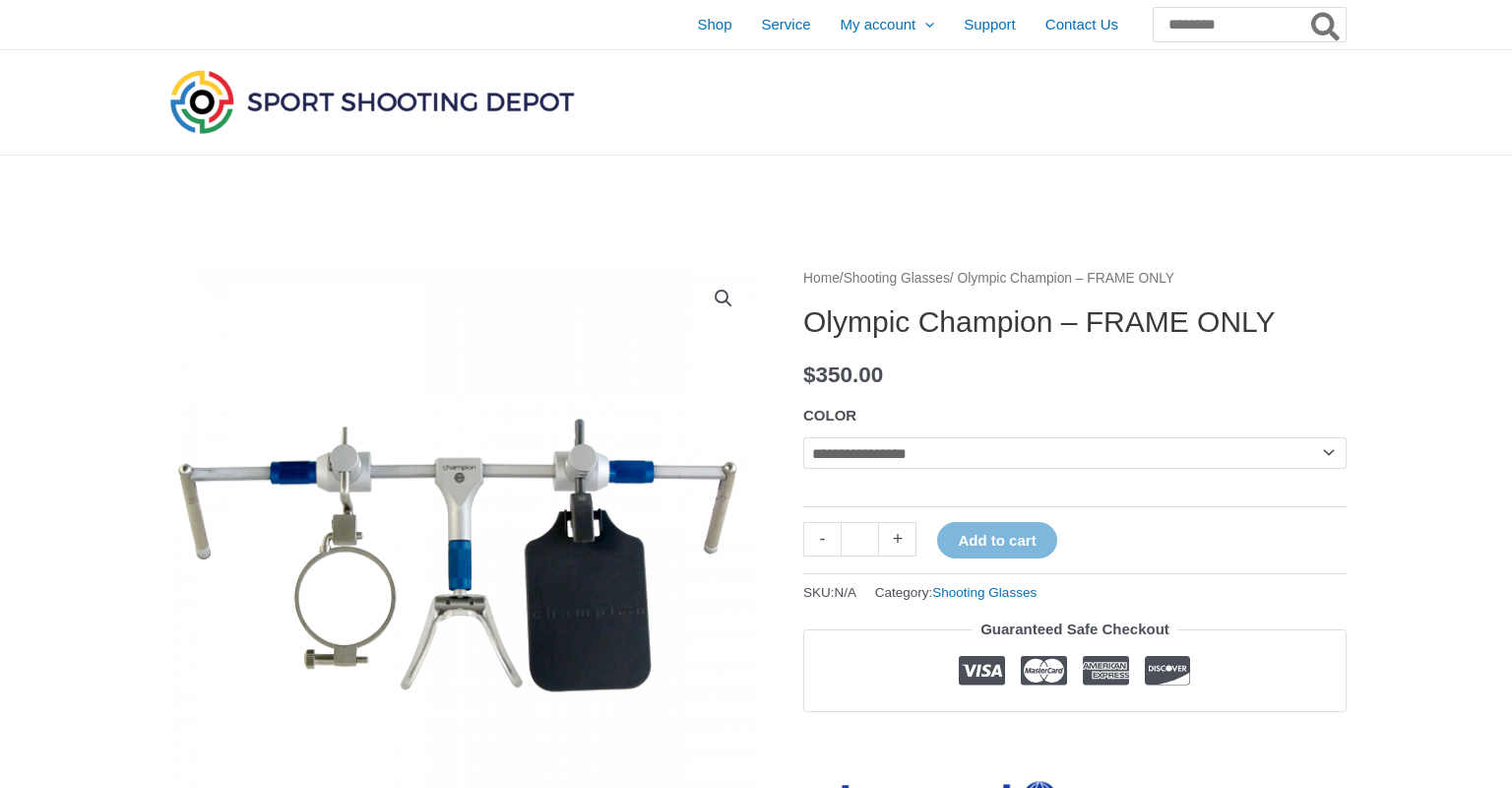 click on "COLOR" 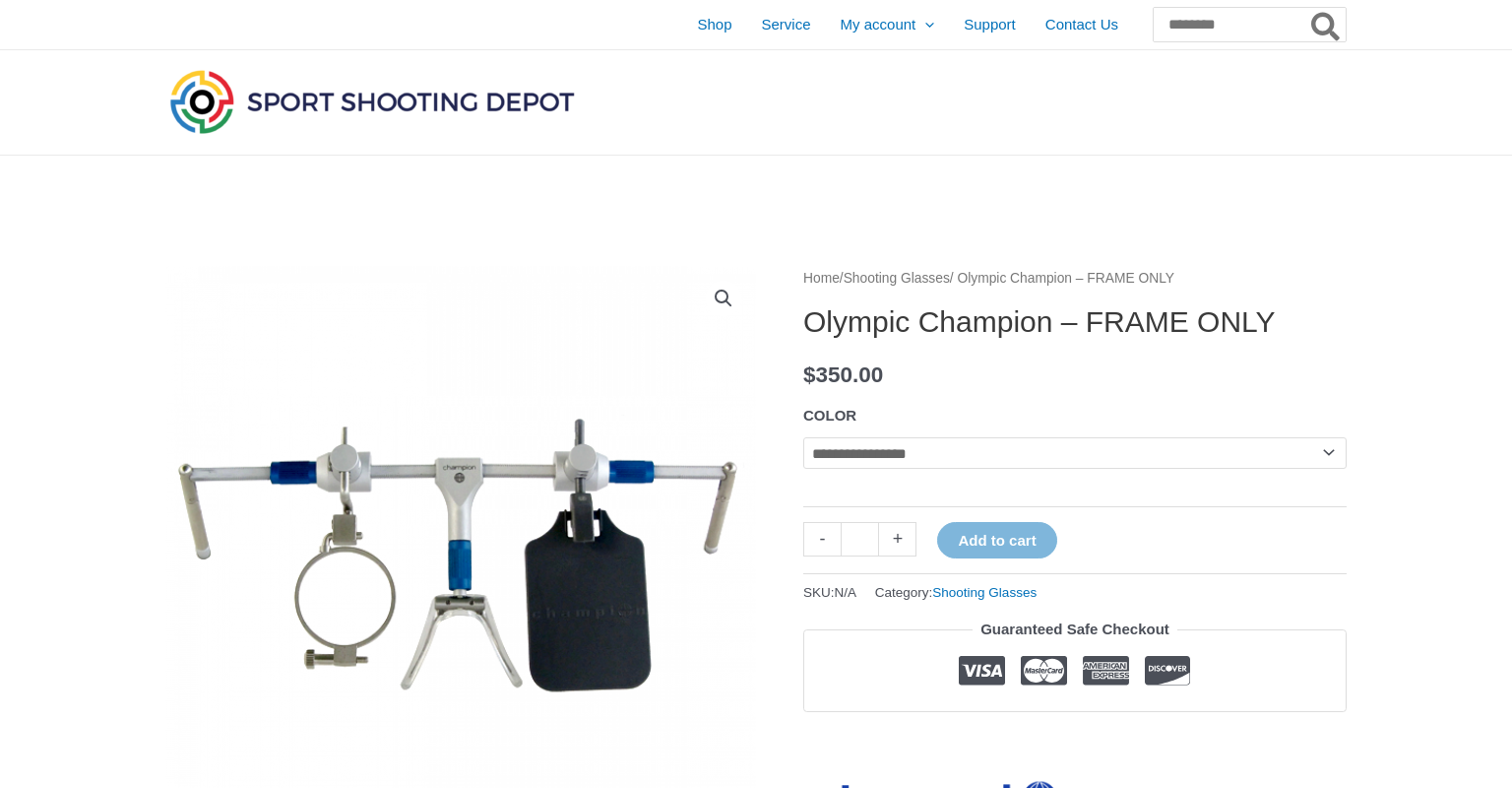 click on "**********" 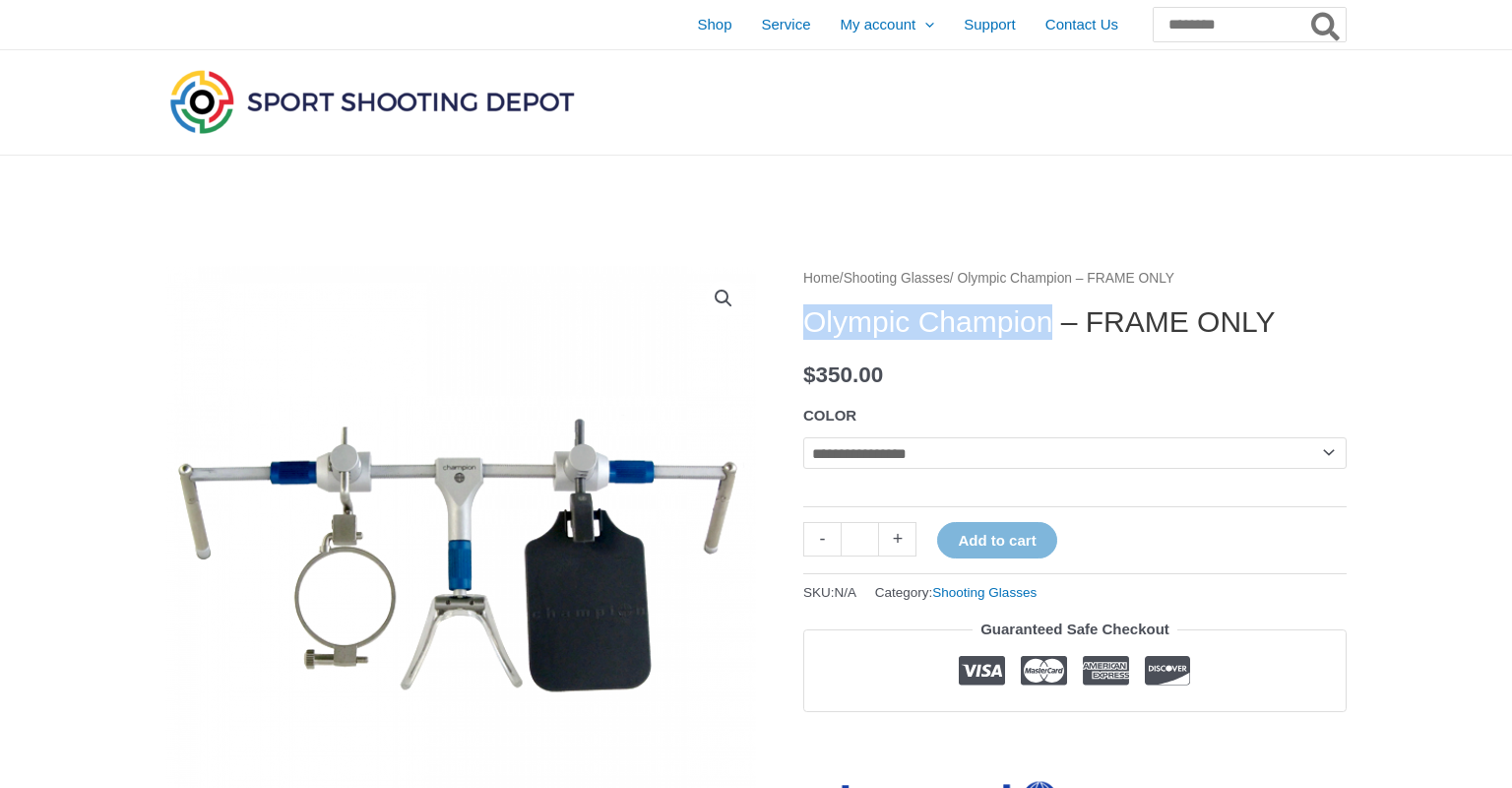 drag, startPoint x: 806, startPoint y: 320, endPoint x: 1081, endPoint y: 319, distance: 275.0018 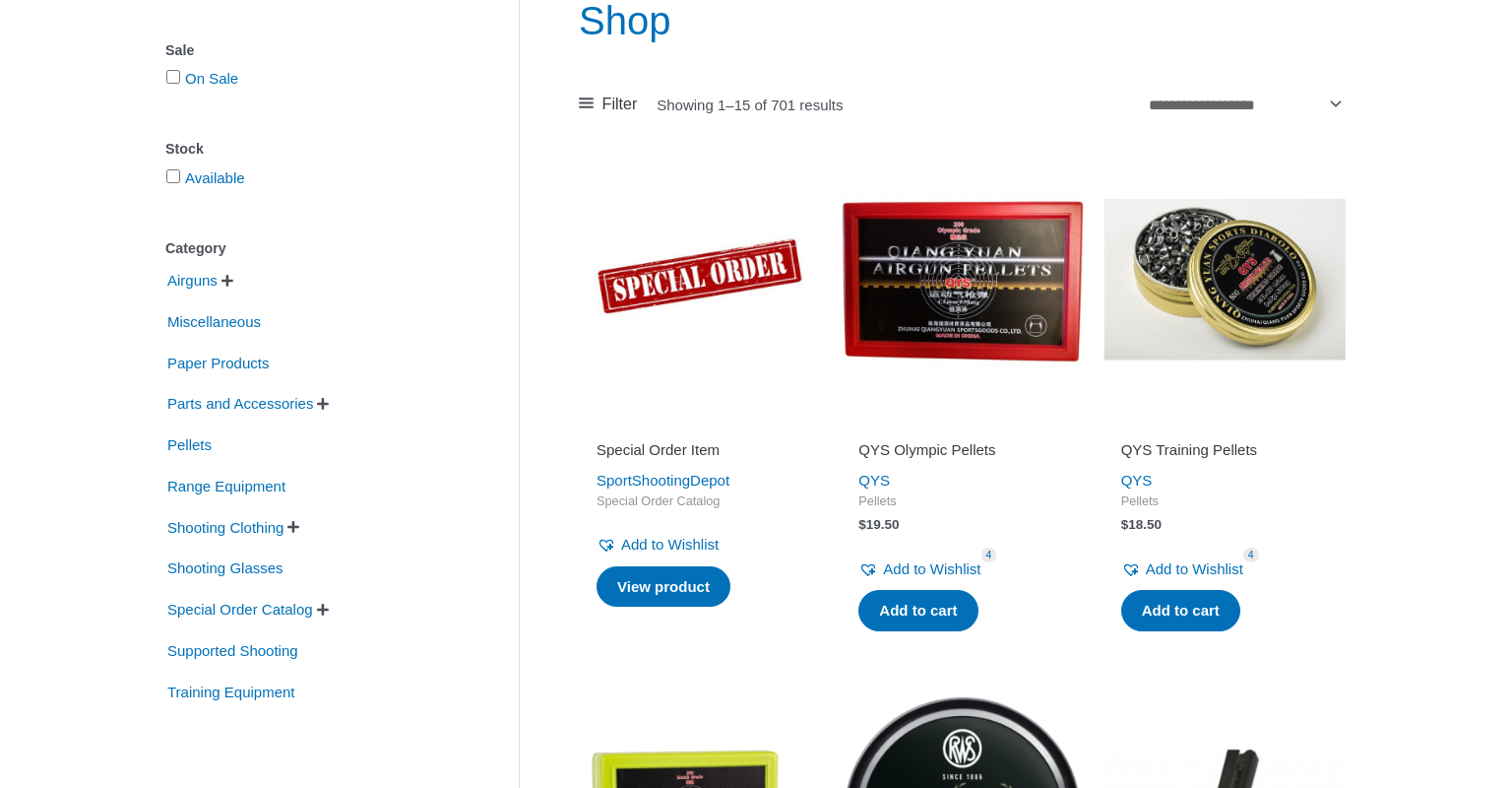 scroll, scrollTop: 319, scrollLeft: 0, axis: vertical 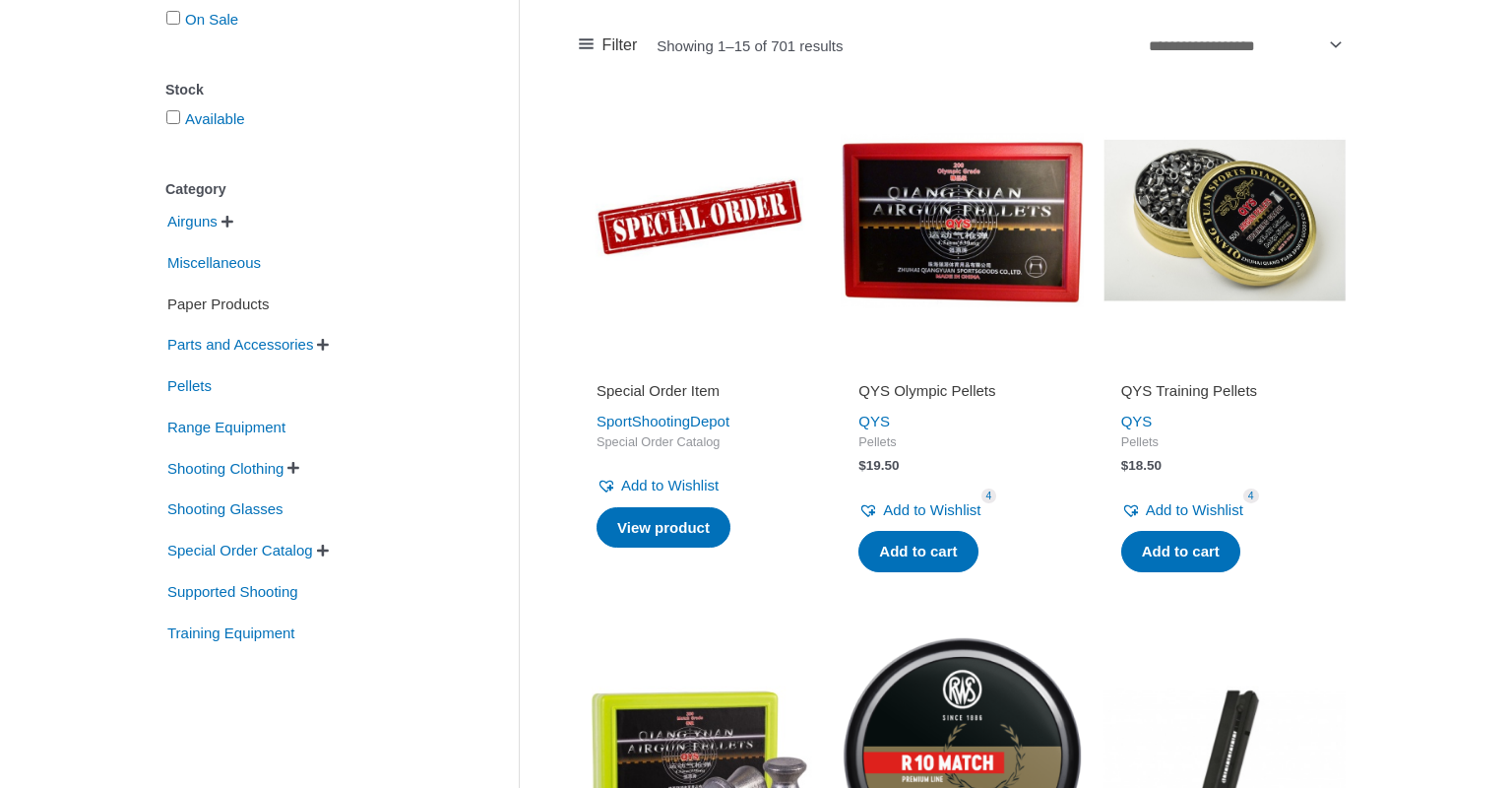 click on "Paper Products" at bounding box center [218, 304] 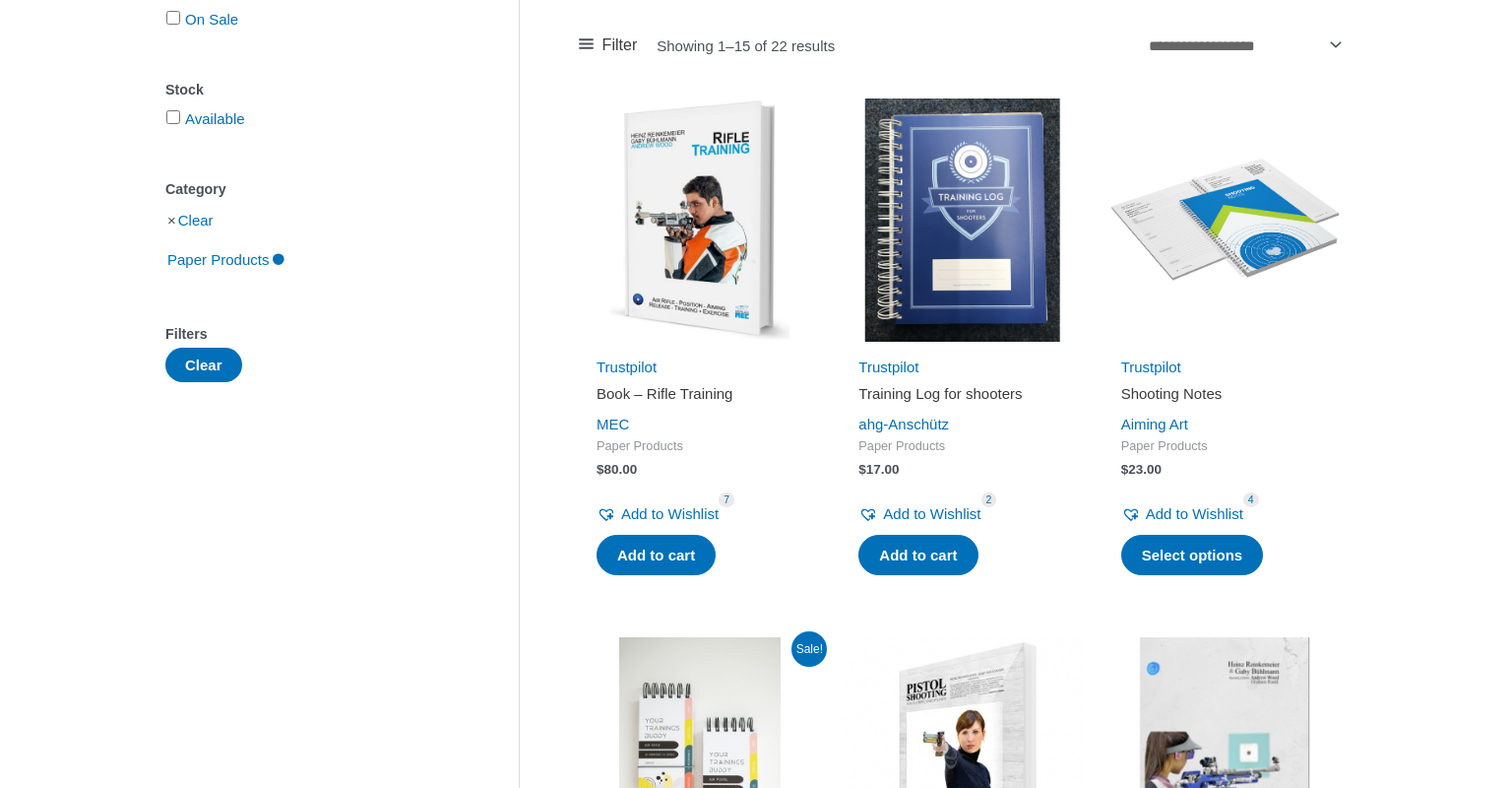 click on "Training Log for shooters" at bounding box center [962, 394] 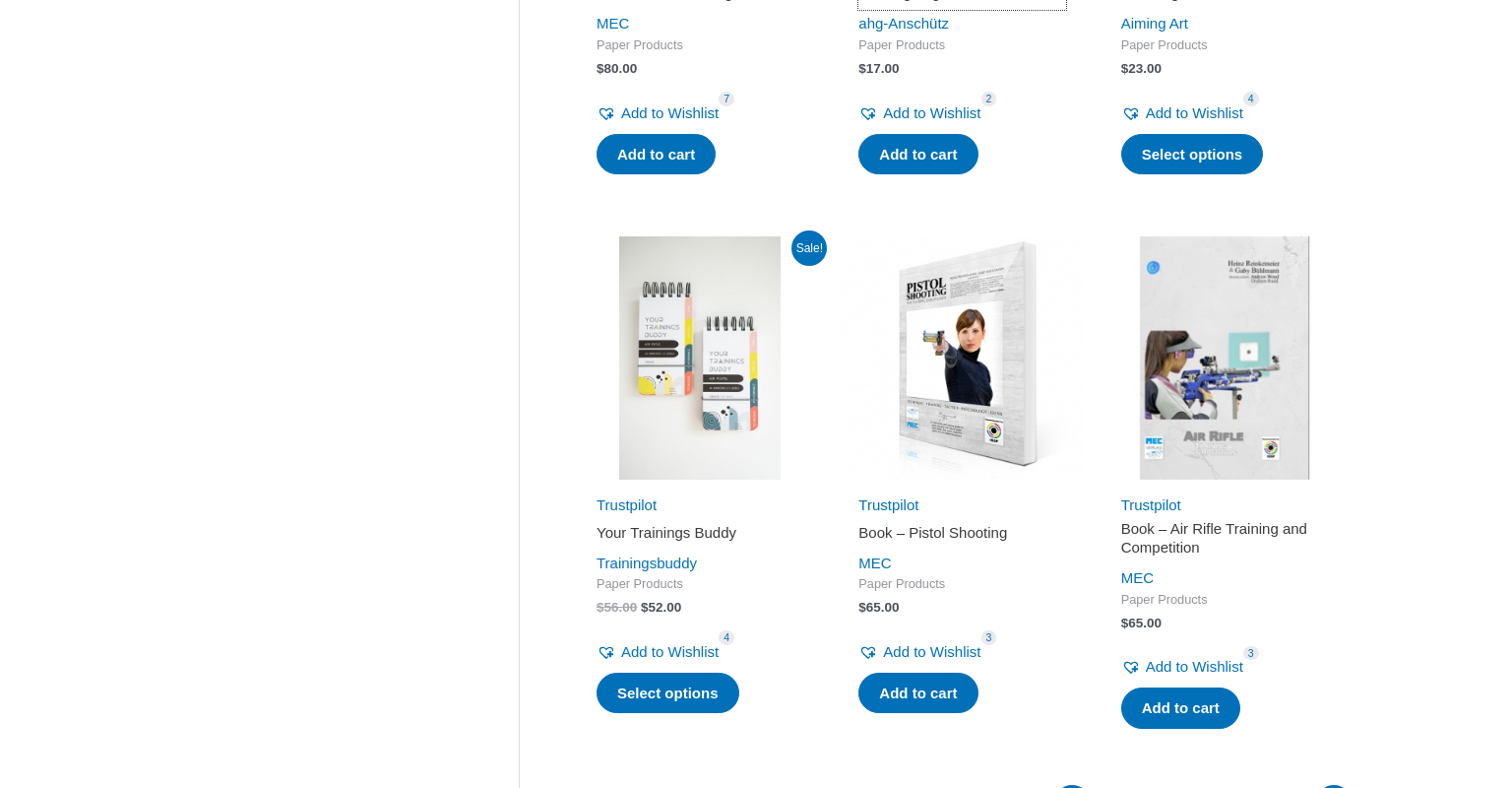 scroll, scrollTop: 745, scrollLeft: 0, axis: vertical 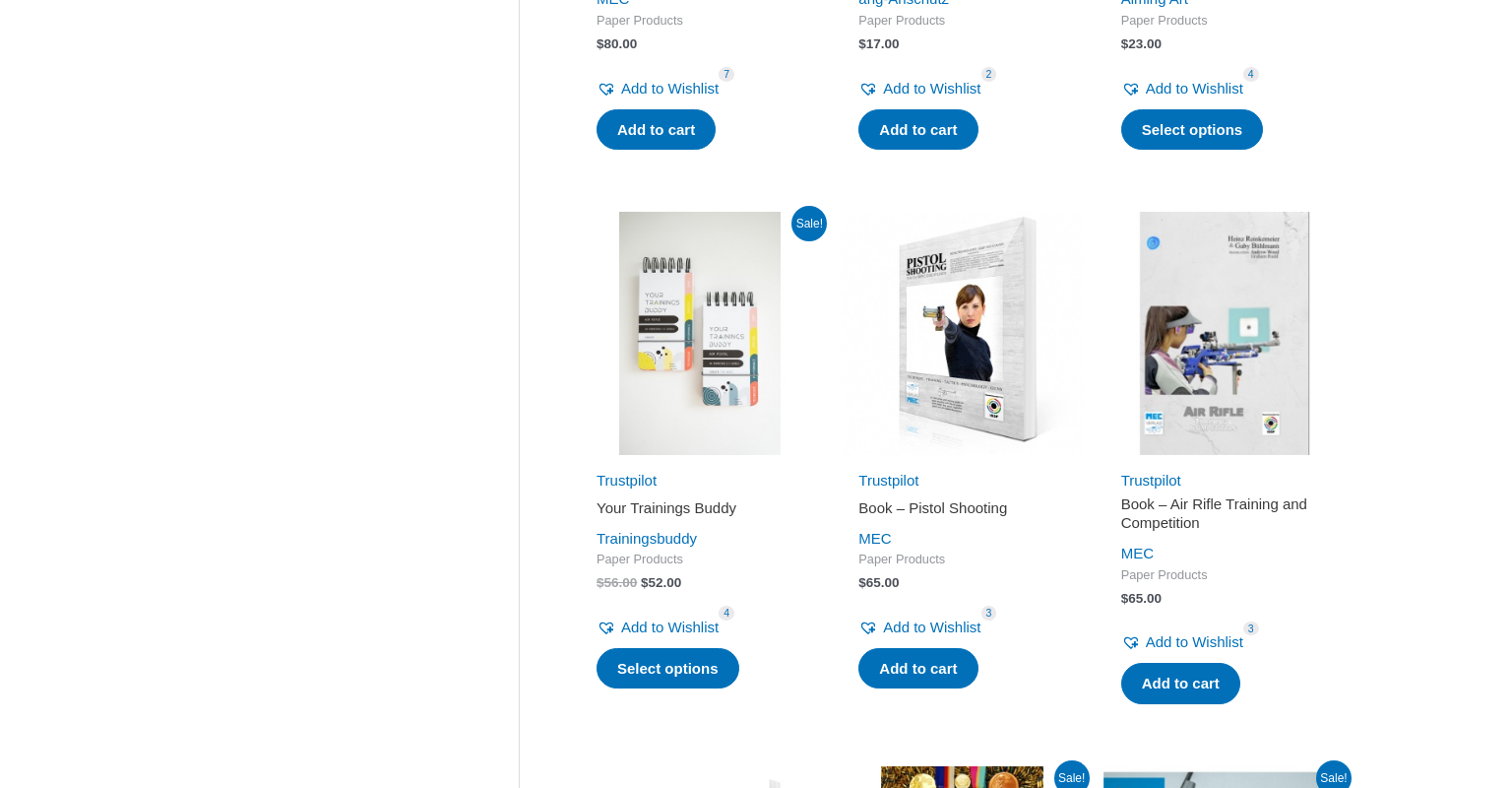 click on "Your Trainings Buddy" at bounding box center [700, 508] 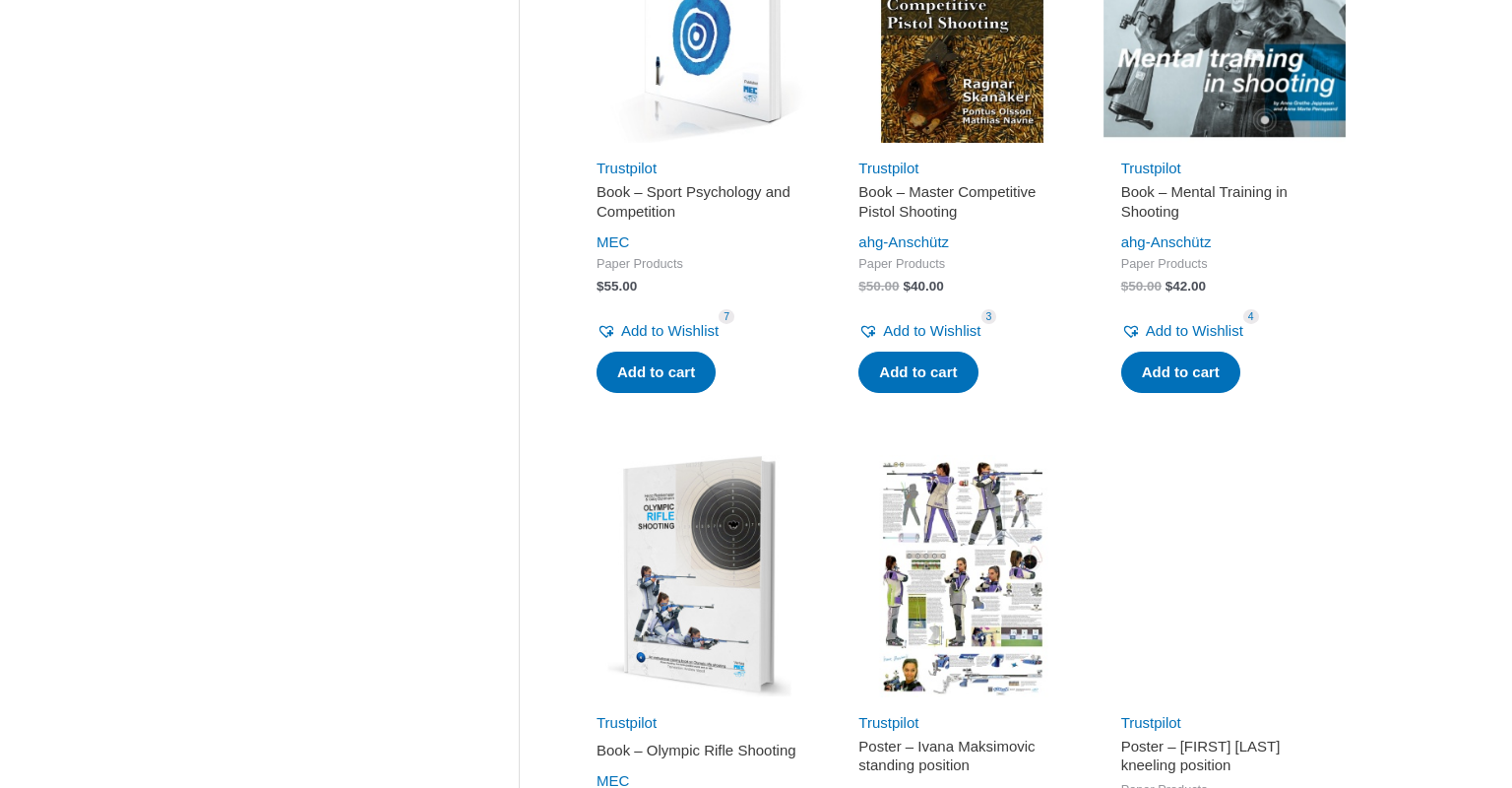scroll, scrollTop: 1808, scrollLeft: 0, axis: vertical 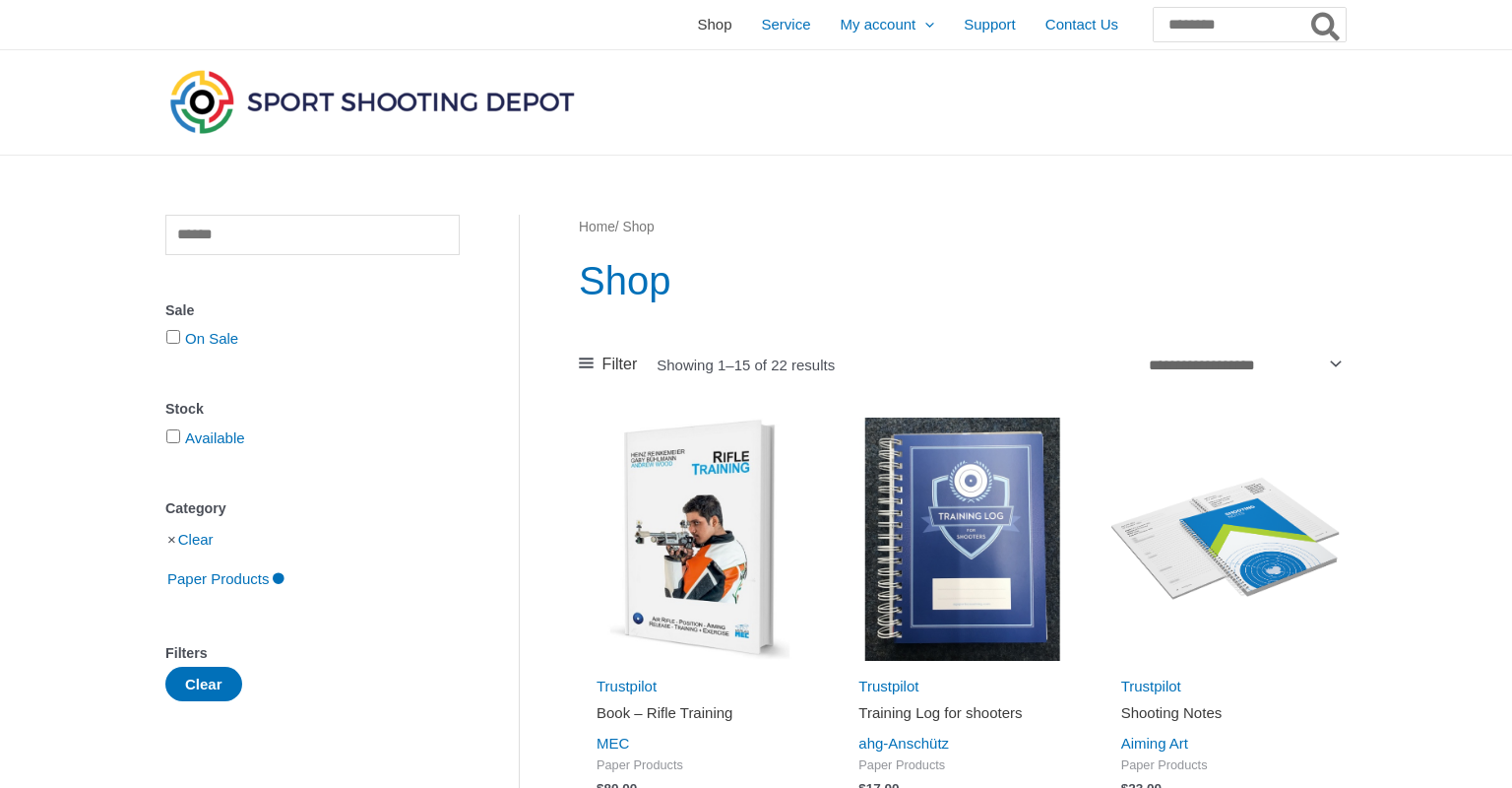 click on "Shop" at bounding box center (714, 25) 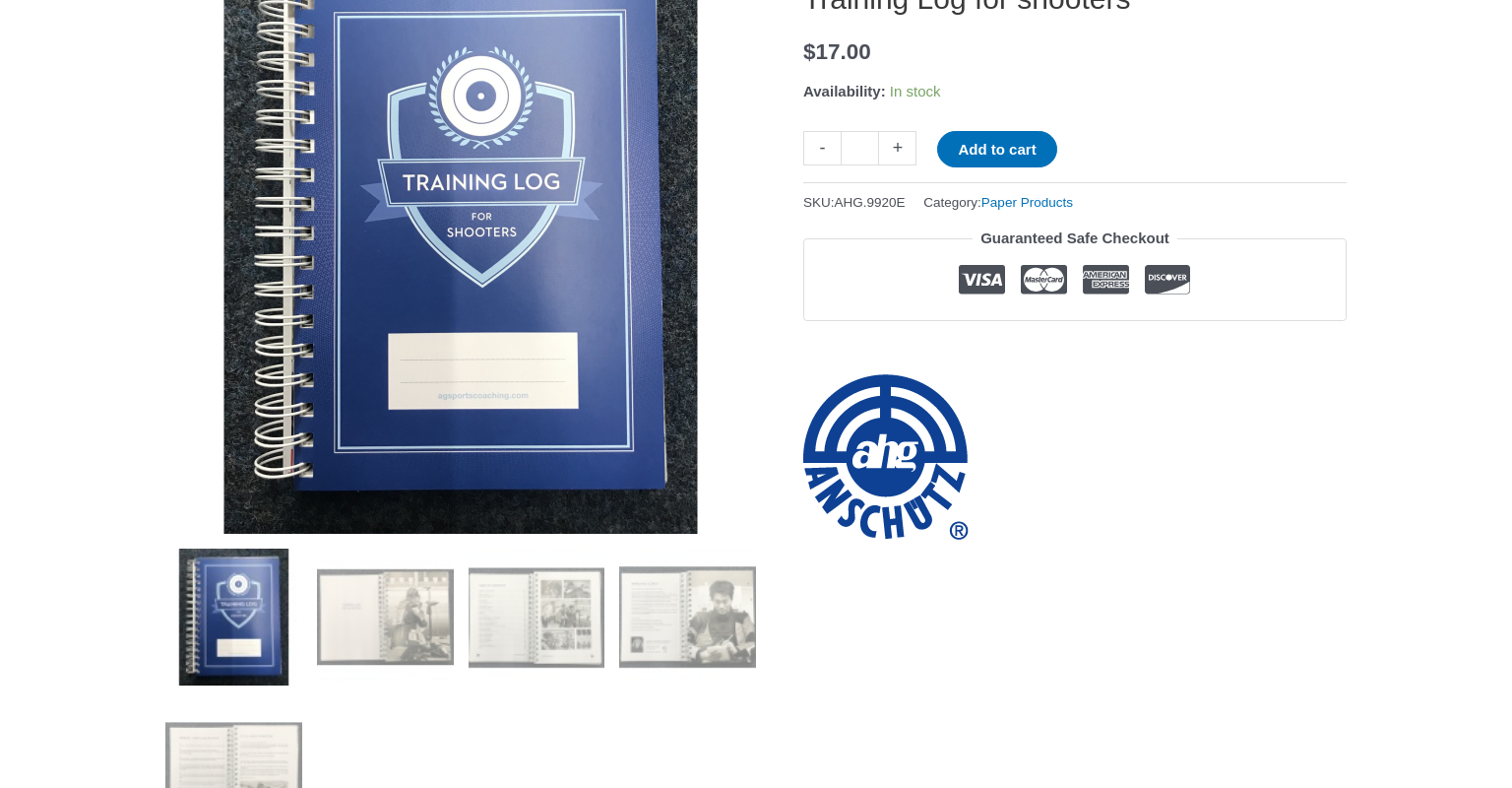 scroll, scrollTop: 426, scrollLeft: 0, axis: vertical 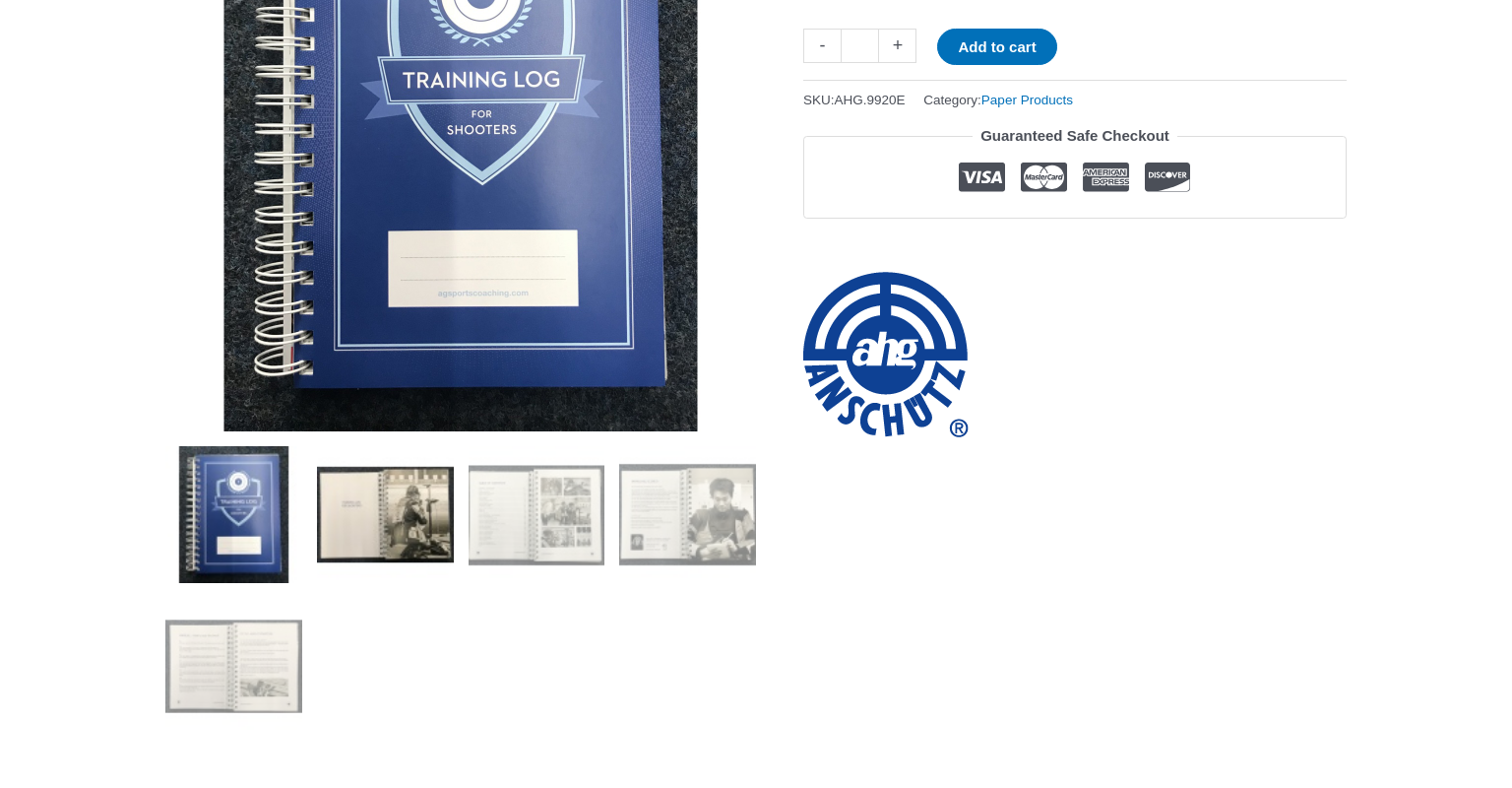 click at bounding box center (385, 514) 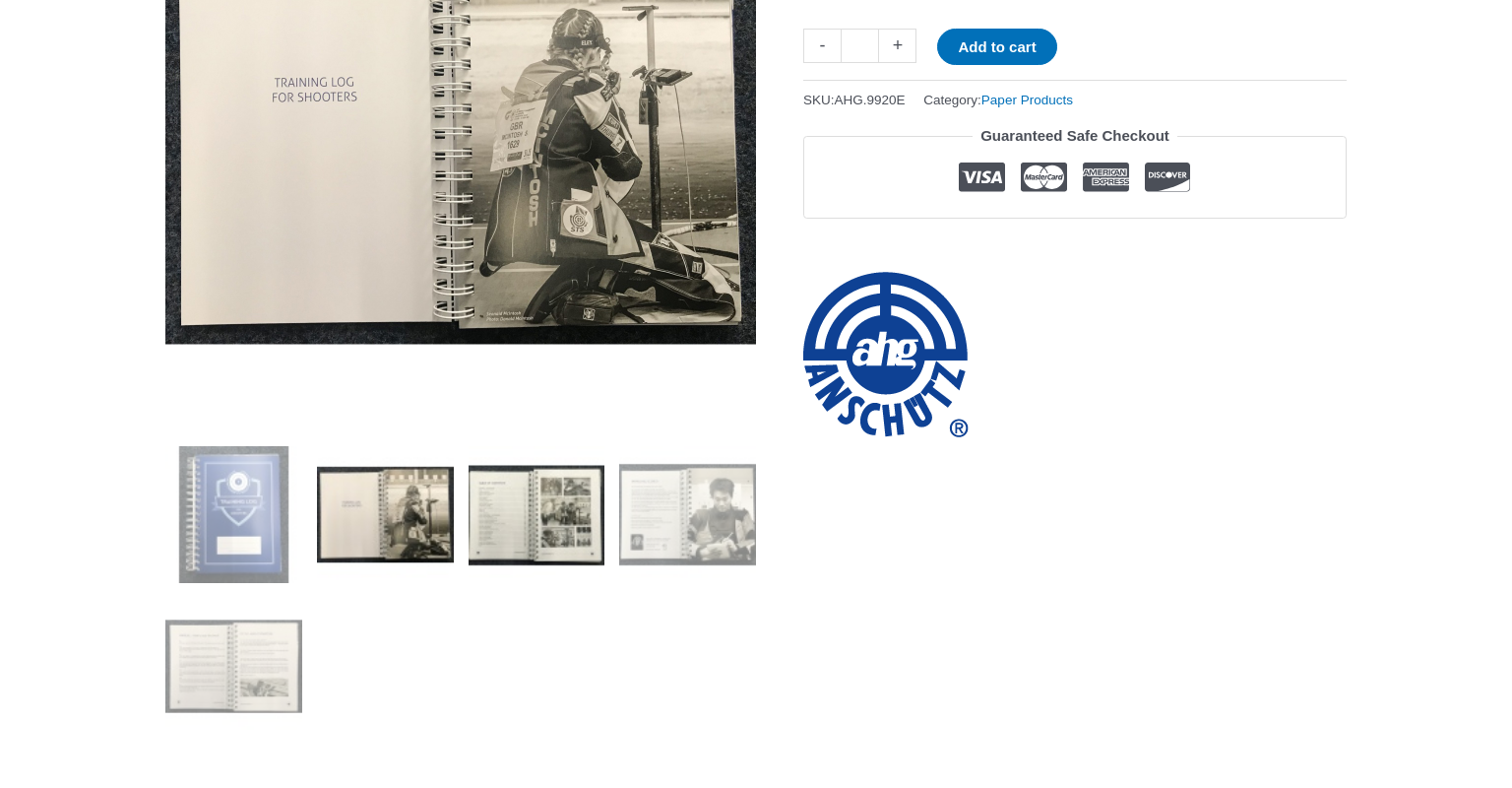 click at bounding box center (536, 514) 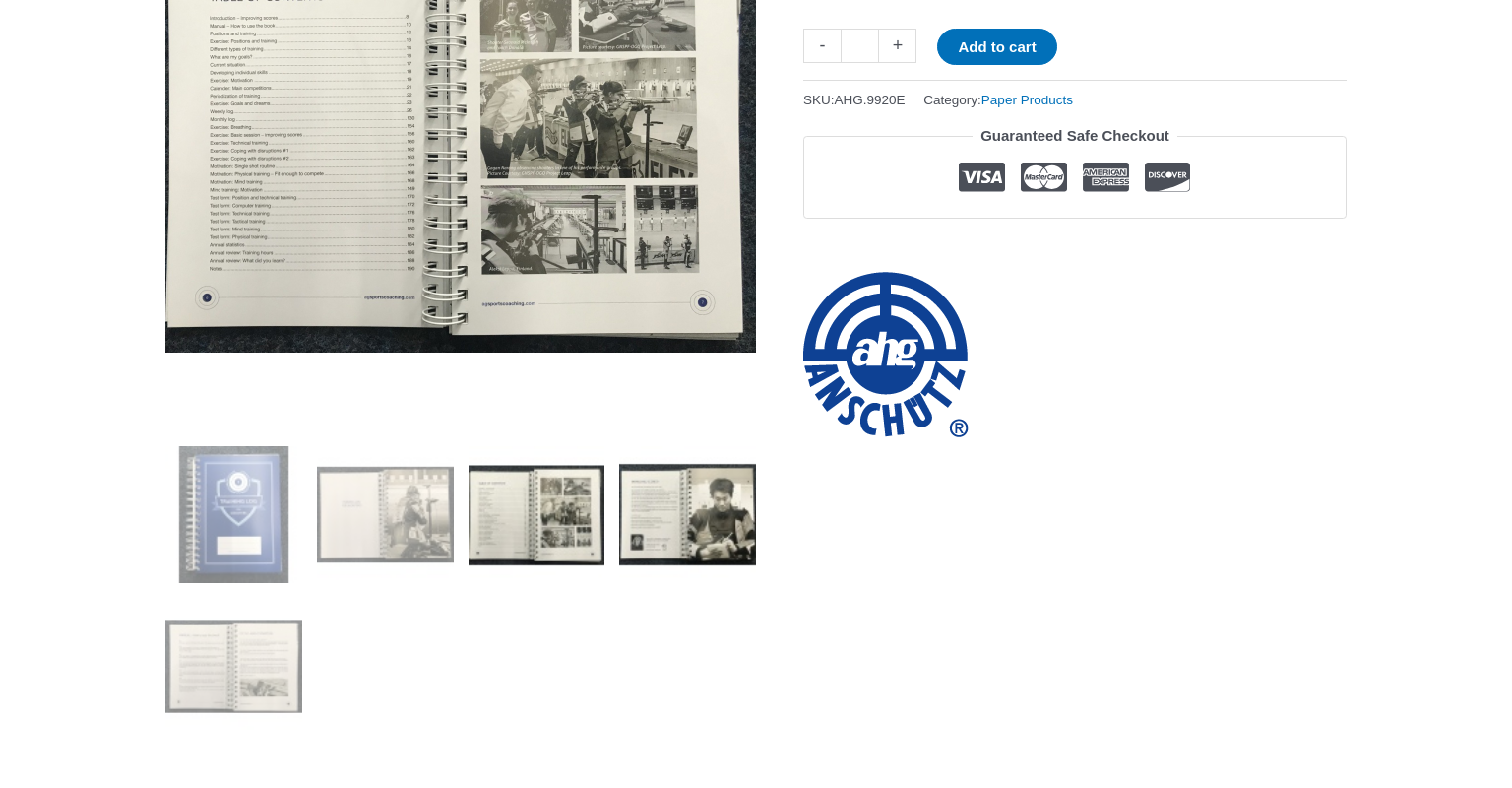 click at bounding box center (687, 514) 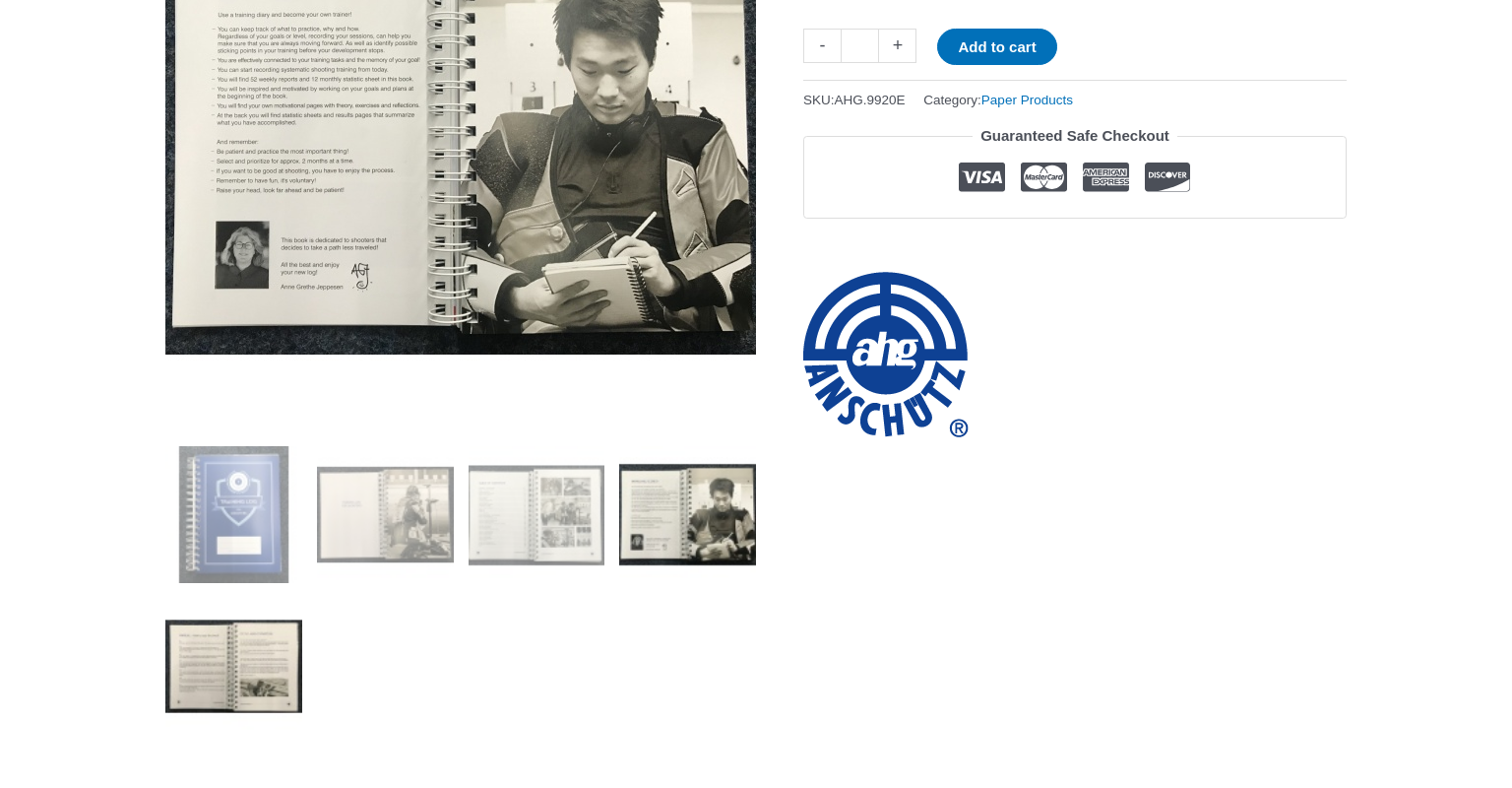 click at bounding box center (233, 666) 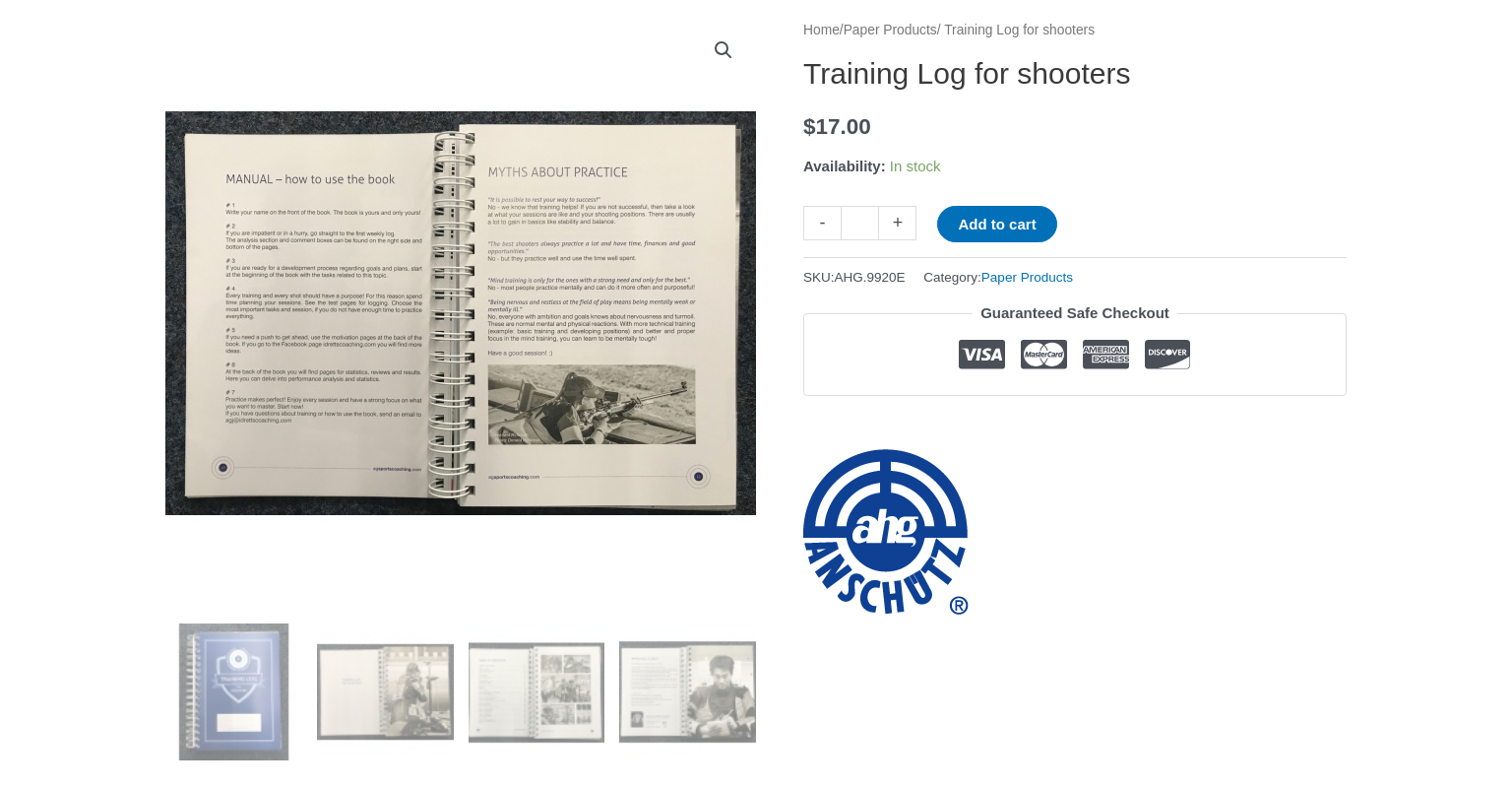 scroll, scrollTop: 106, scrollLeft: 0, axis: vertical 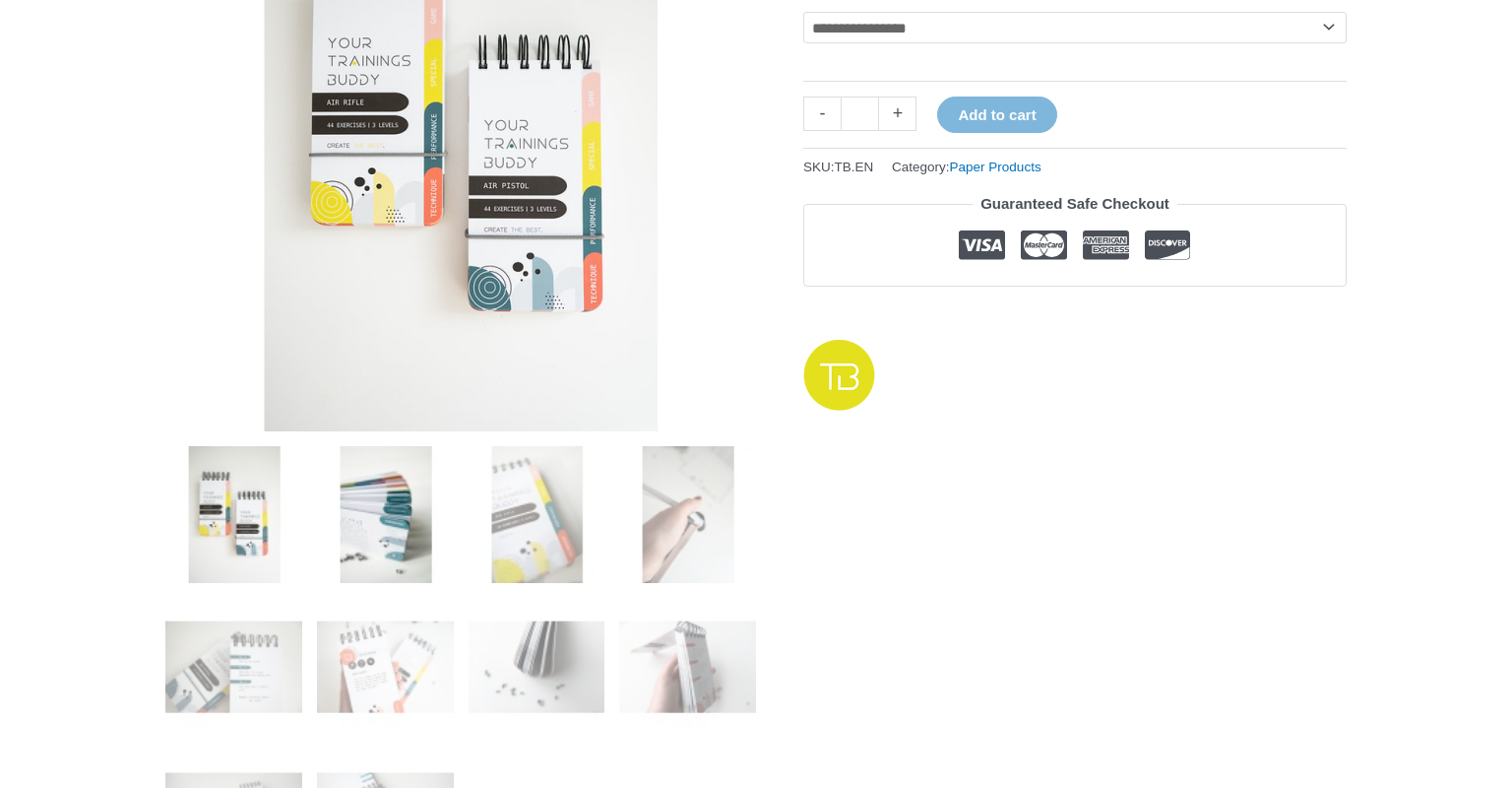click at bounding box center (385, 514) 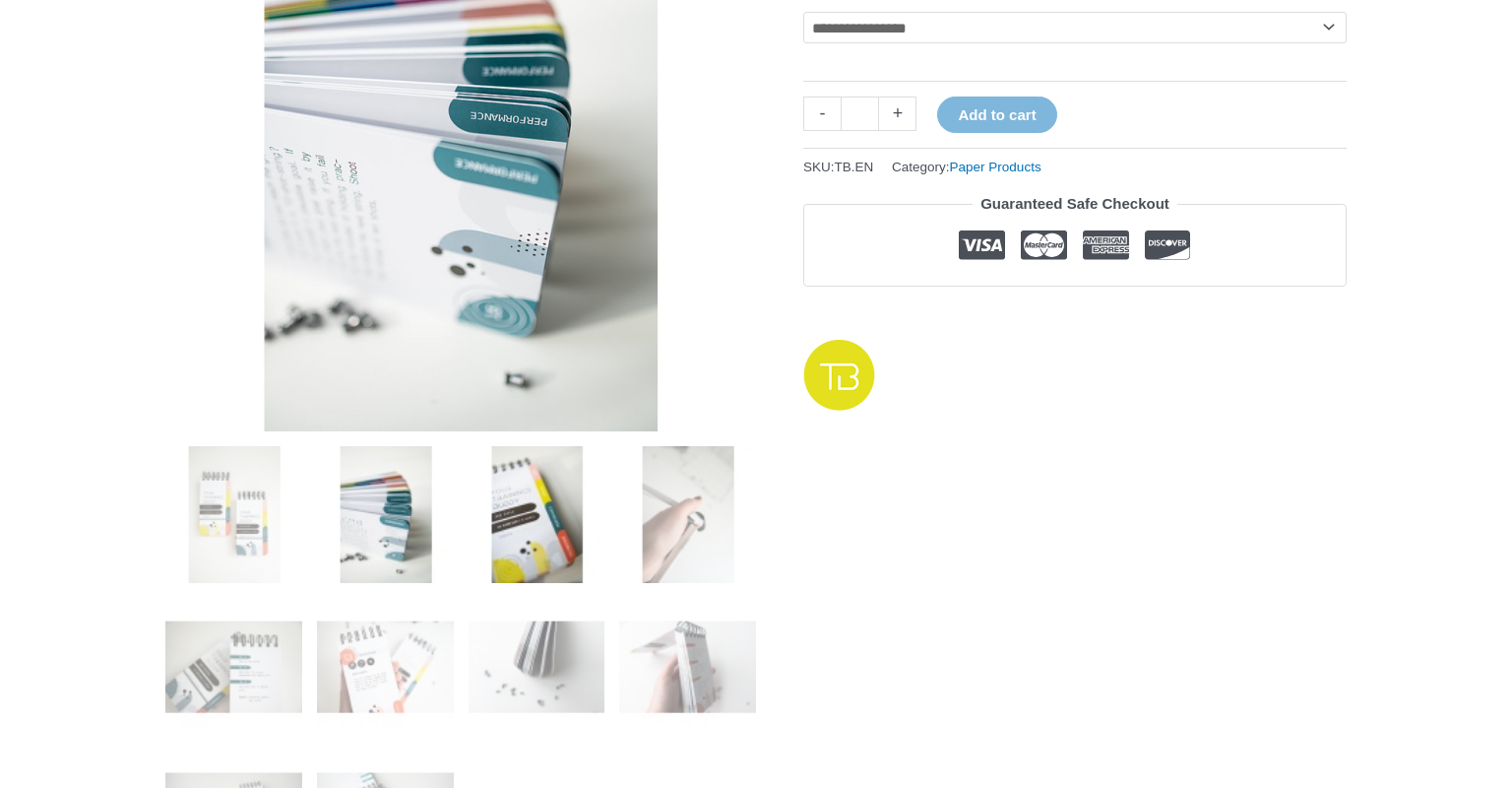 click at bounding box center (536, 514) 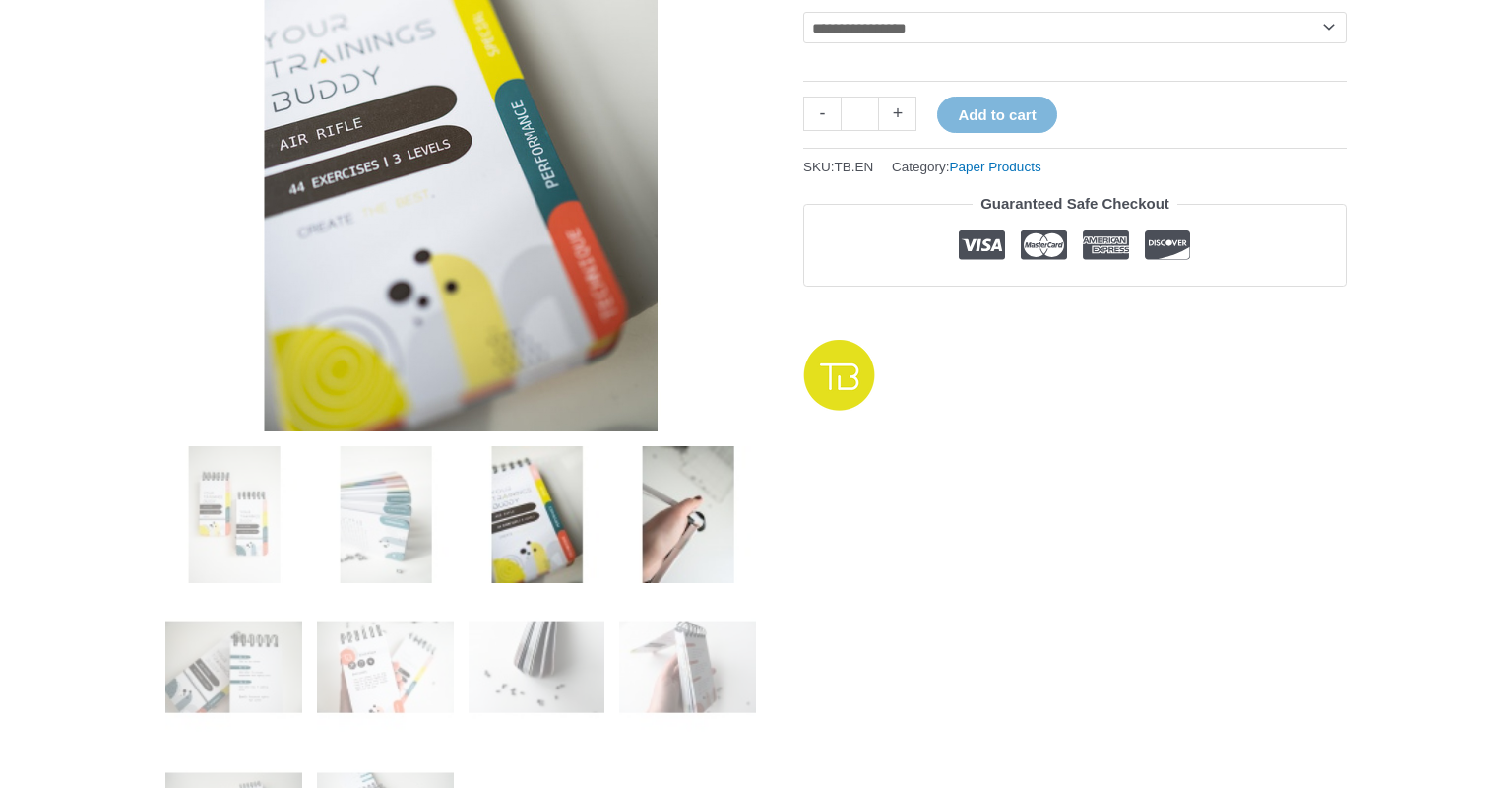 click at bounding box center [687, 514] 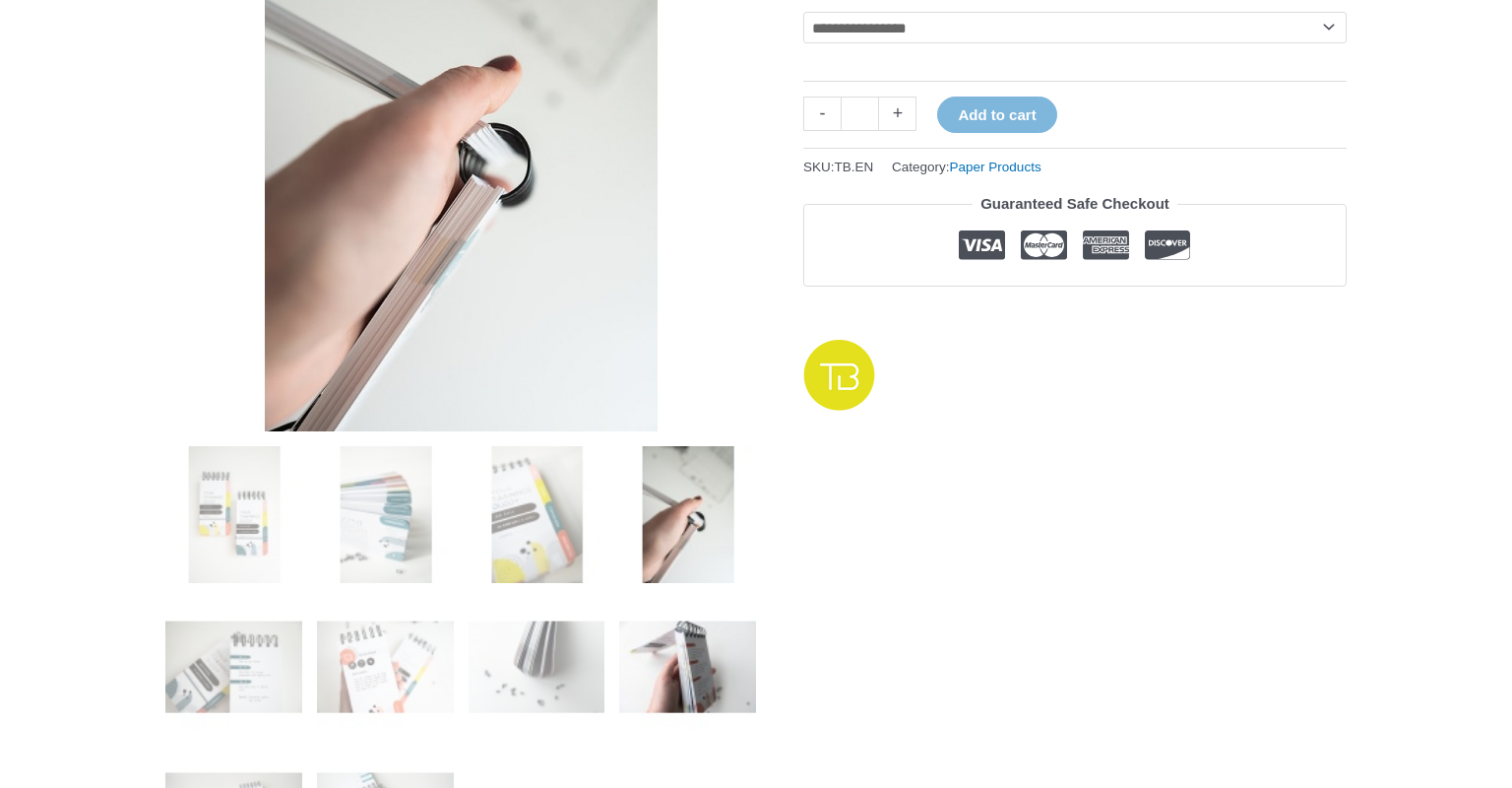 click at bounding box center [687, 666] 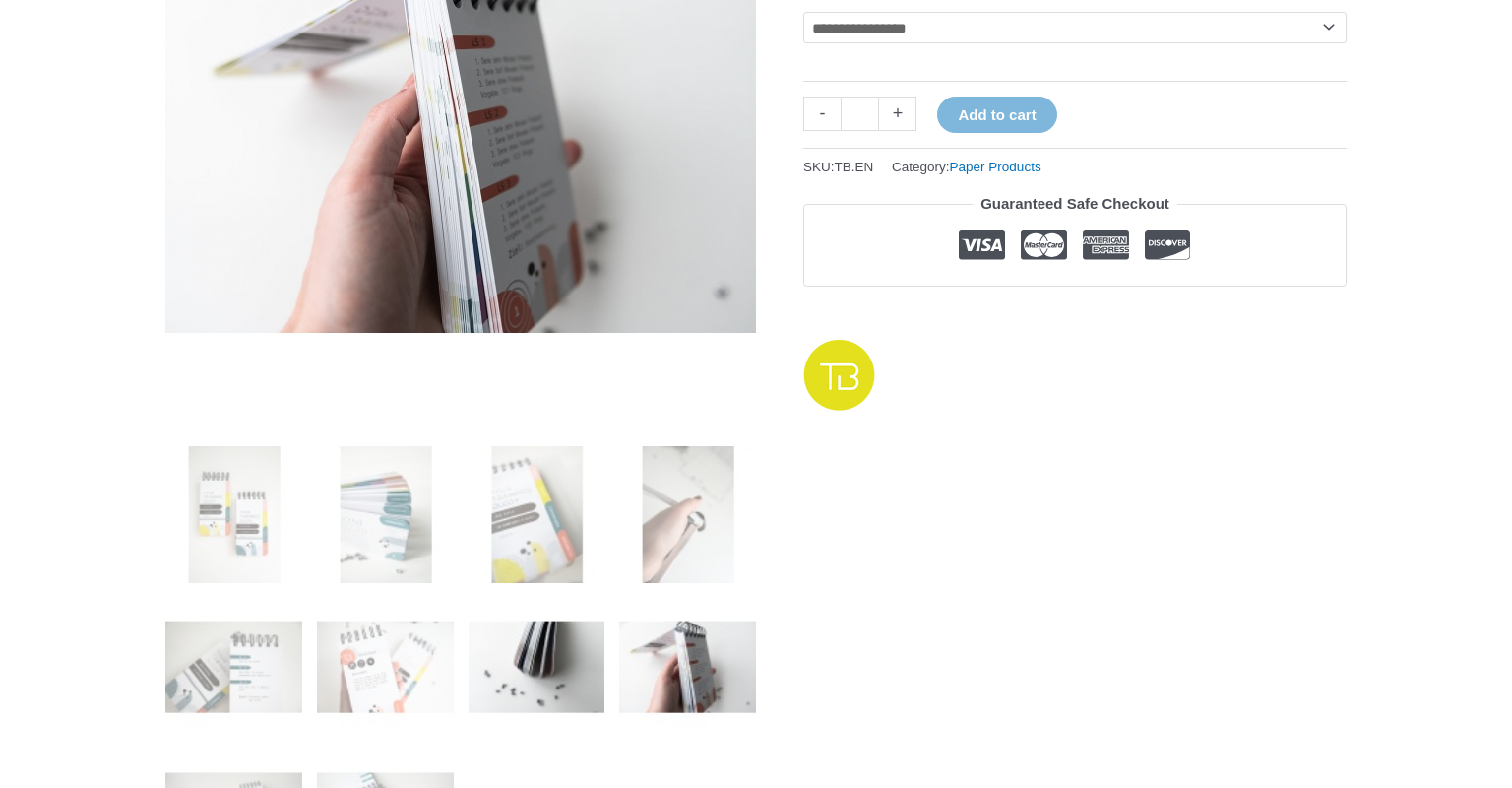 click at bounding box center (536, 666) 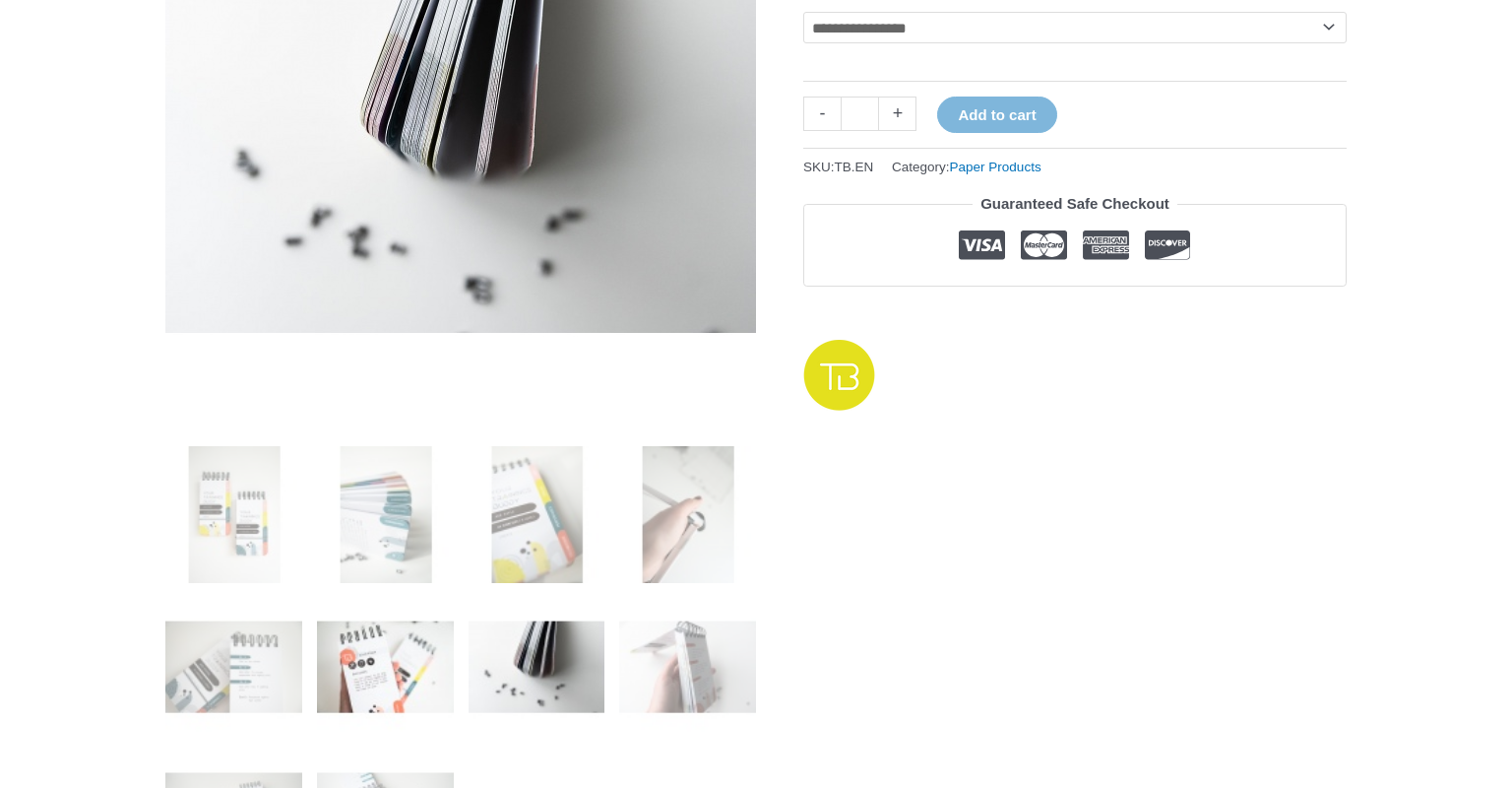 click at bounding box center [385, 666] 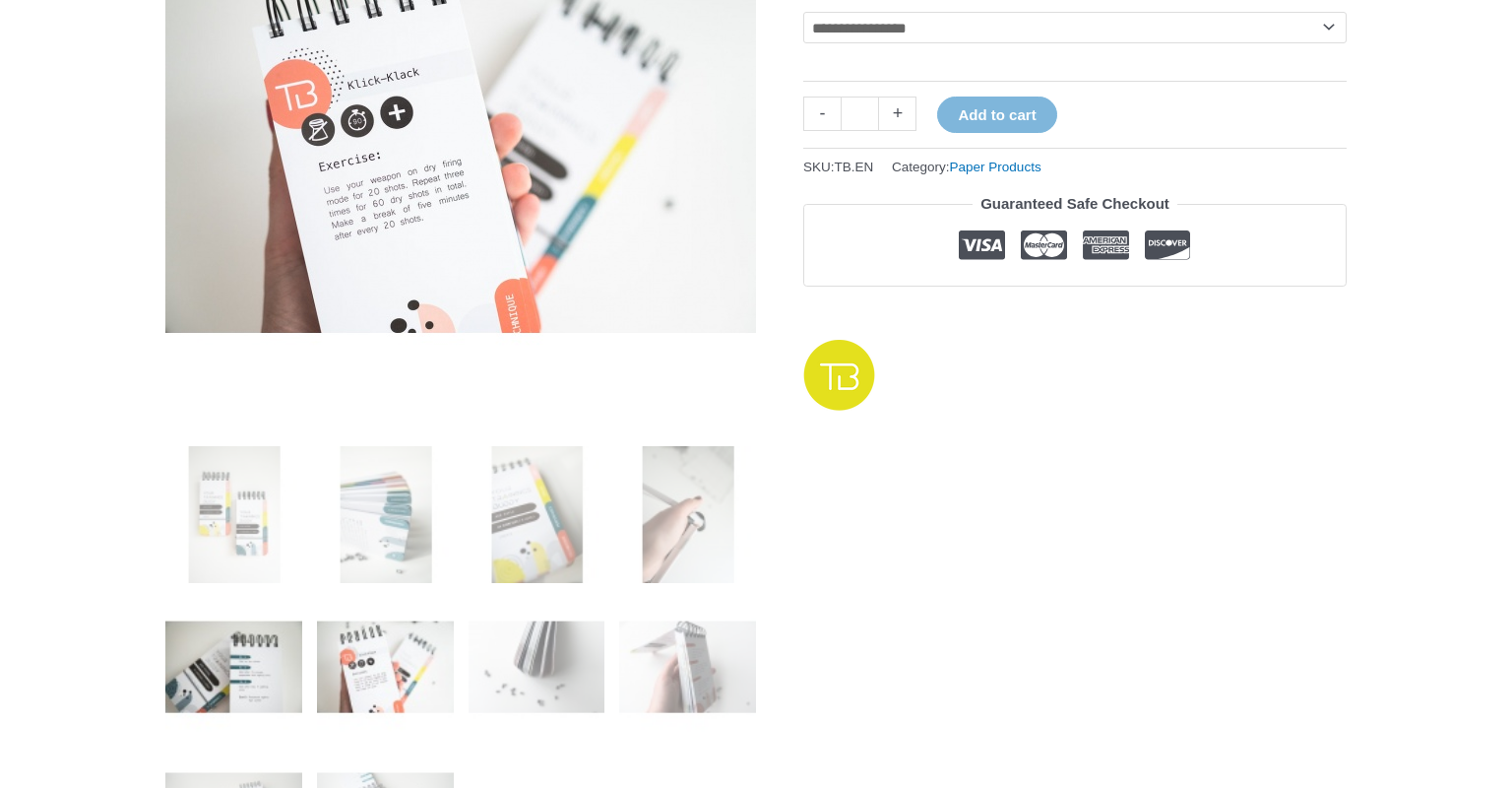 click at bounding box center (233, 666) 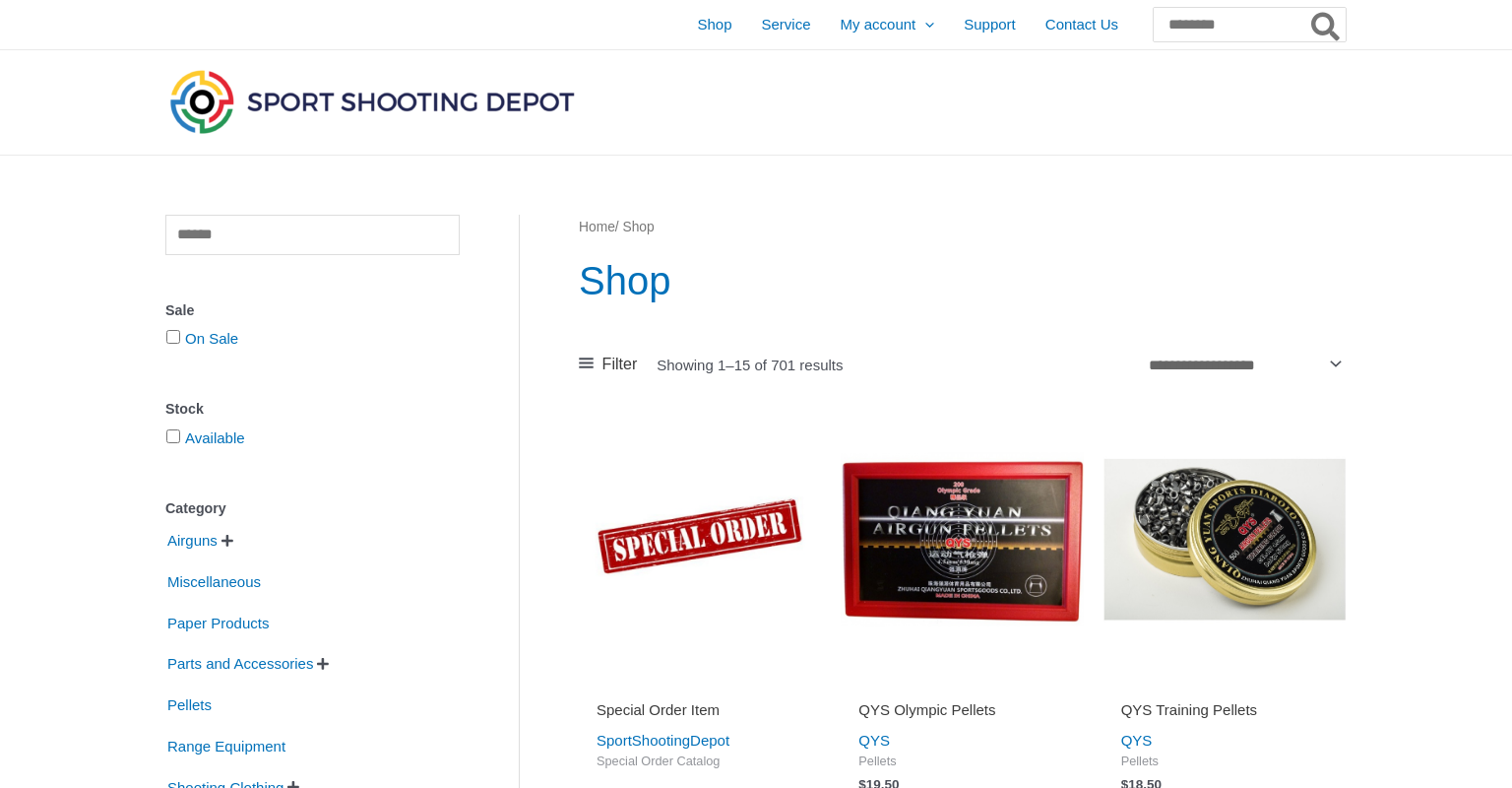 scroll, scrollTop: 426, scrollLeft: 0, axis: vertical 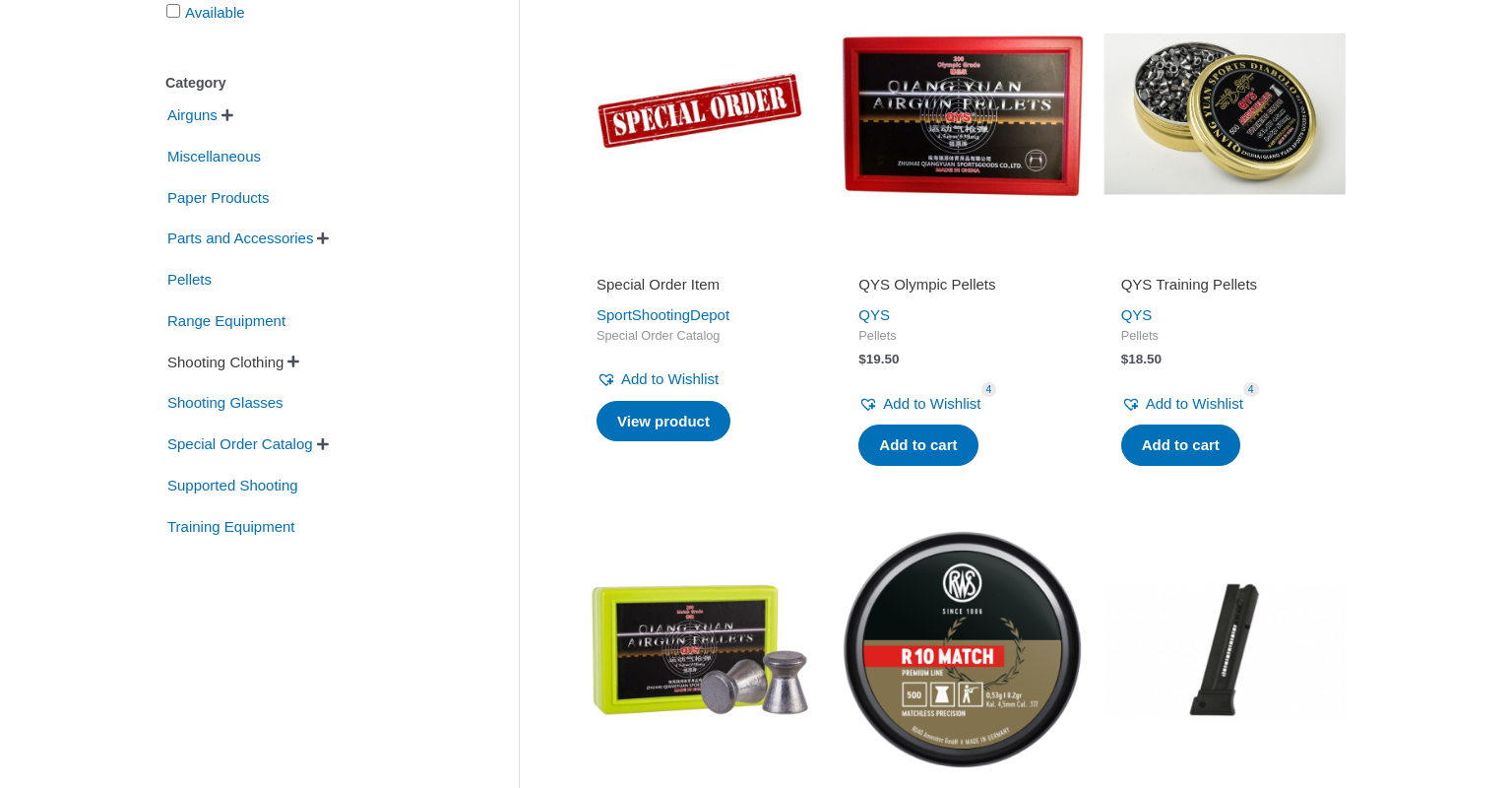 click on "Shooting Clothing" at bounding box center [225, 362] 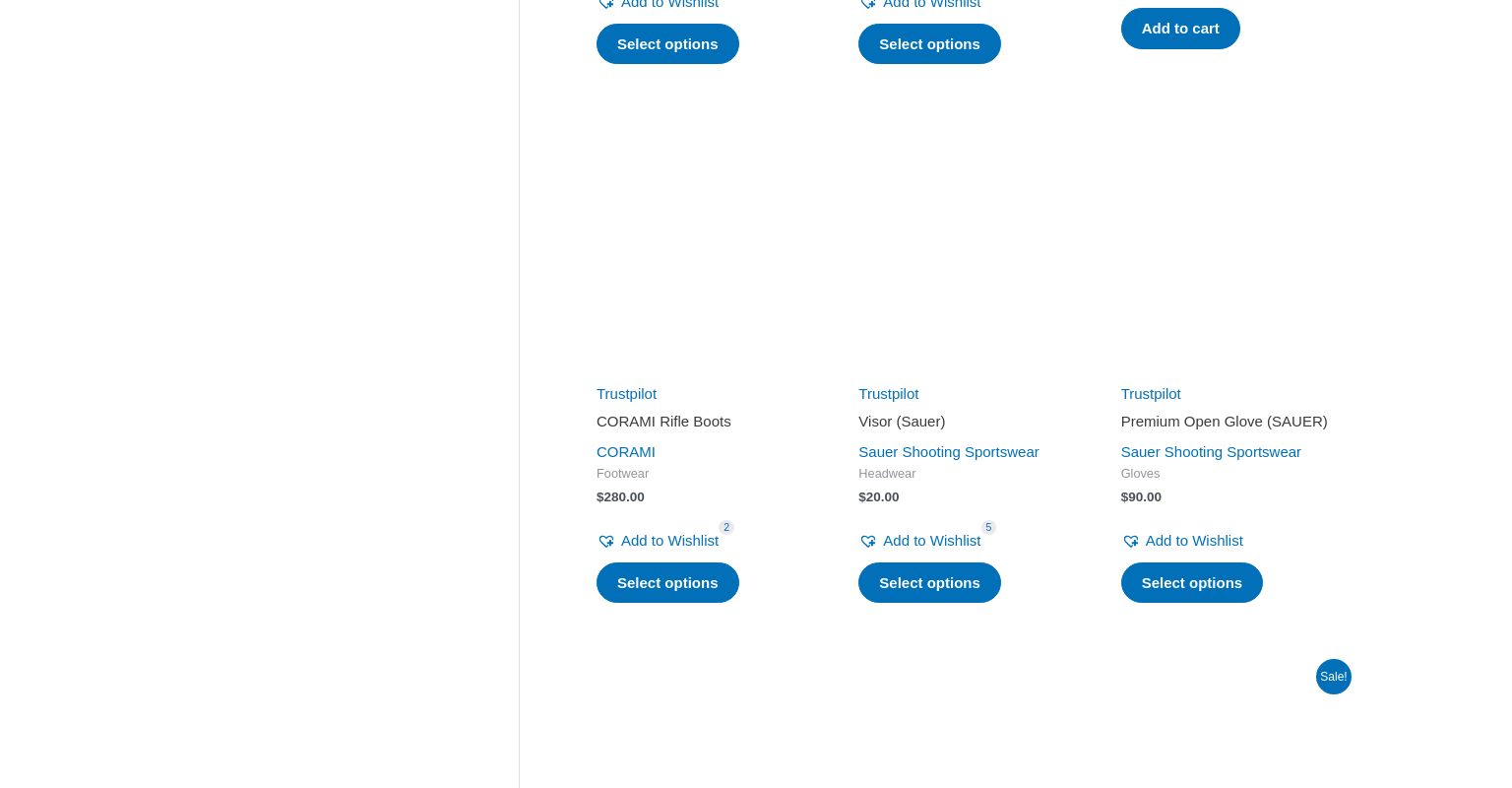 scroll, scrollTop: 2021, scrollLeft: 0, axis: vertical 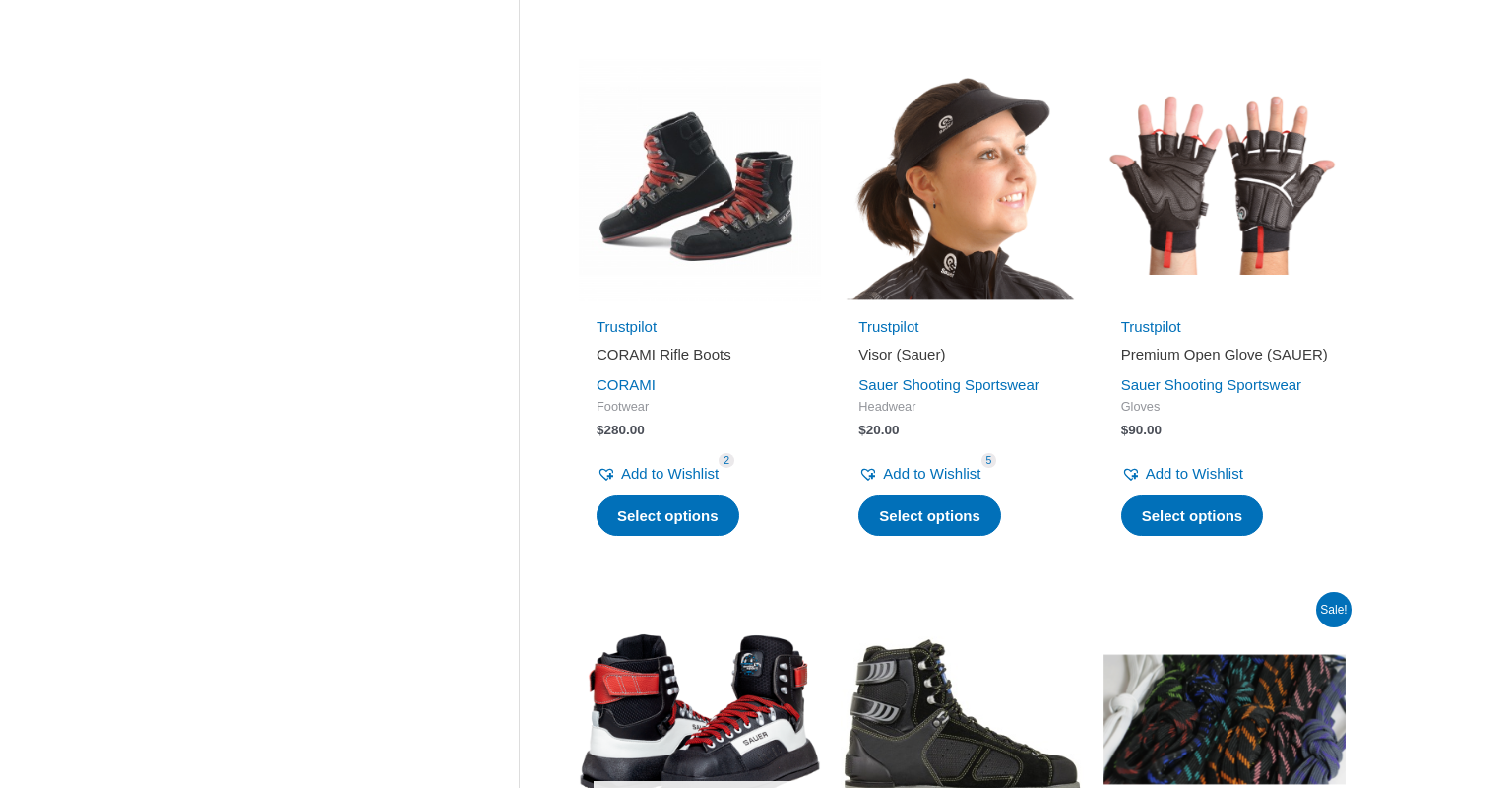 click on "Visor (Sauer)" at bounding box center (962, 355) 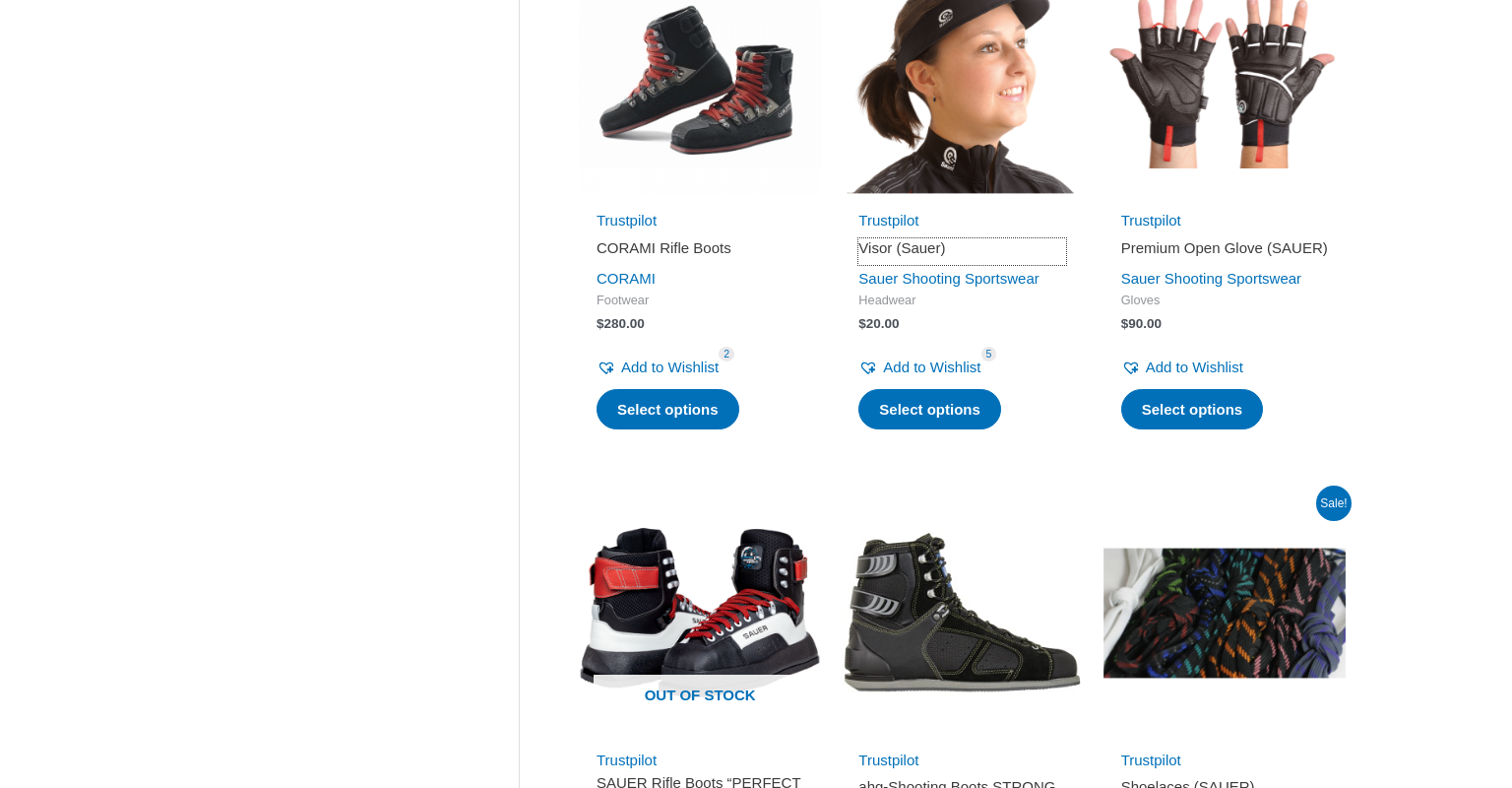 scroll, scrollTop: 1489, scrollLeft: 0, axis: vertical 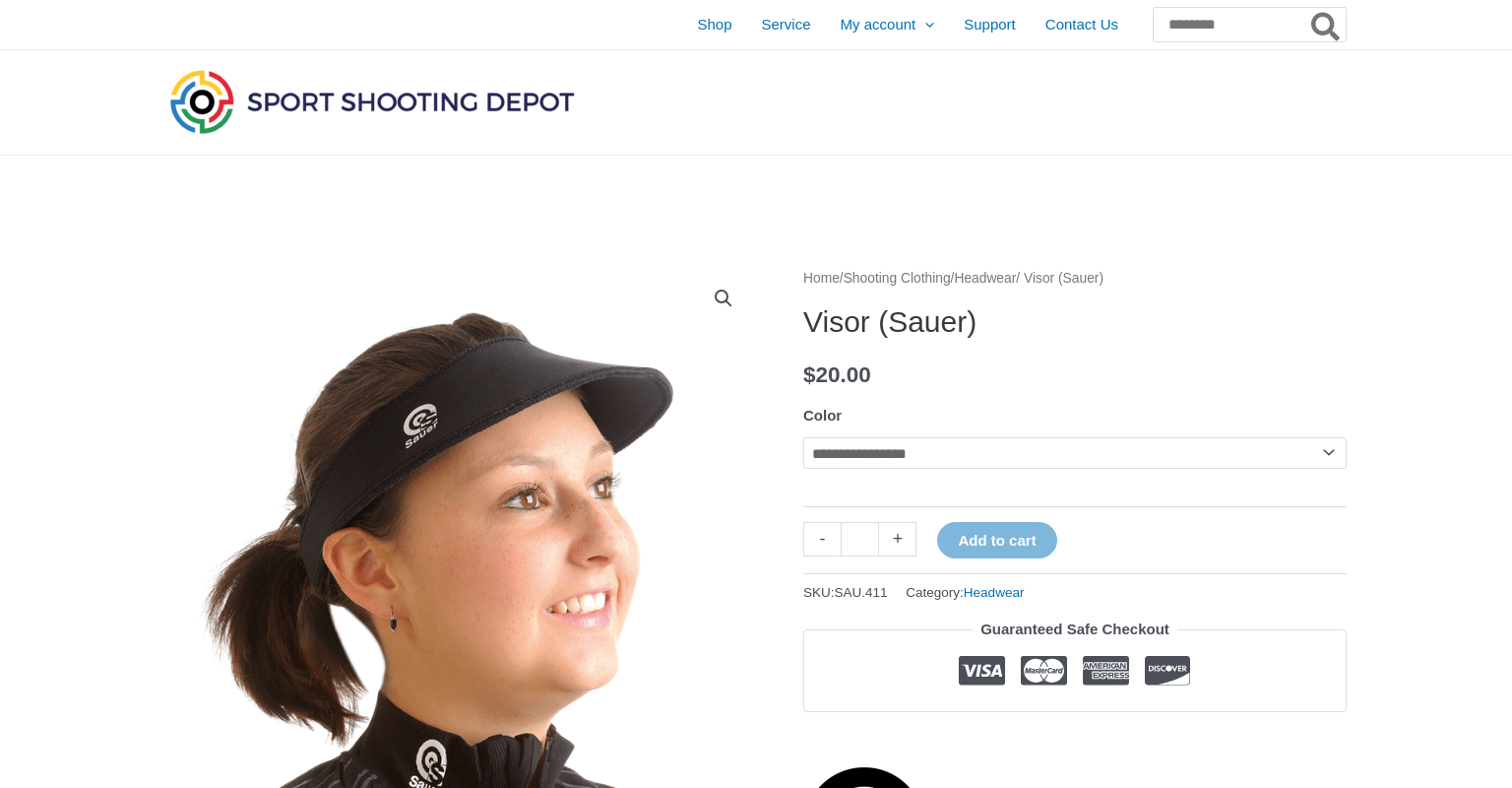 click on "Headwear" at bounding box center (984, 278) 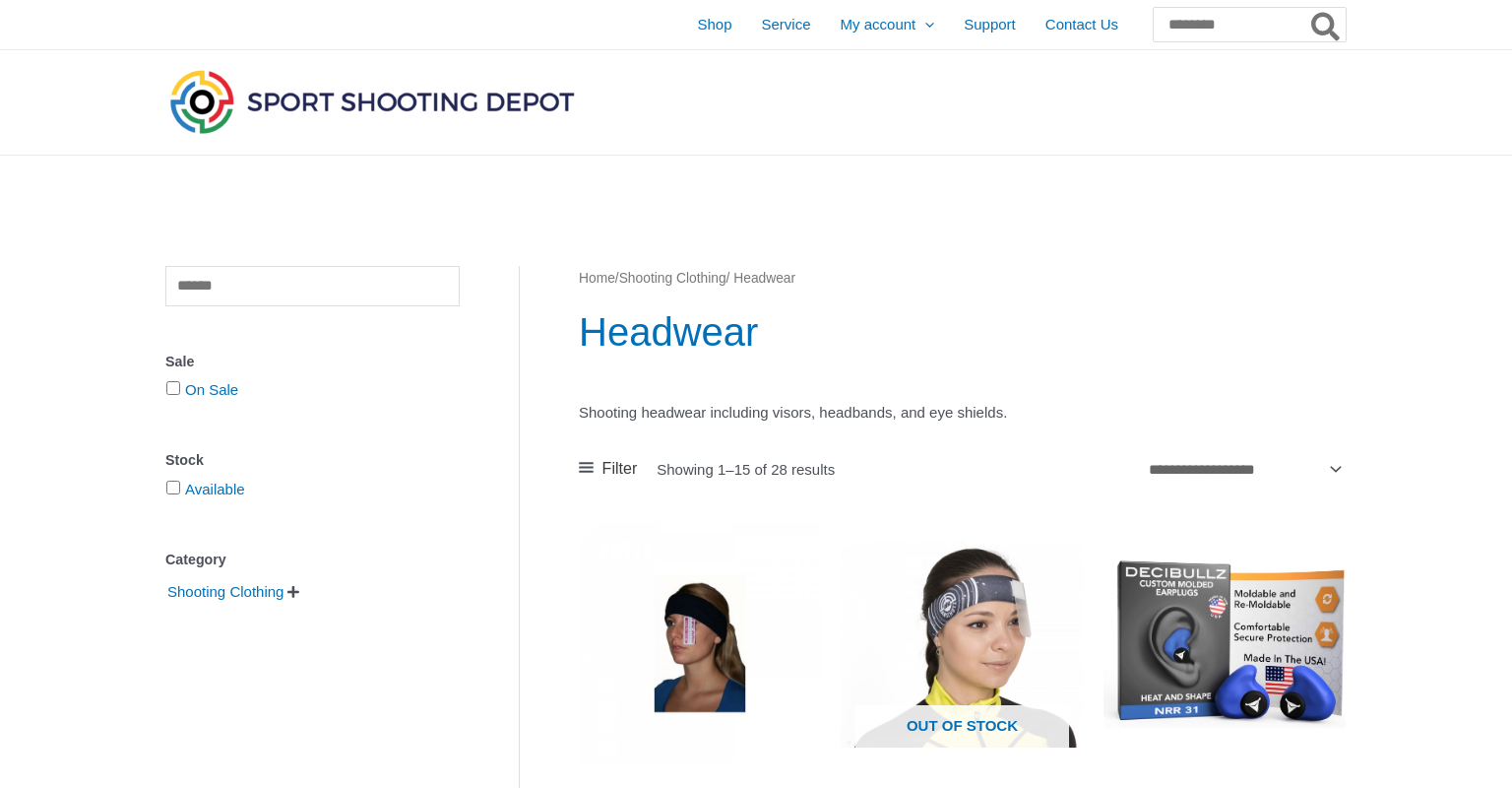 scroll, scrollTop: 370, scrollLeft: 0, axis: vertical 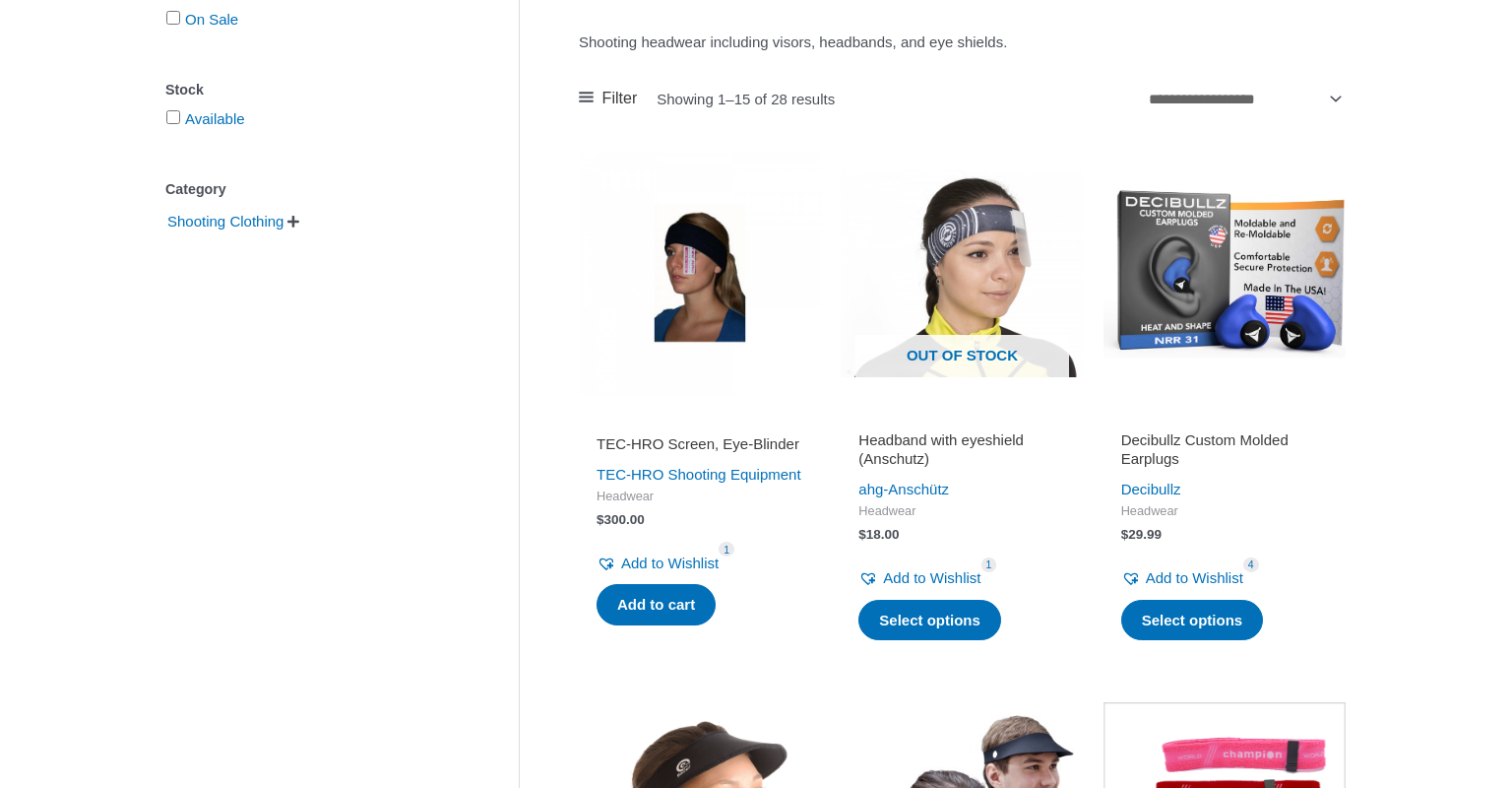 click on "Decibullz Custom Molded Earplugs" at bounding box center (1225, 449) 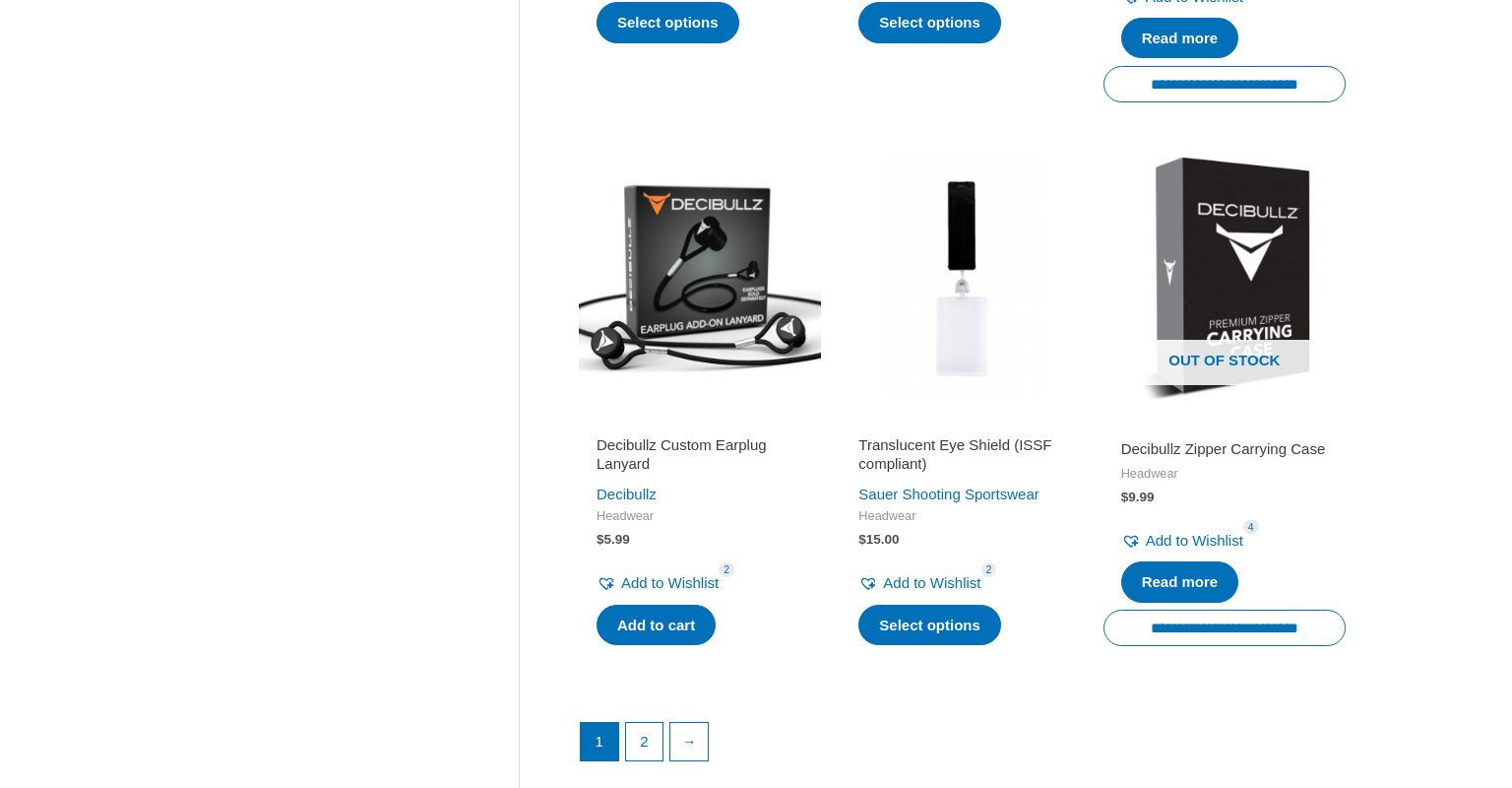 scroll, scrollTop: 2604, scrollLeft: 0, axis: vertical 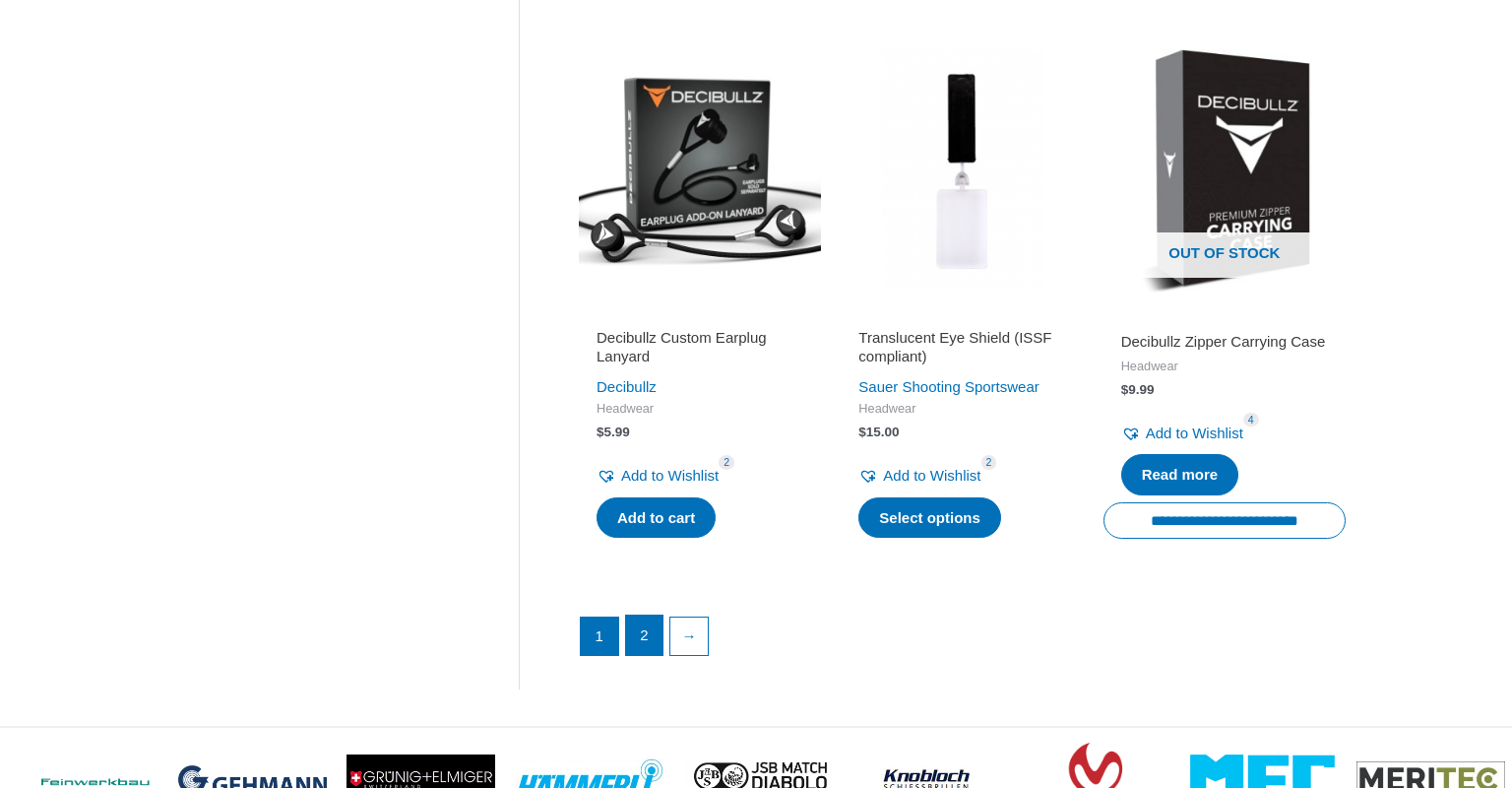 drag, startPoint x: 640, startPoint y: 668, endPoint x: 740, endPoint y: 617, distance: 112.25418 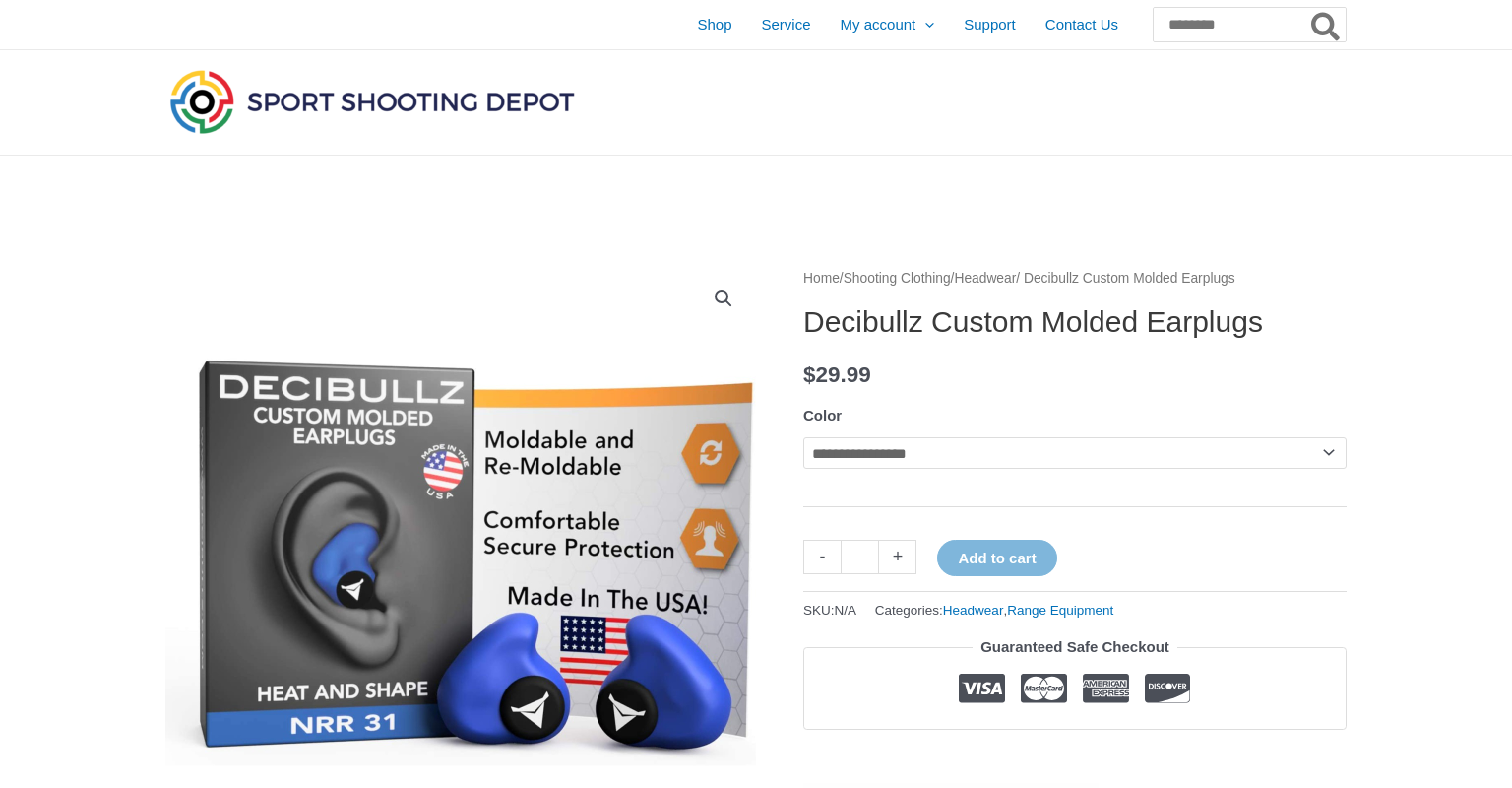 scroll, scrollTop: 0, scrollLeft: 0, axis: both 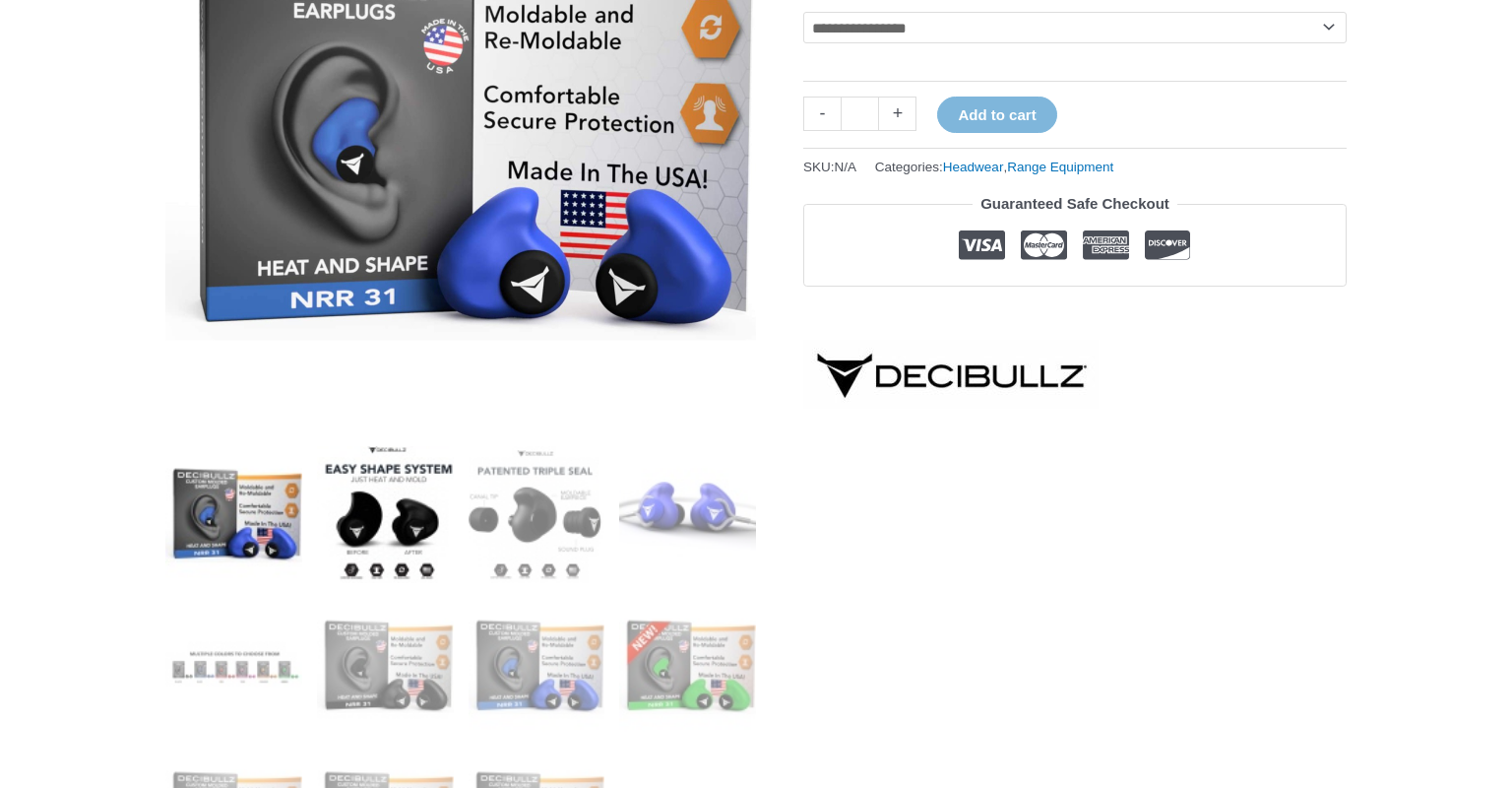click at bounding box center [385, 514] 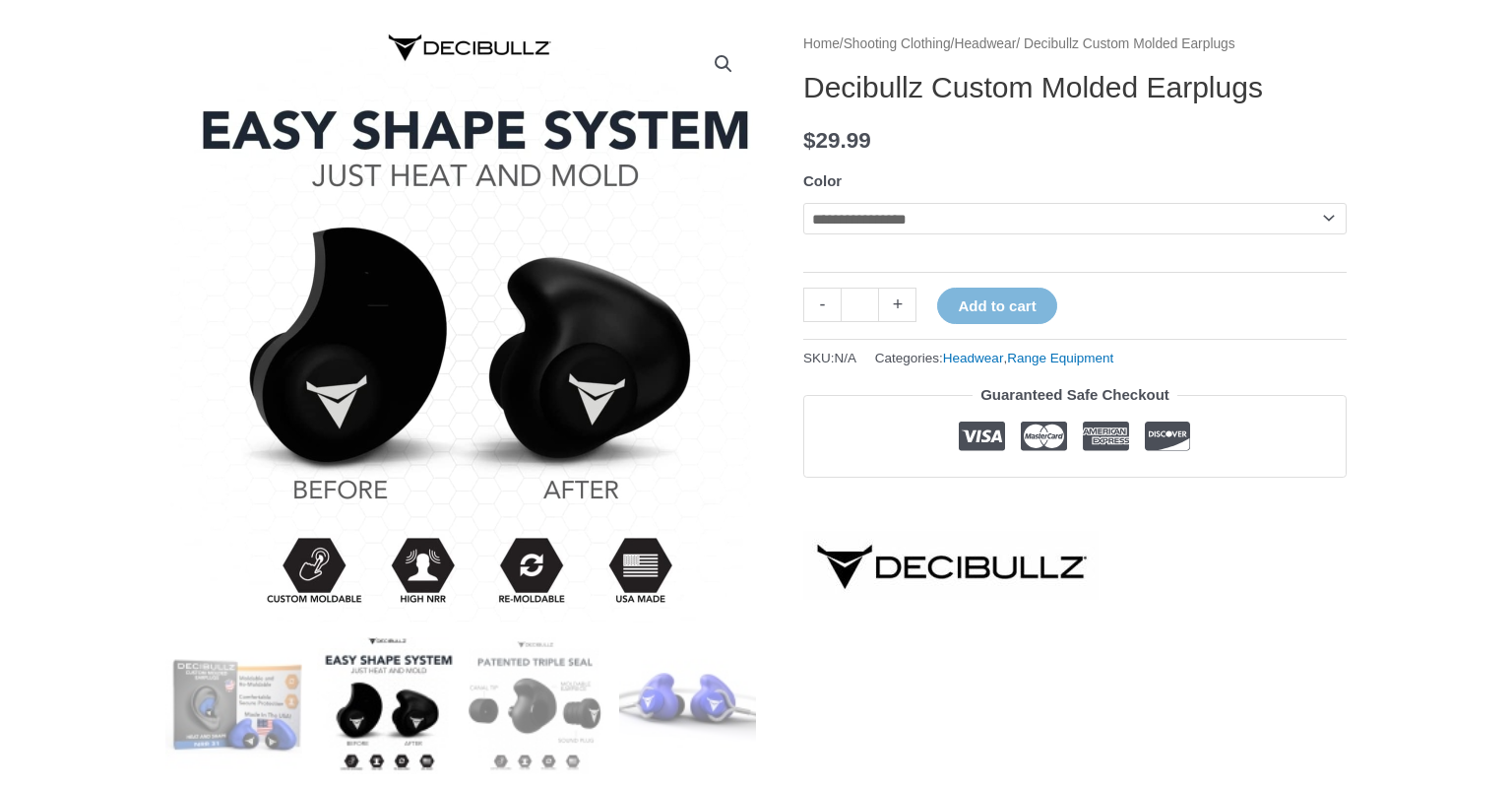 scroll, scrollTop: 213, scrollLeft: 0, axis: vertical 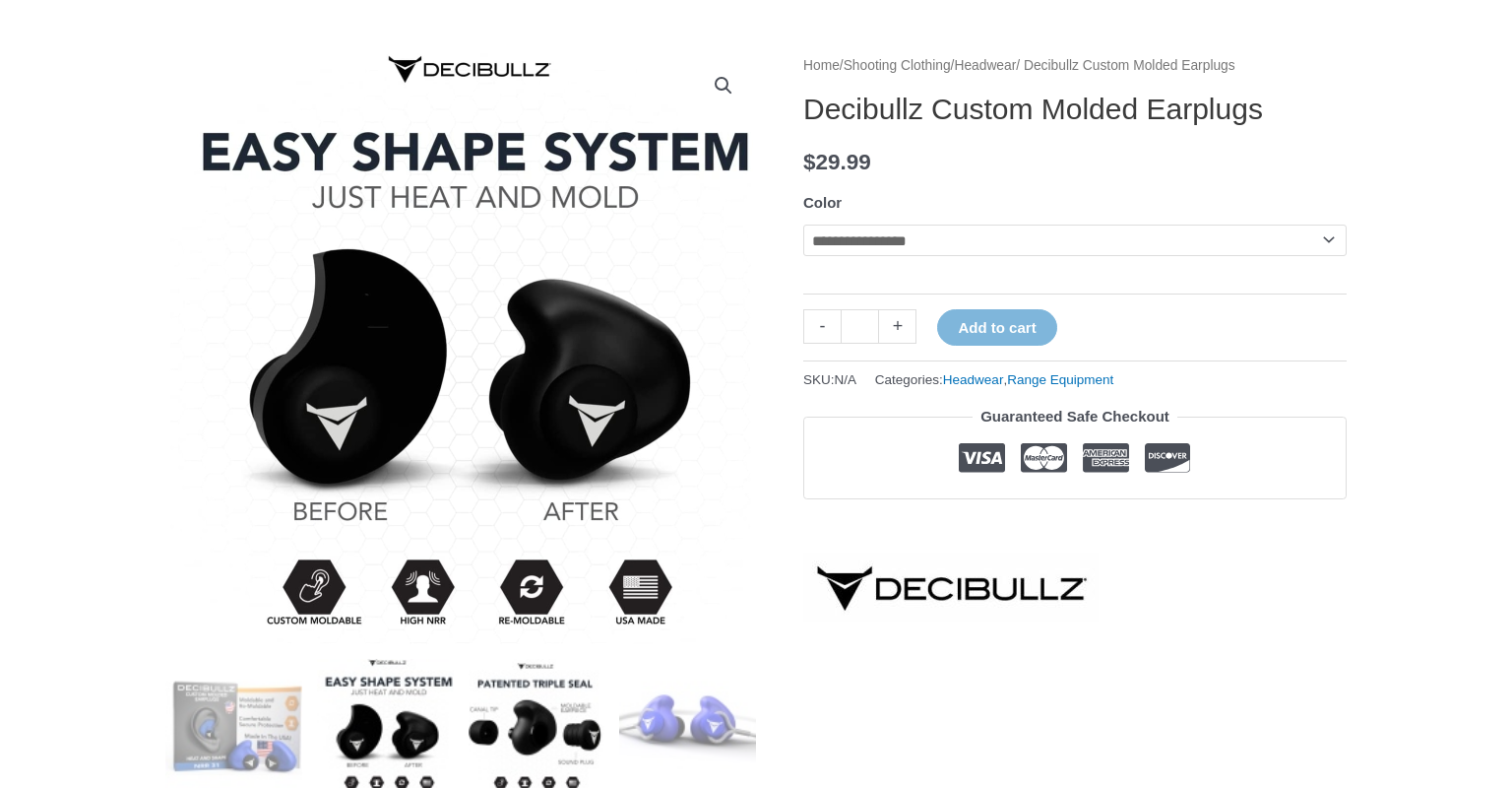 click at bounding box center [536, 727] 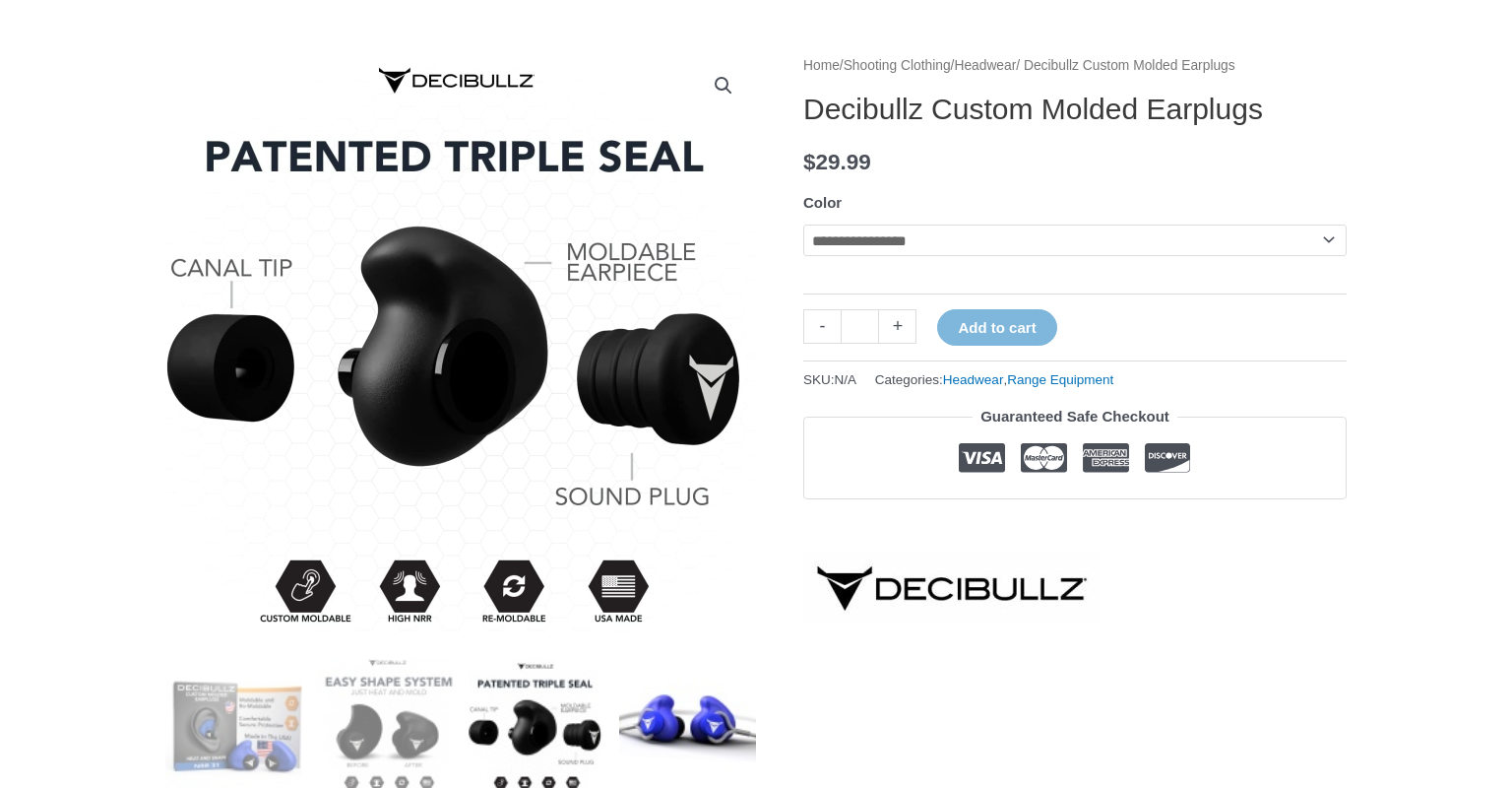 click at bounding box center [687, 727] 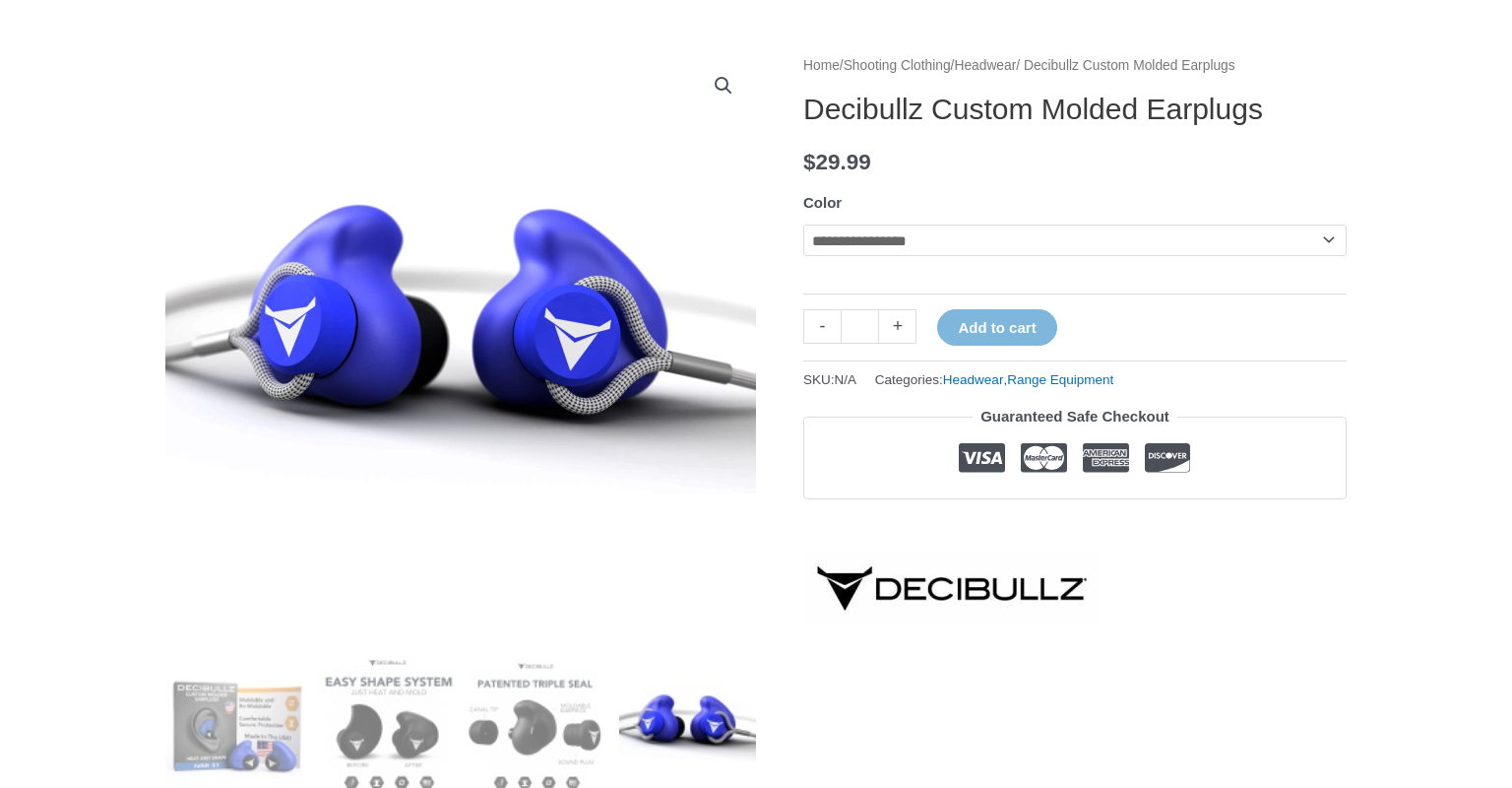 click on "**********" 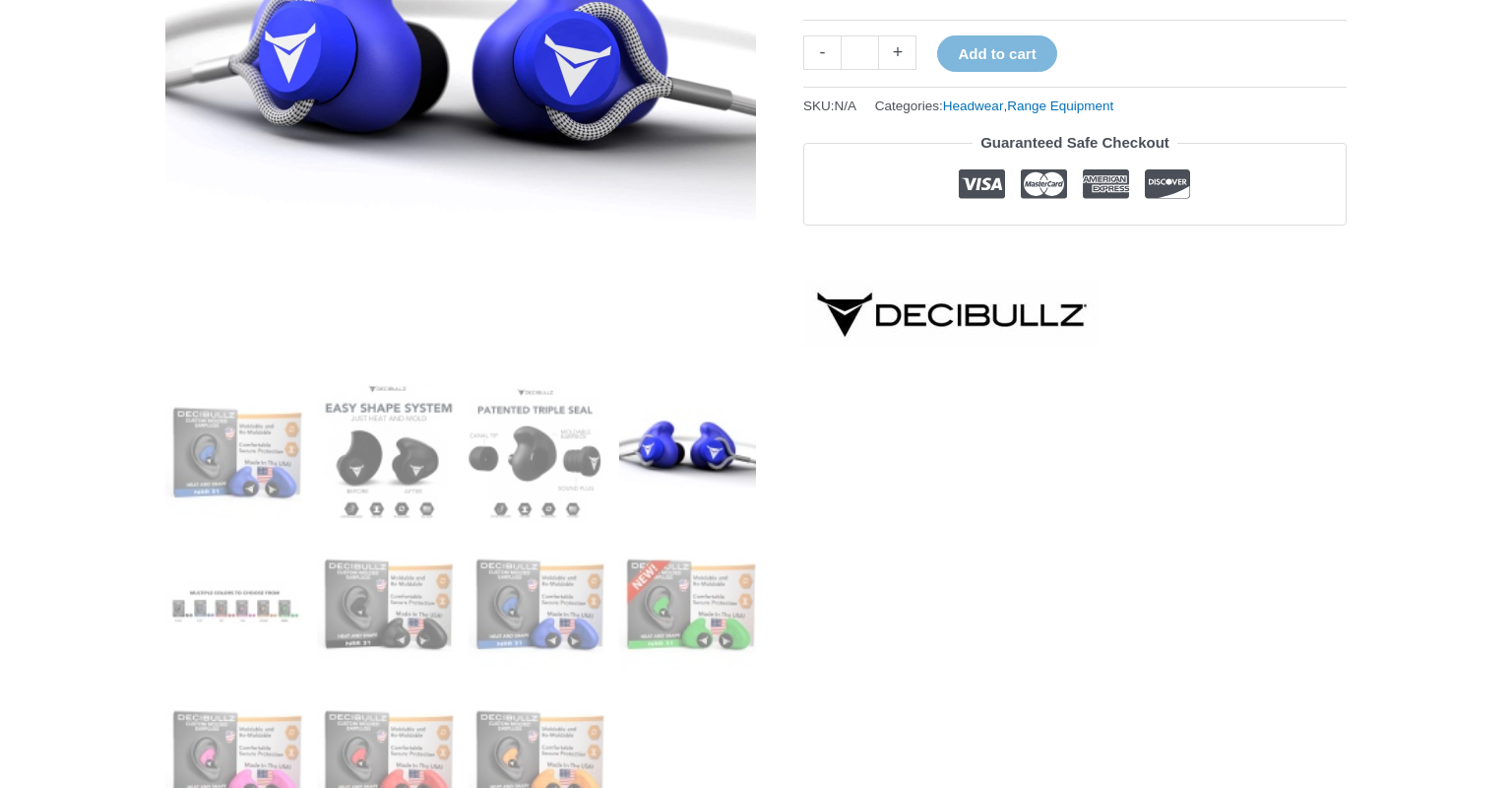 scroll, scrollTop: 745, scrollLeft: 0, axis: vertical 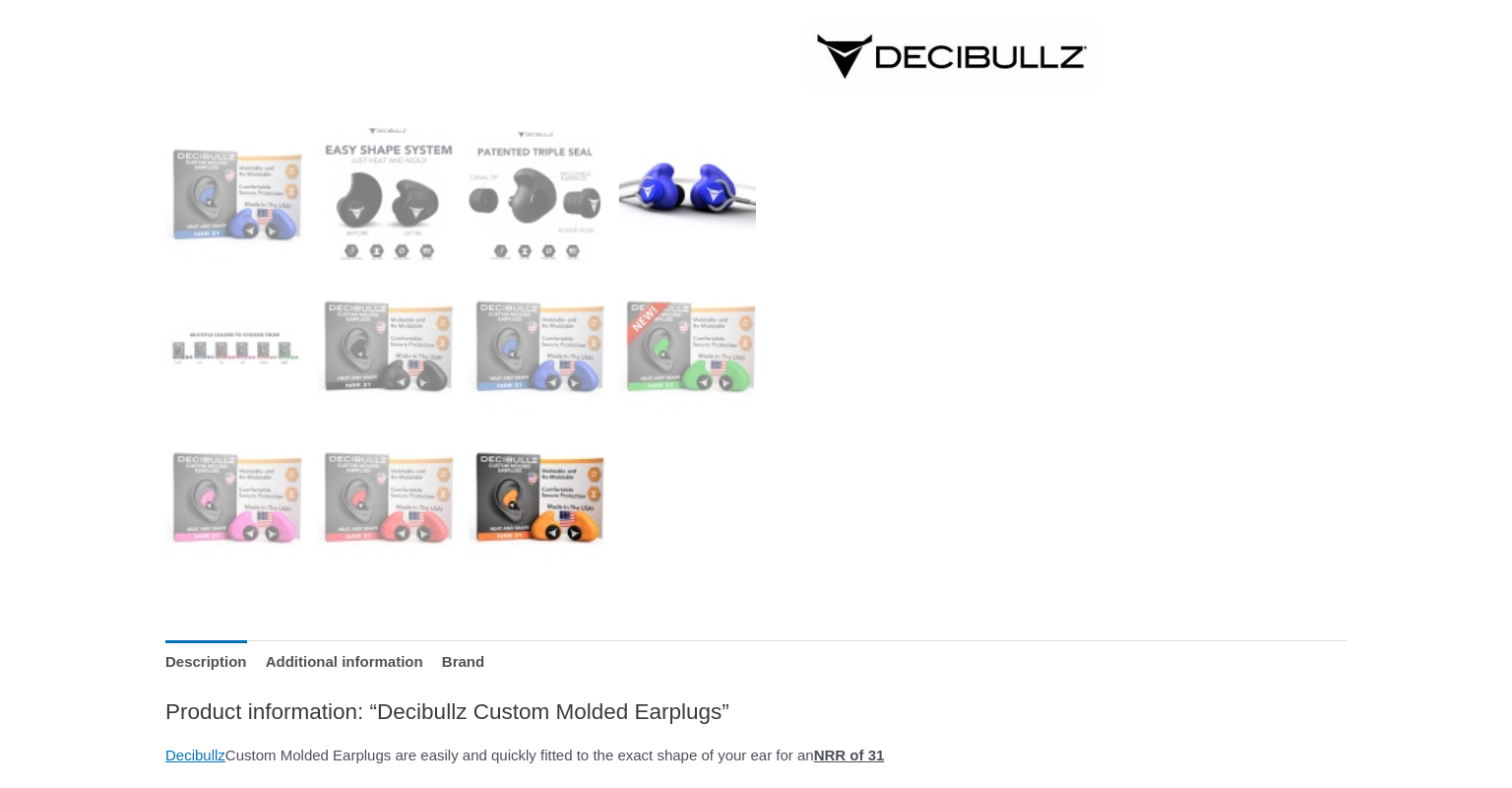 click at bounding box center (536, 498) 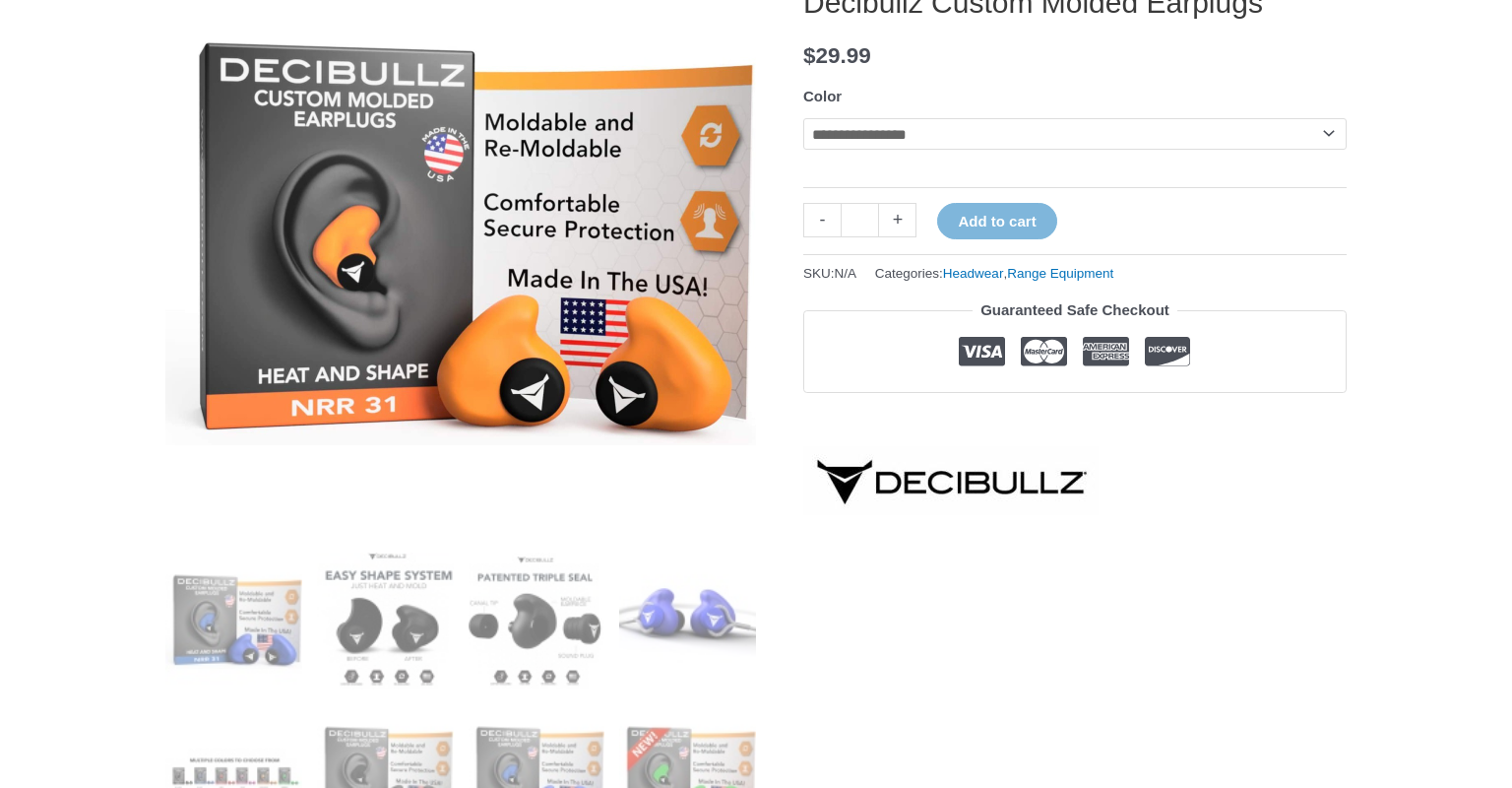 scroll, scrollTop: 638, scrollLeft: 0, axis: vertical 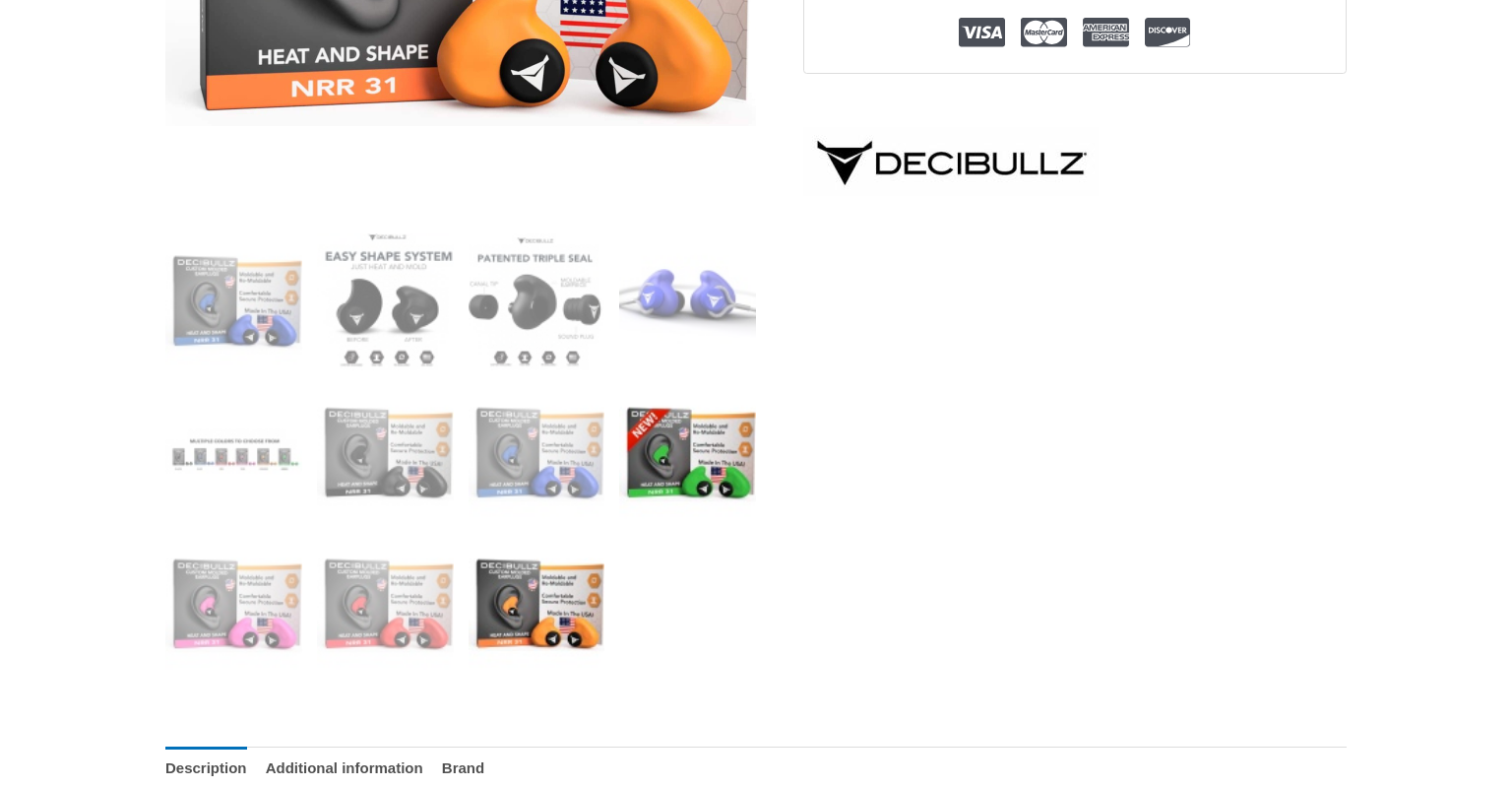 click at bounding box center (687, 453) 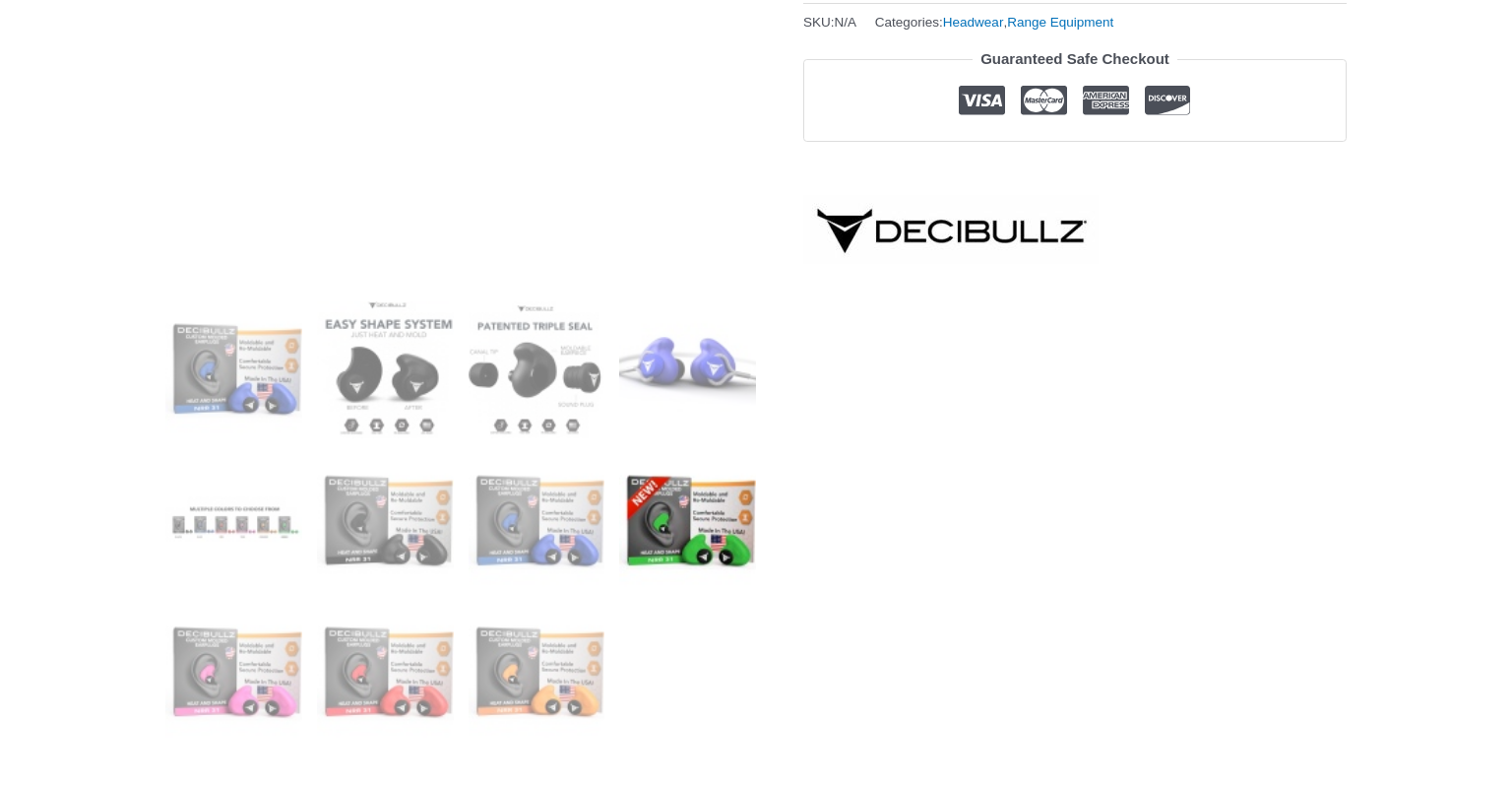 scroll, scrollTop: 638, scrollLeft: 0, axis: vertical 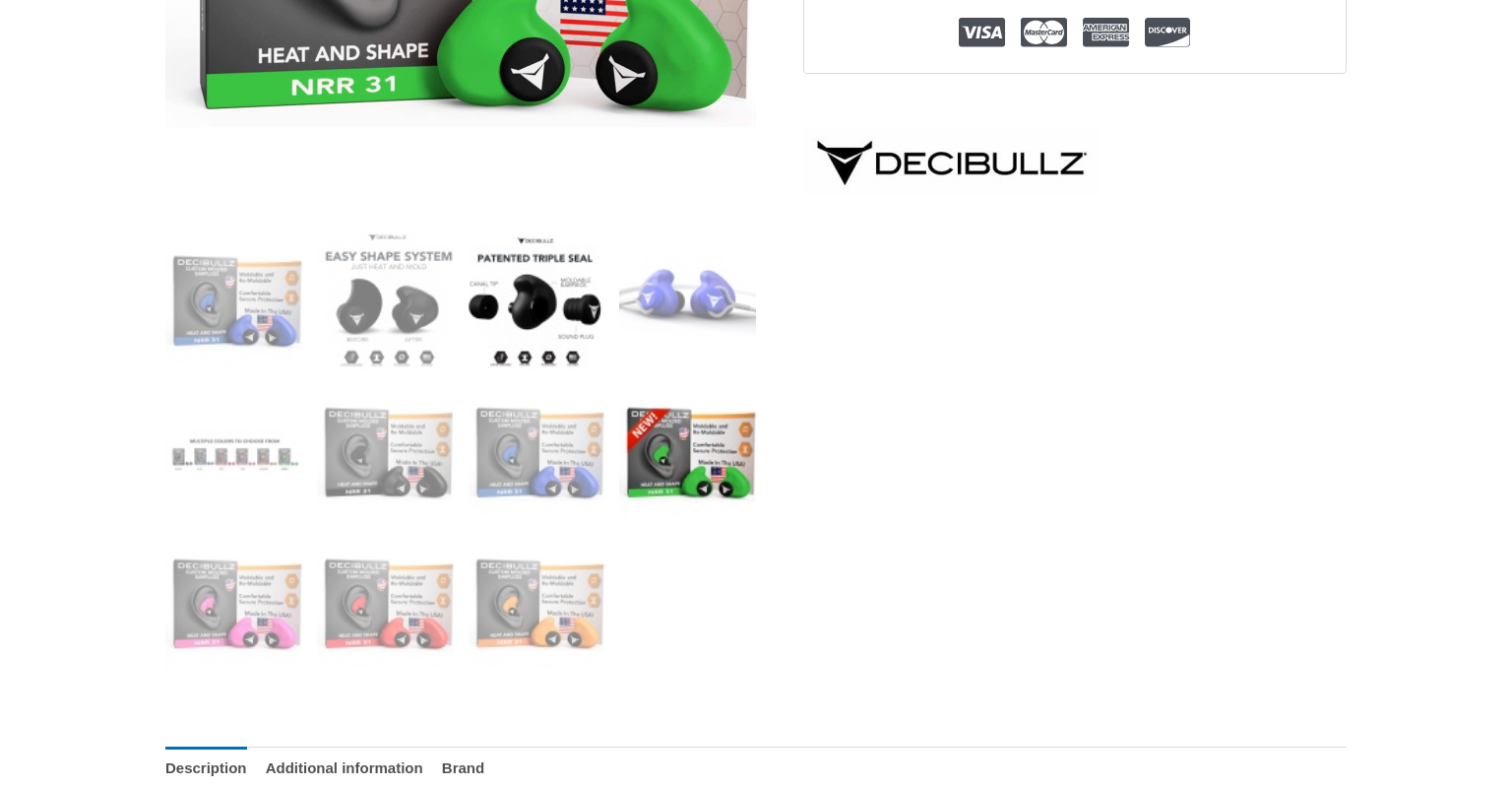 click at bounding box center (536, 301) 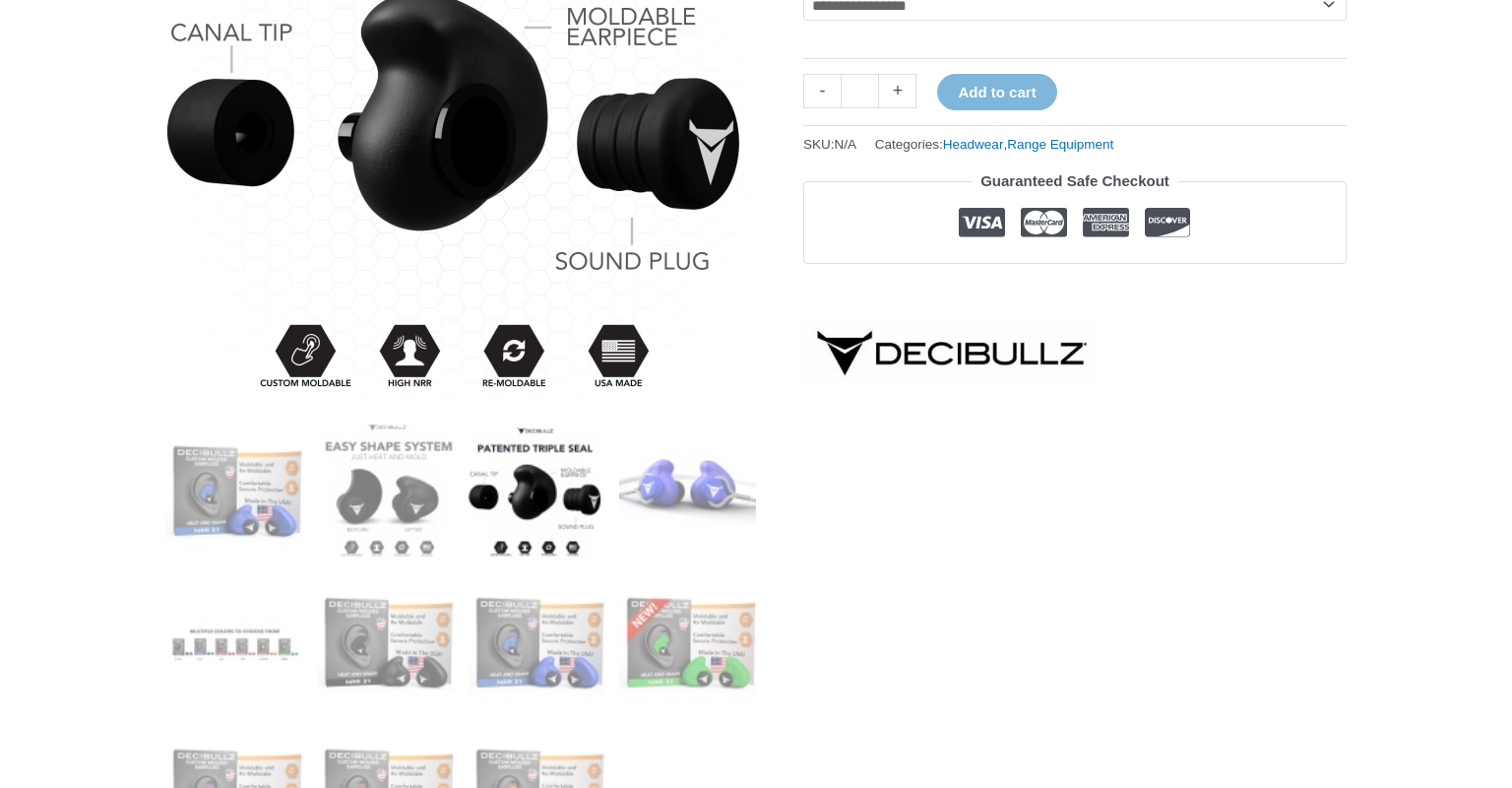 scroll, scrollTop: 426, scrollLeft: 0, axis: vertical 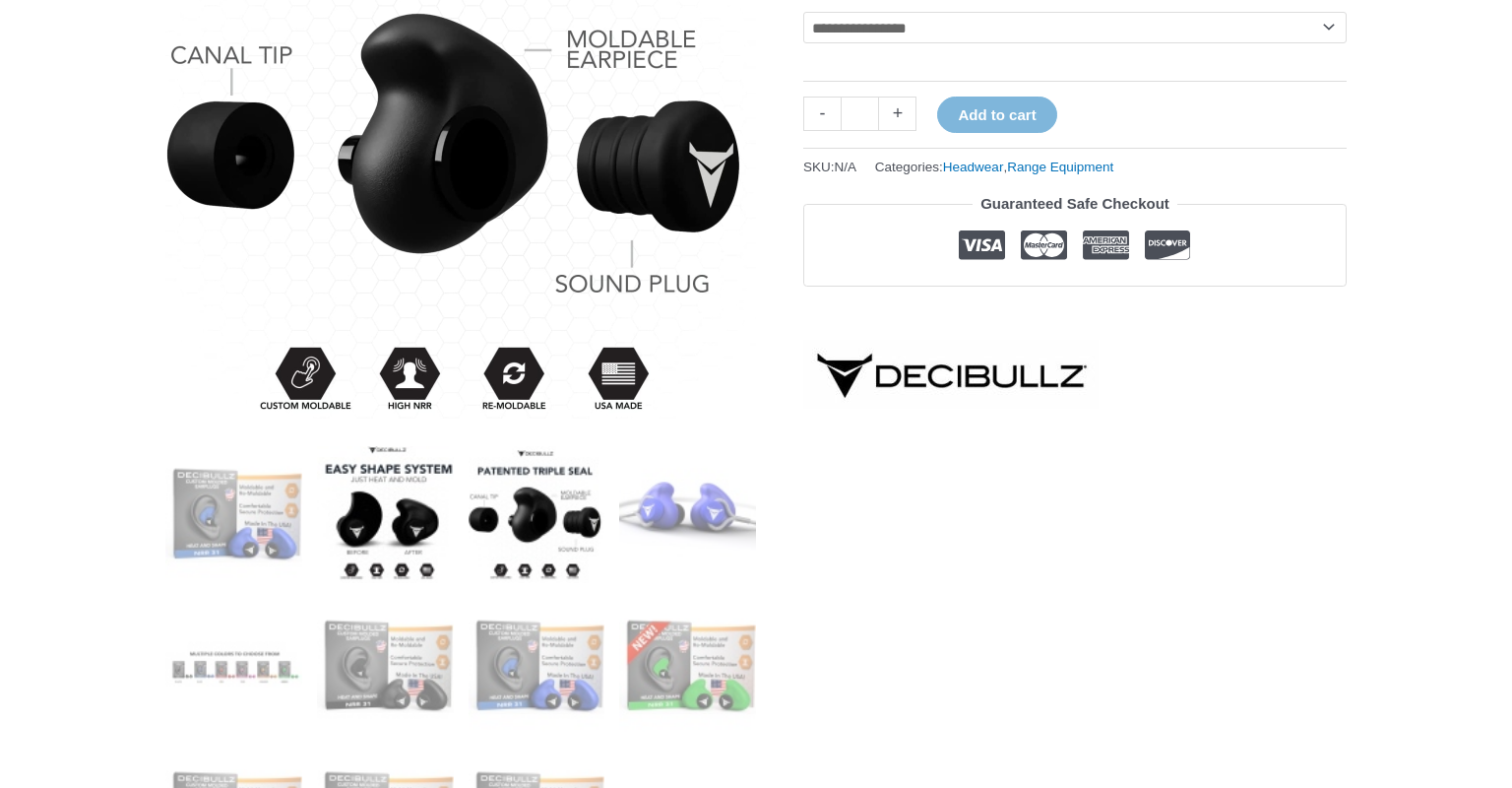 click at bounding box center [385, 514] 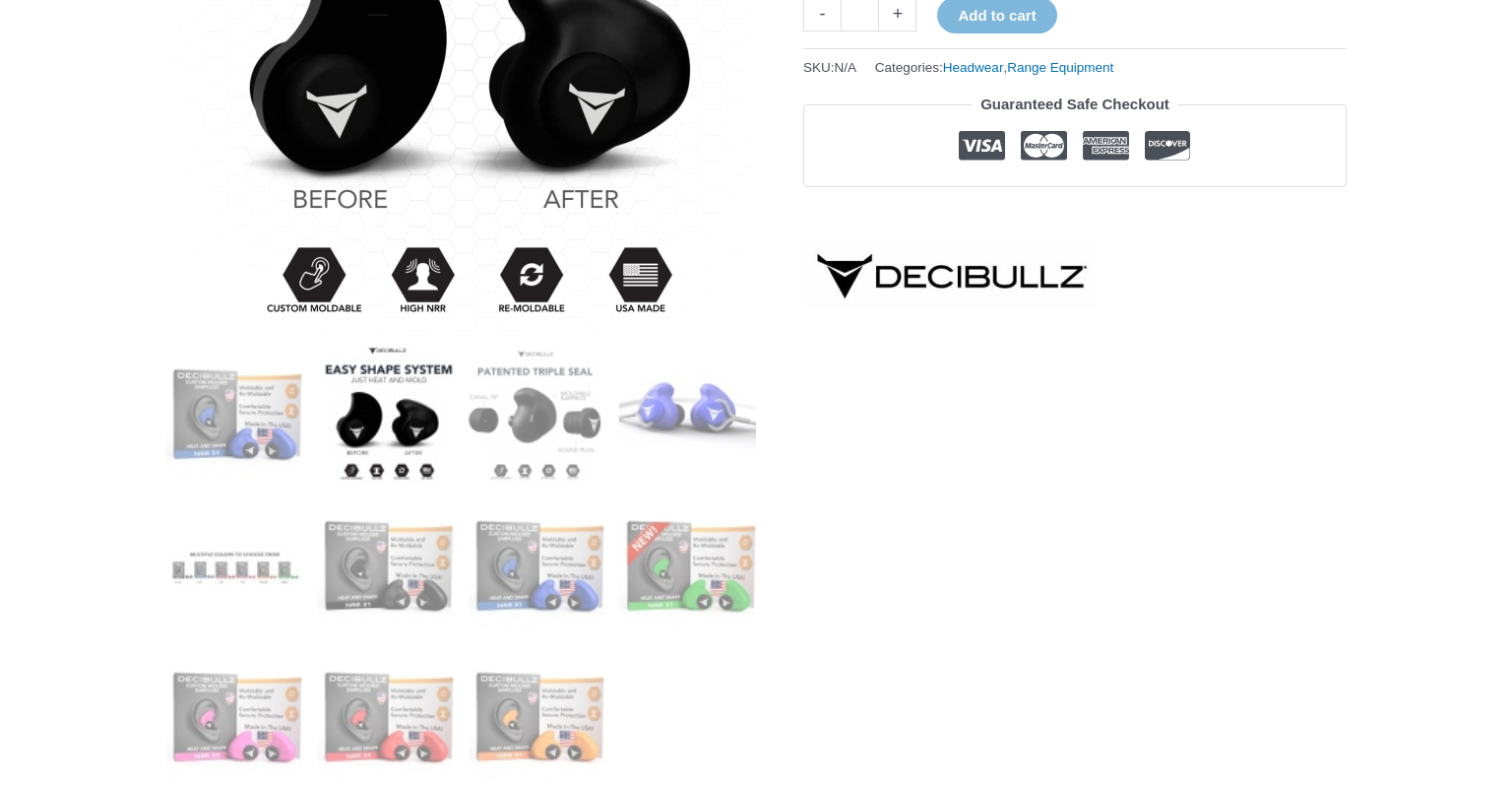 scroll, scrollTop: 638, scrollLeft: 0, axis: vertical 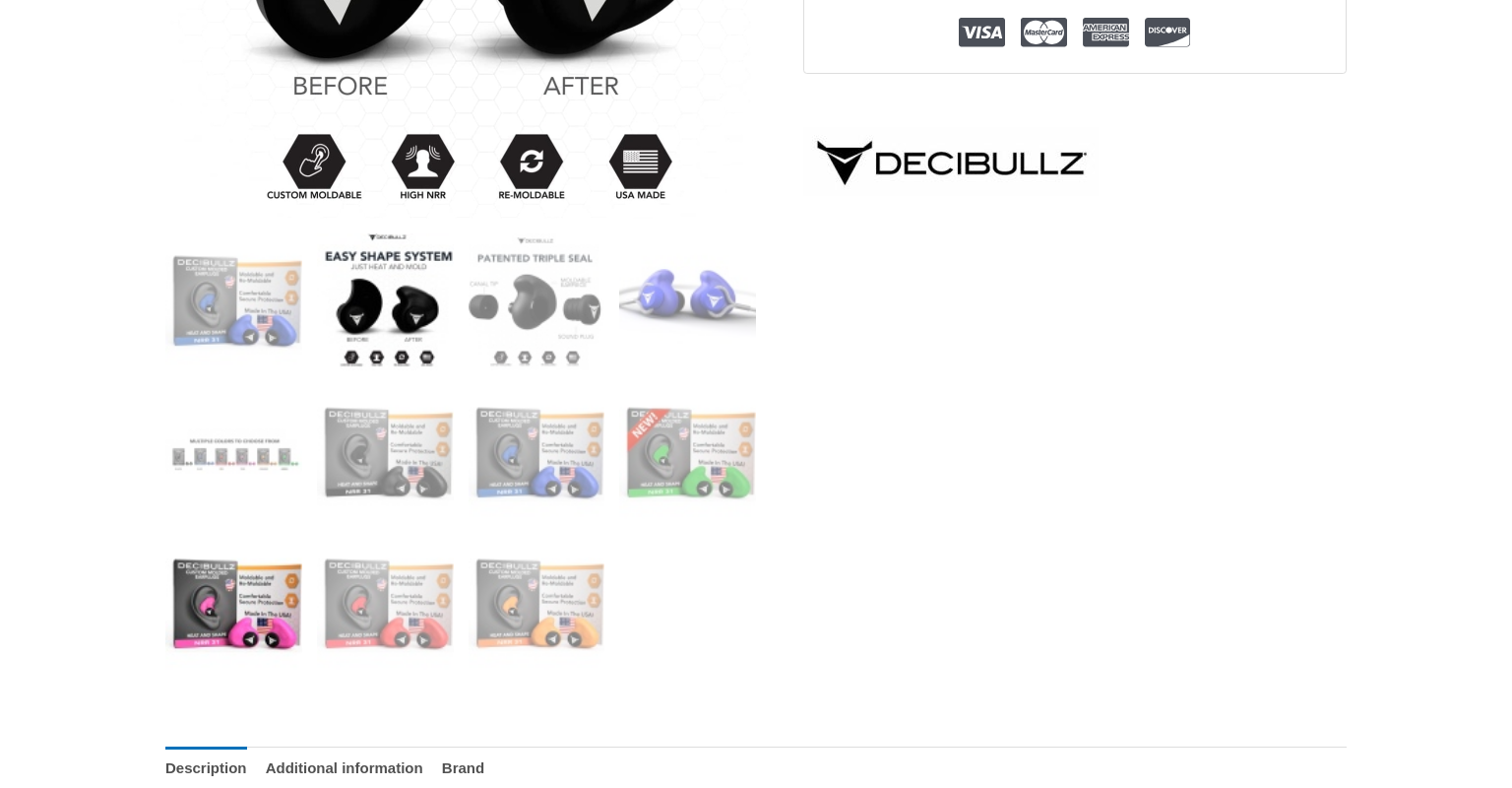 click at bounding box center [233, 605] 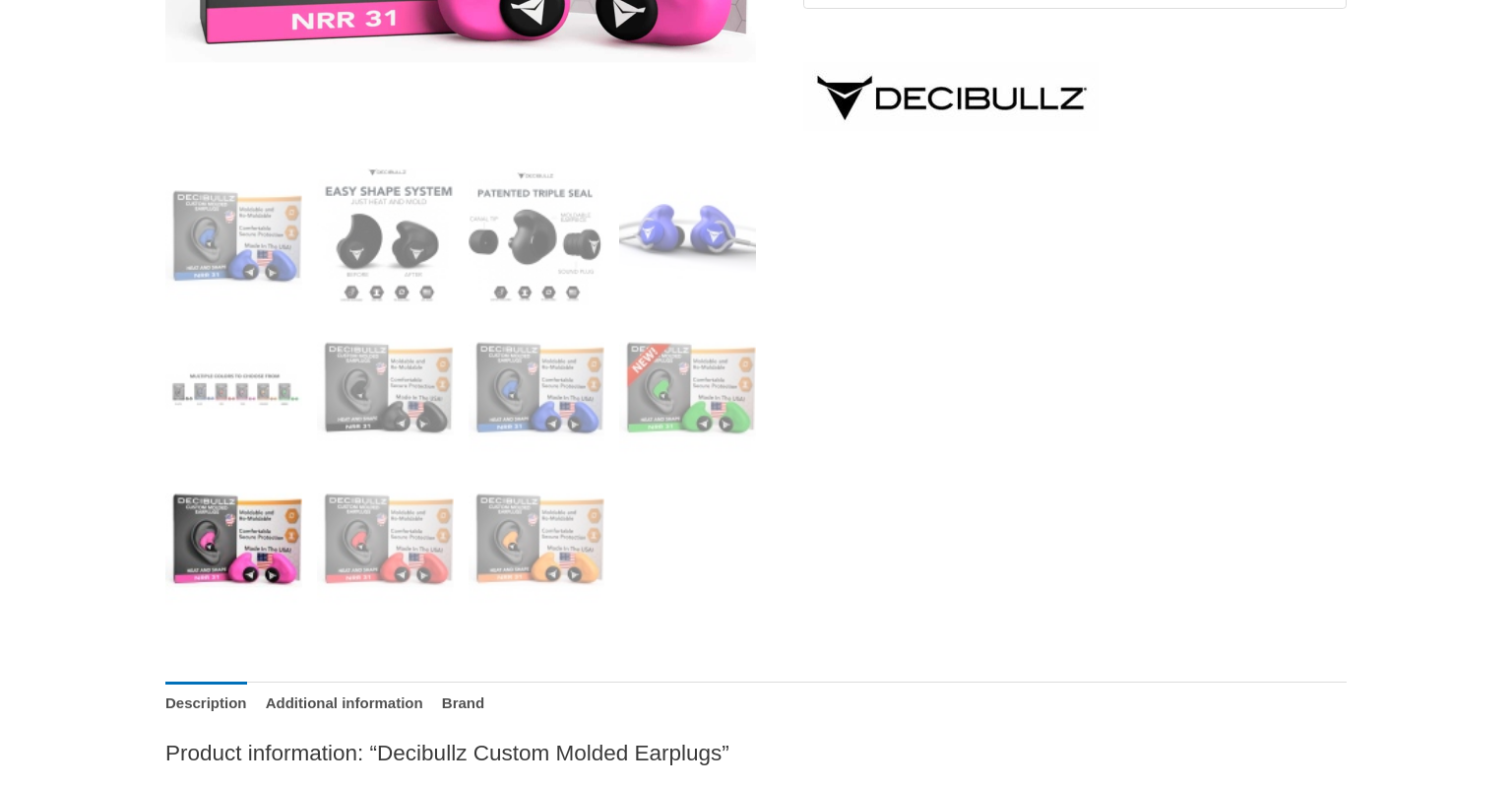 scroll, scrollTop: 745, scrollLeft: 0, axis: vertical 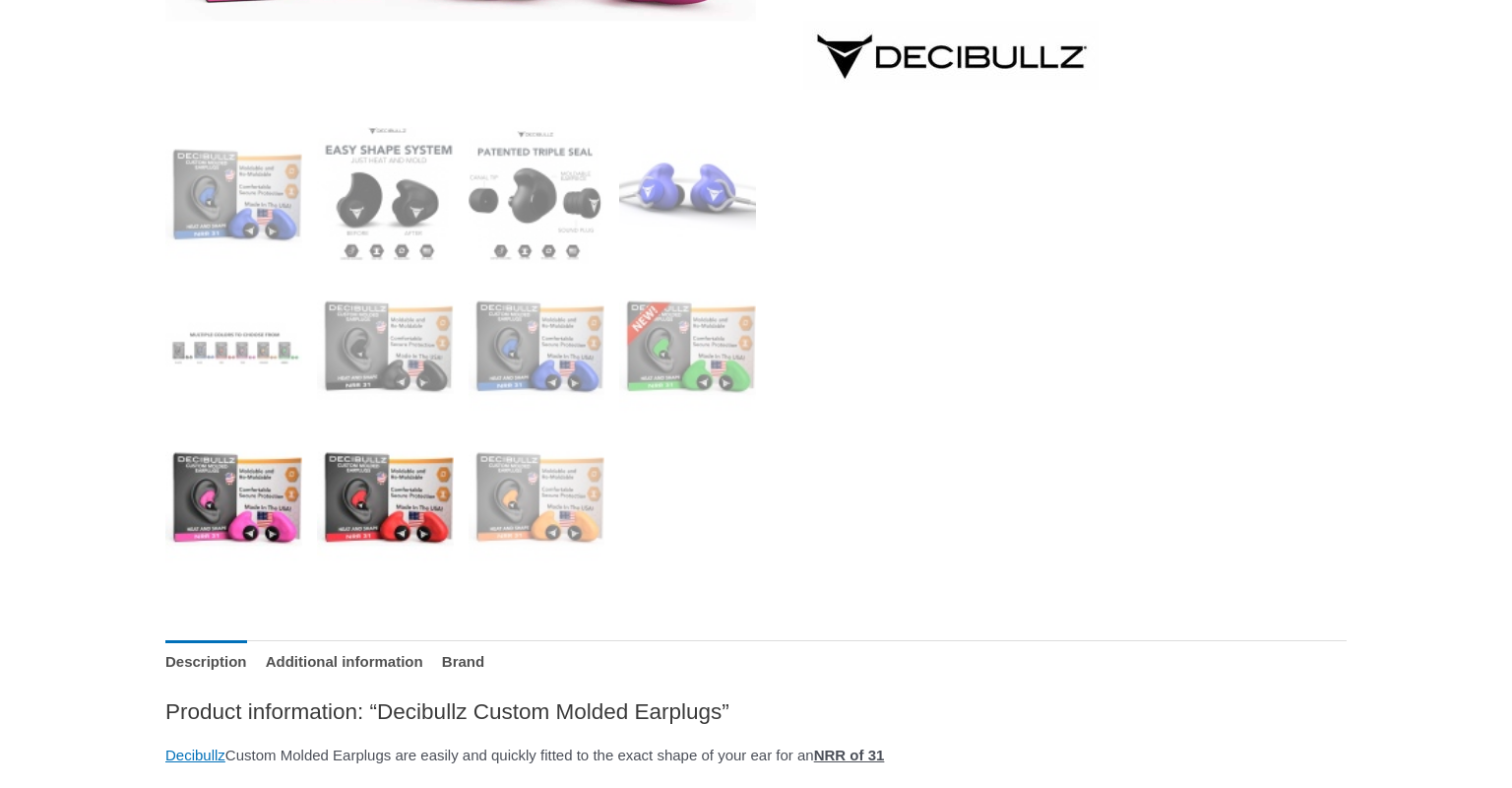 click at bounding box center (385, 498) 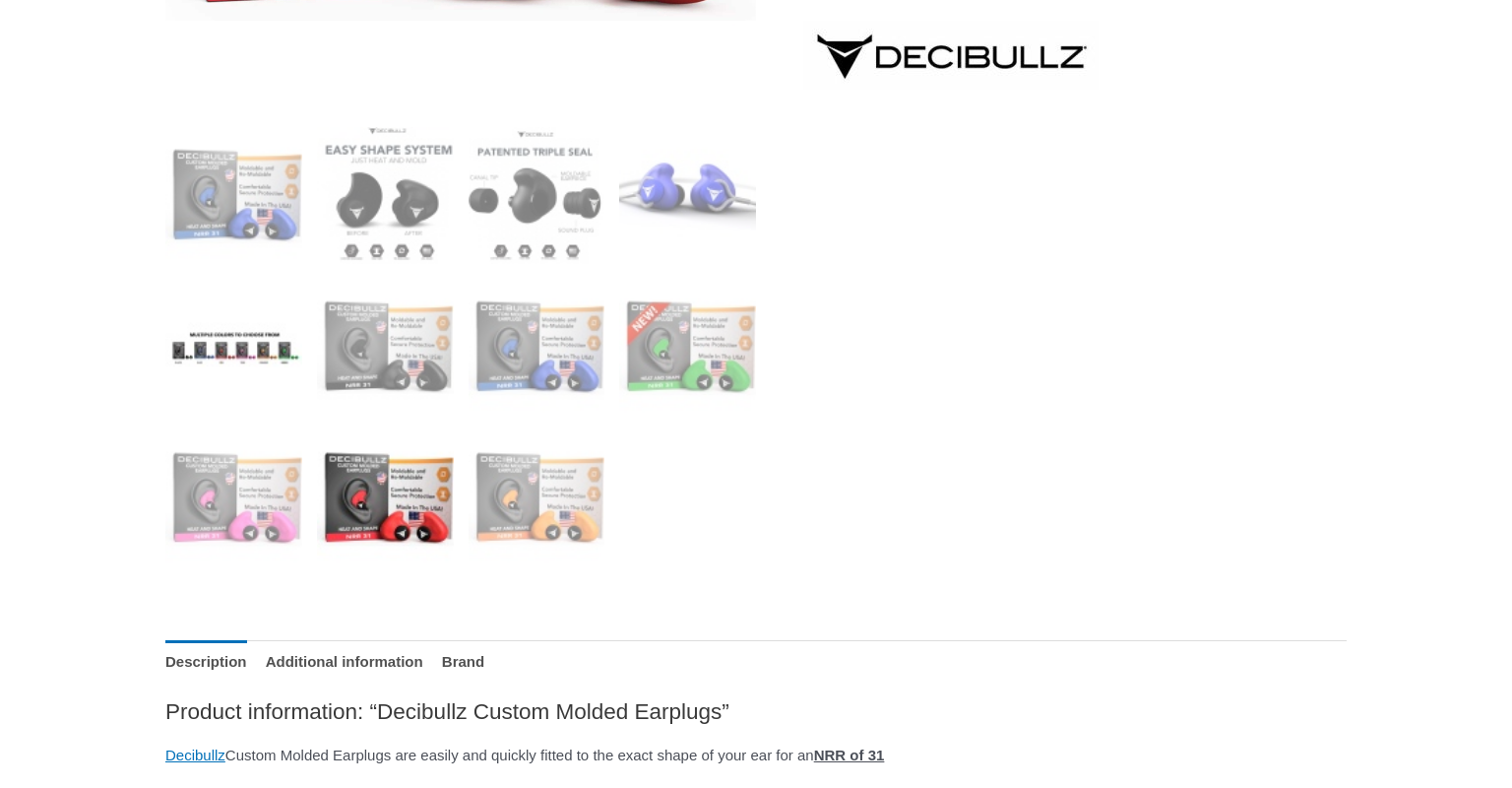 click at bounding box center [233, 347] 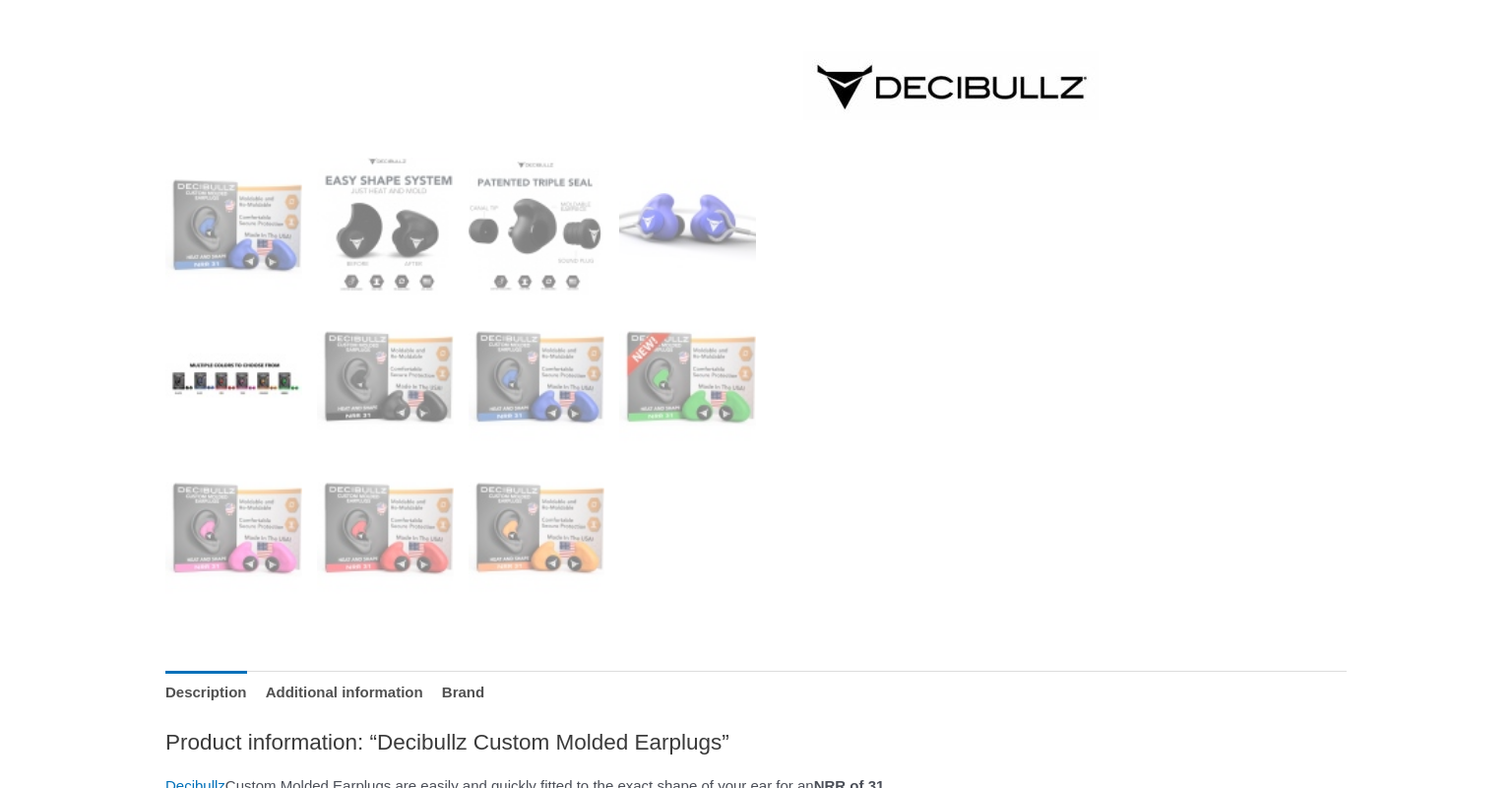 scroll, scrollTop: 745, scrollLeft: 0, axis: vertical 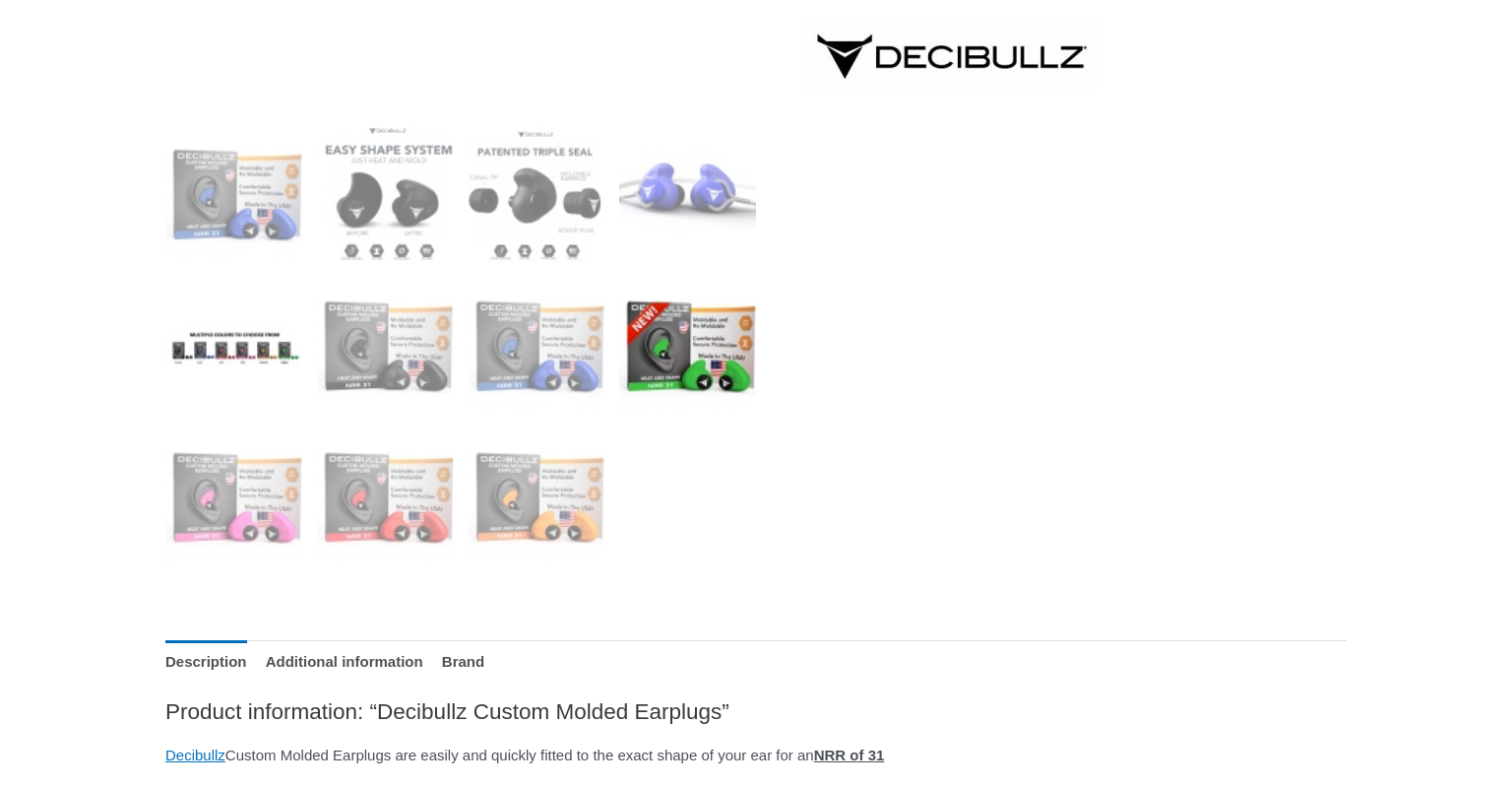 click at bounding box center (687, 347) 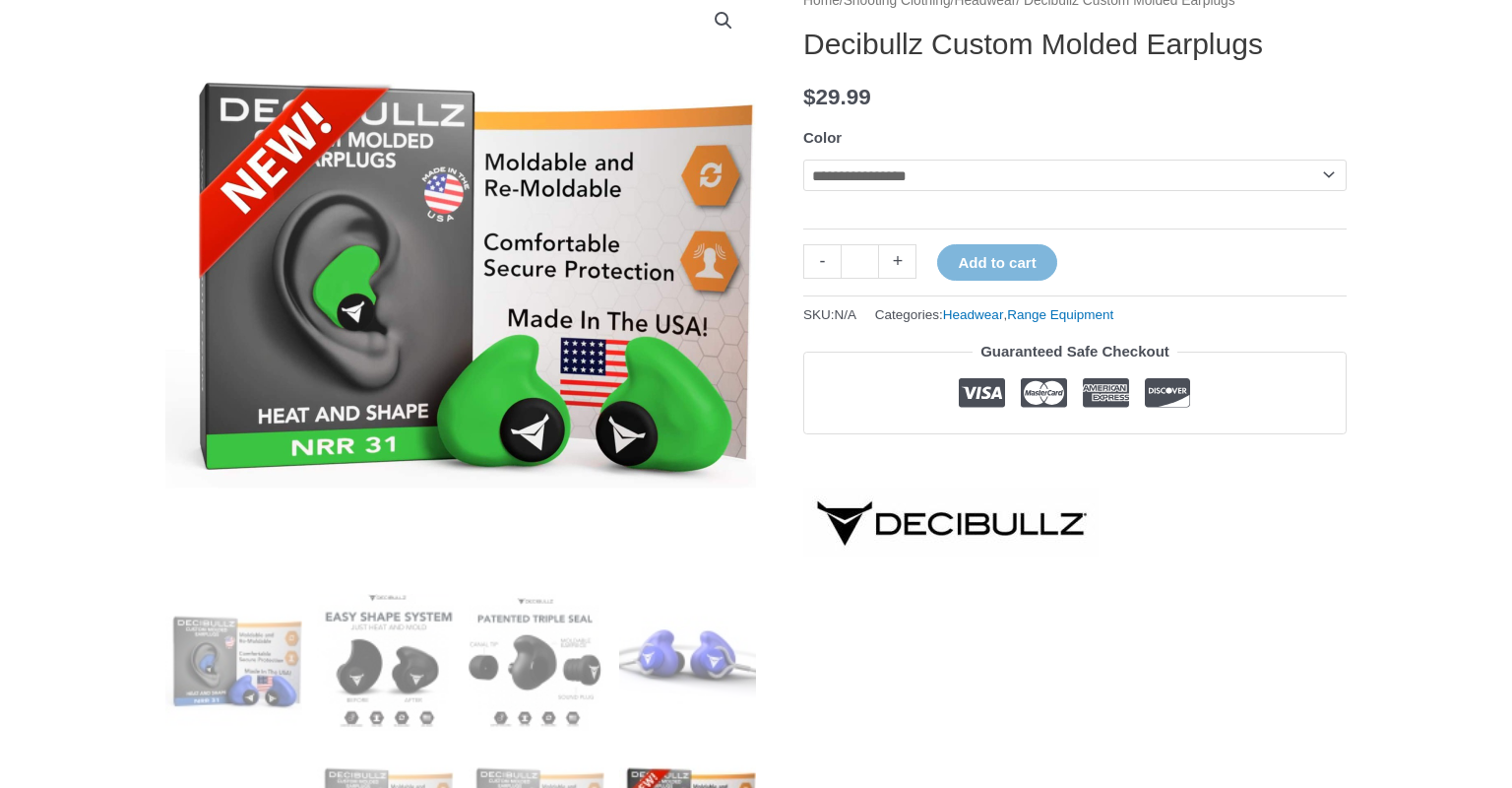 scroll, scrollTop: 213, scrollLeft: 0, axis: vertical 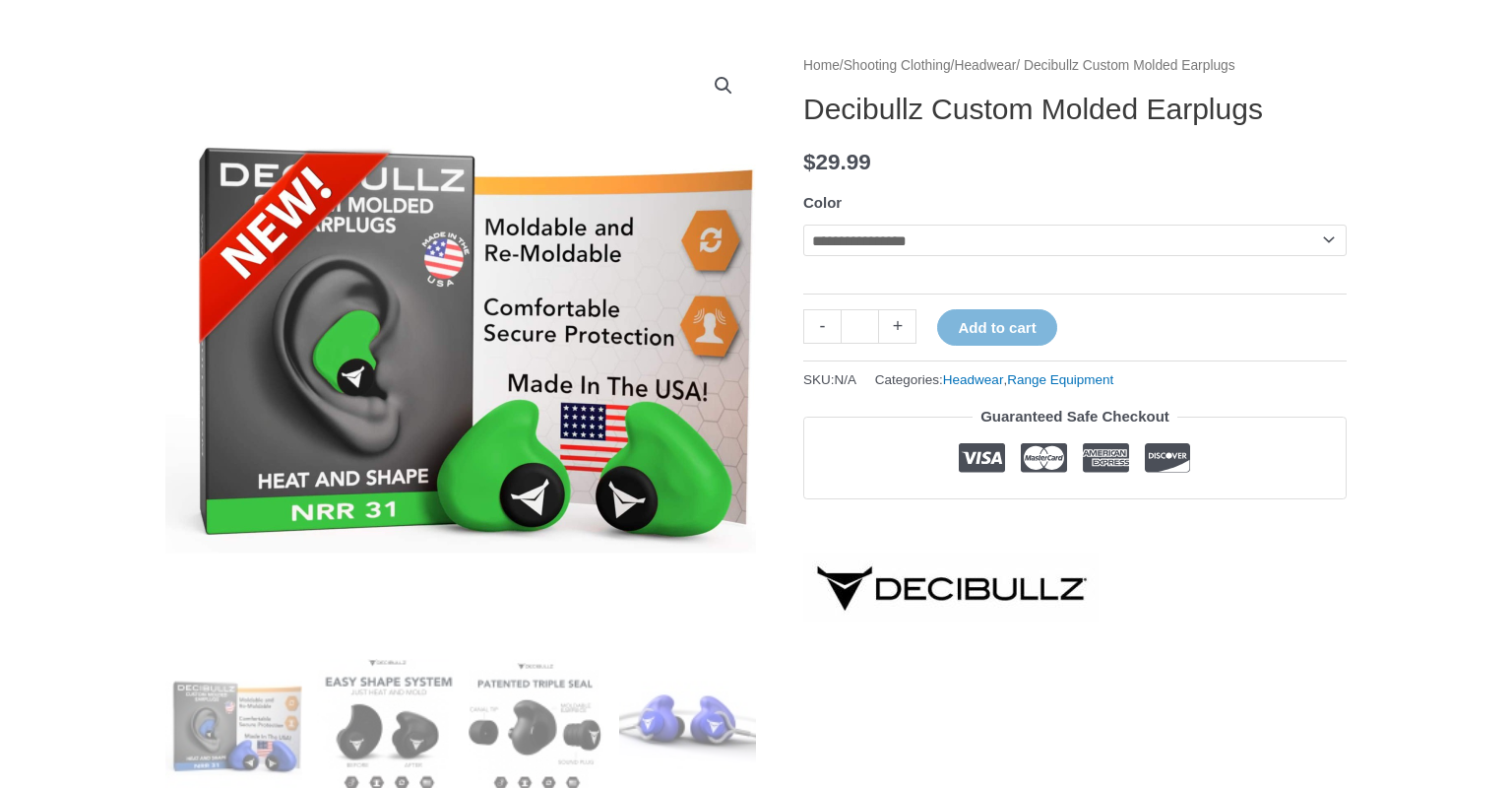 click on "**********" 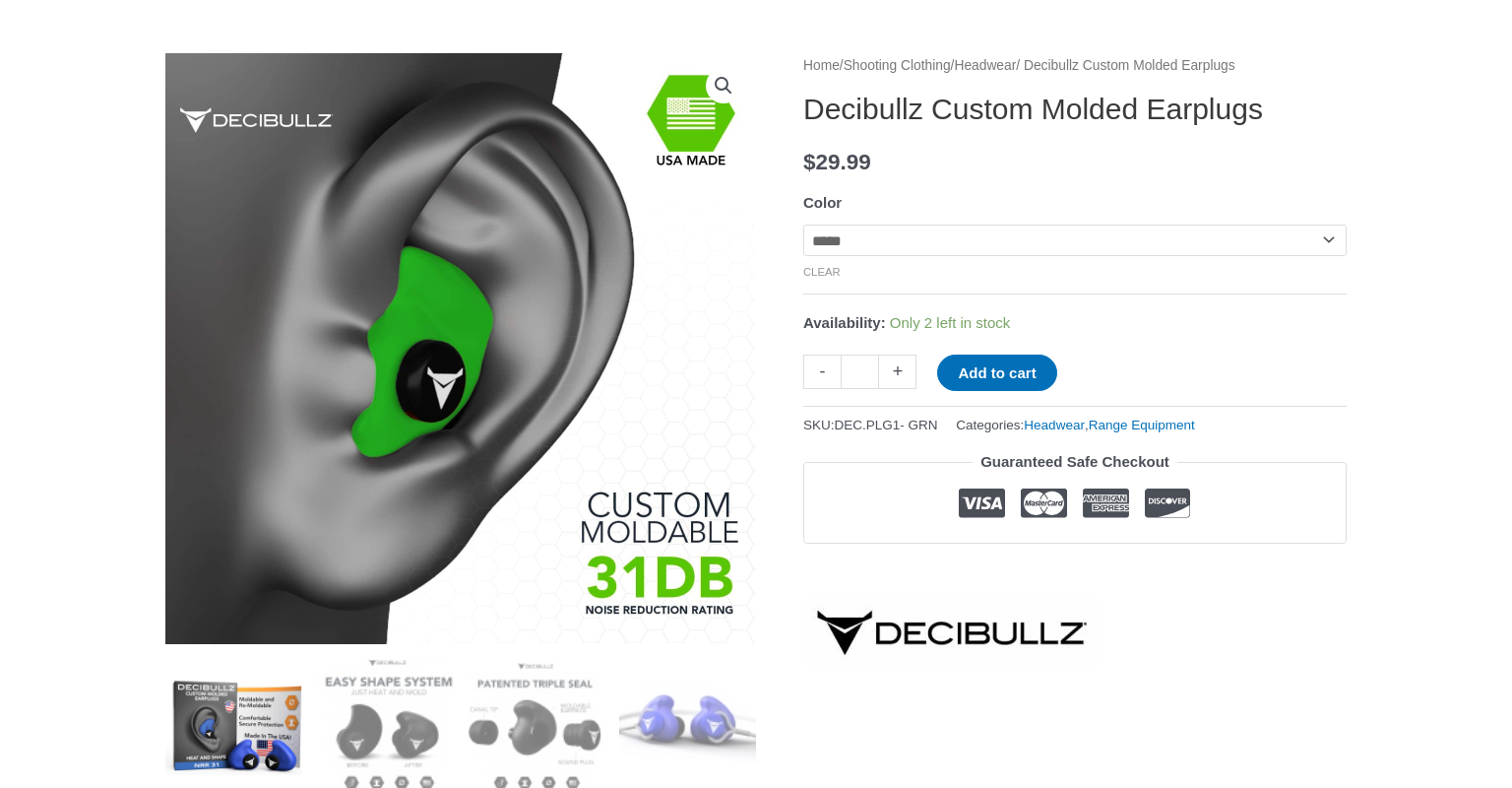 click on "**********" 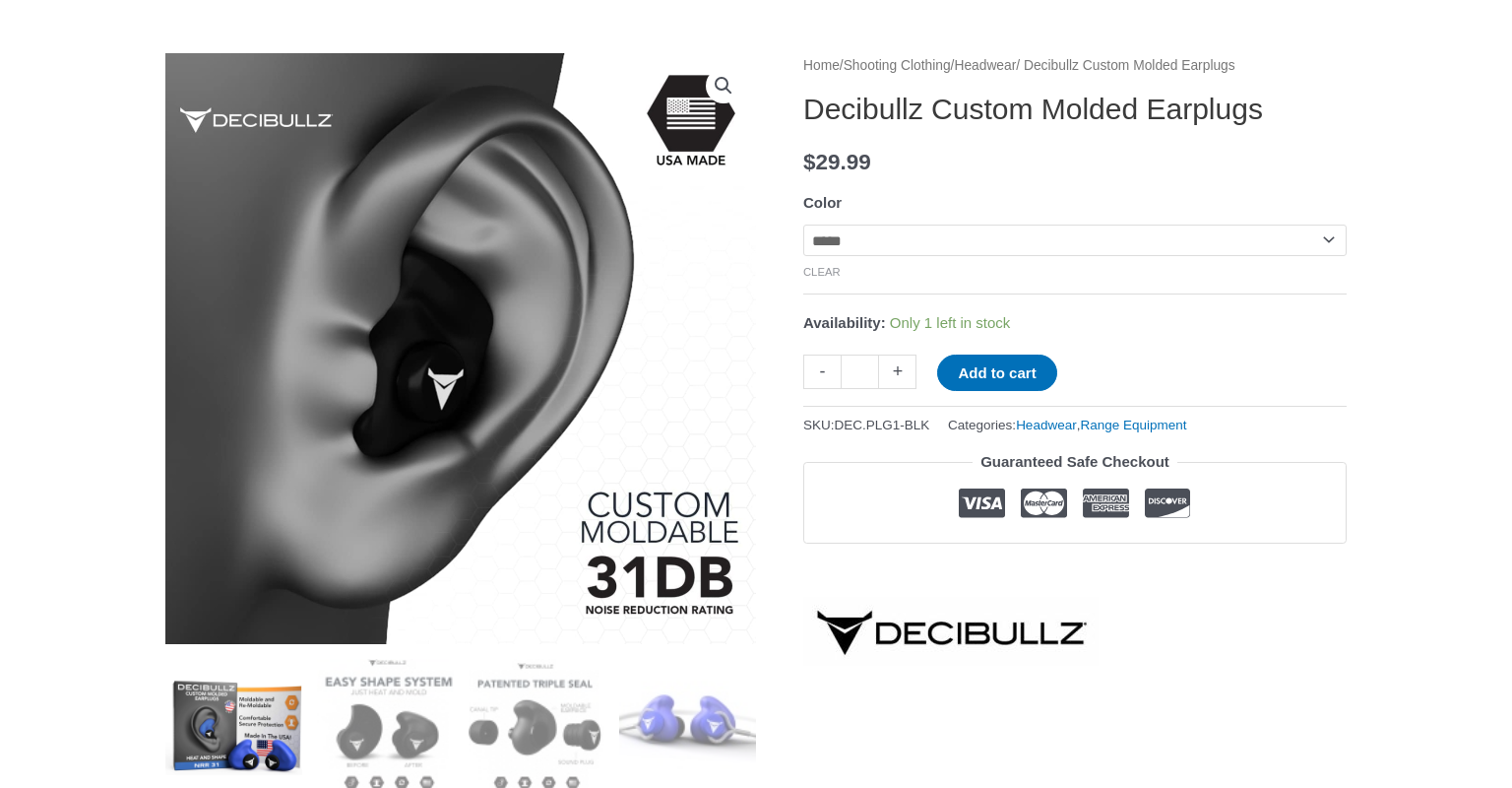 click on "**********" 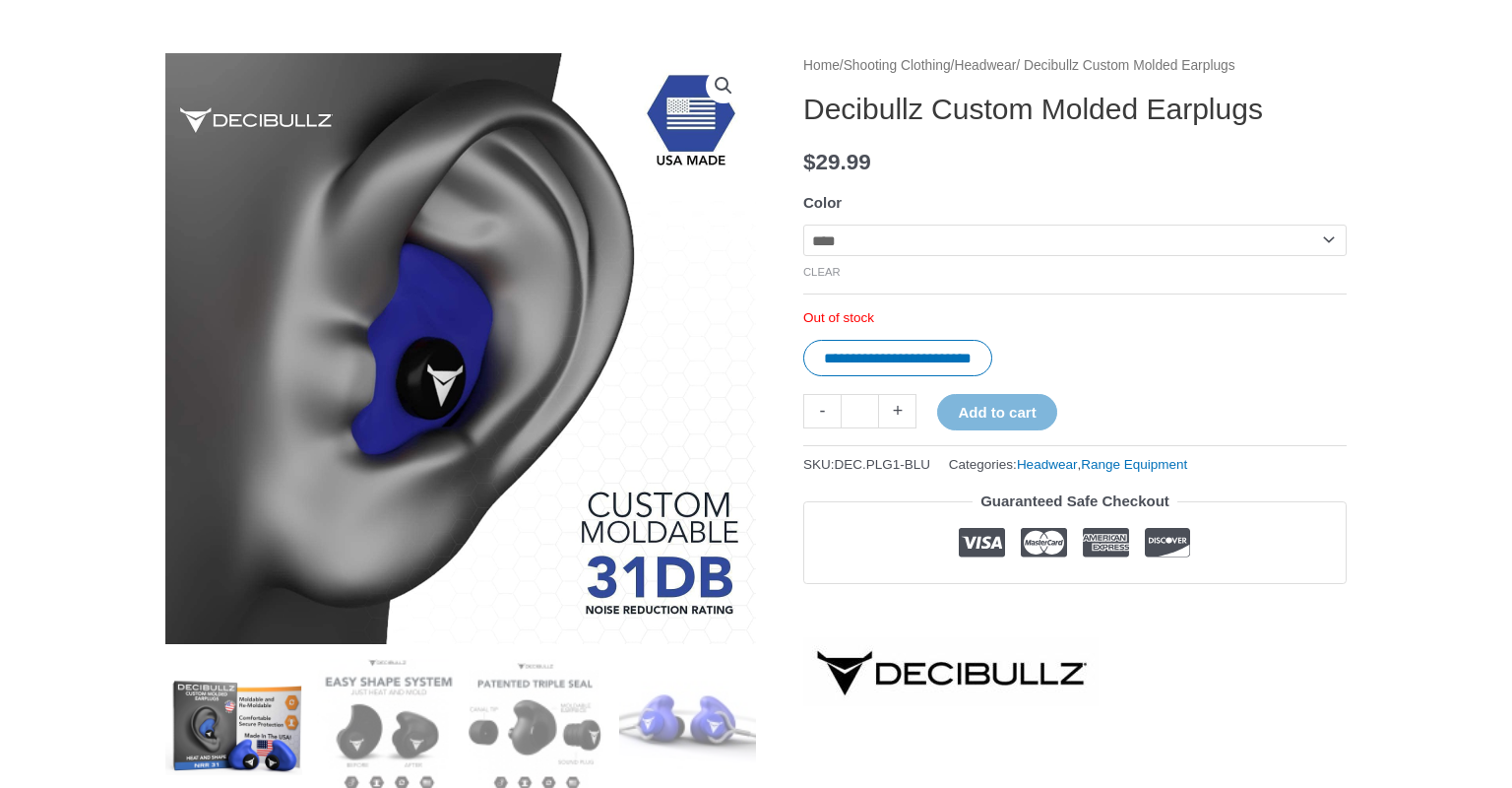 click on "**********" 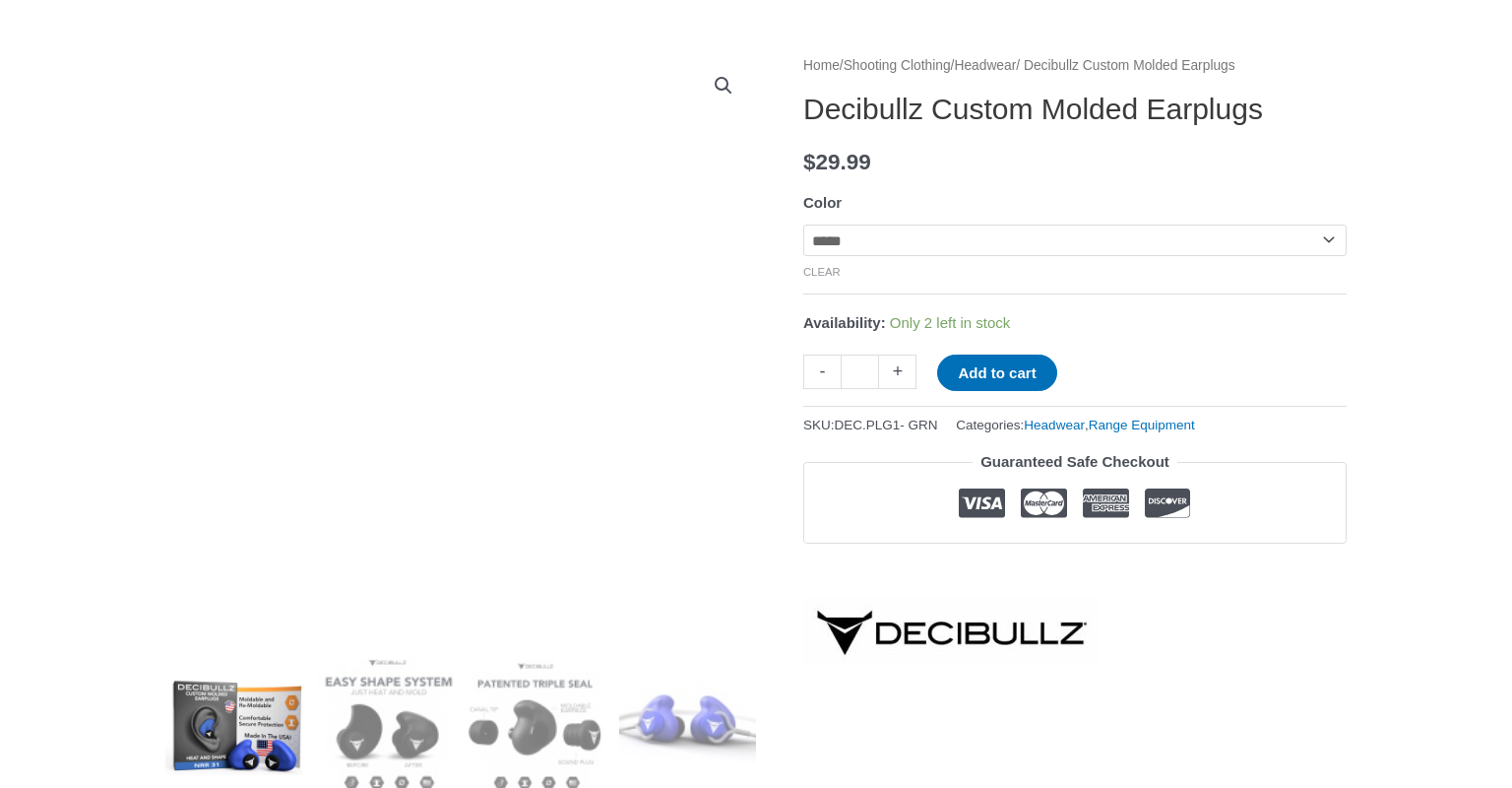 click on "**********" 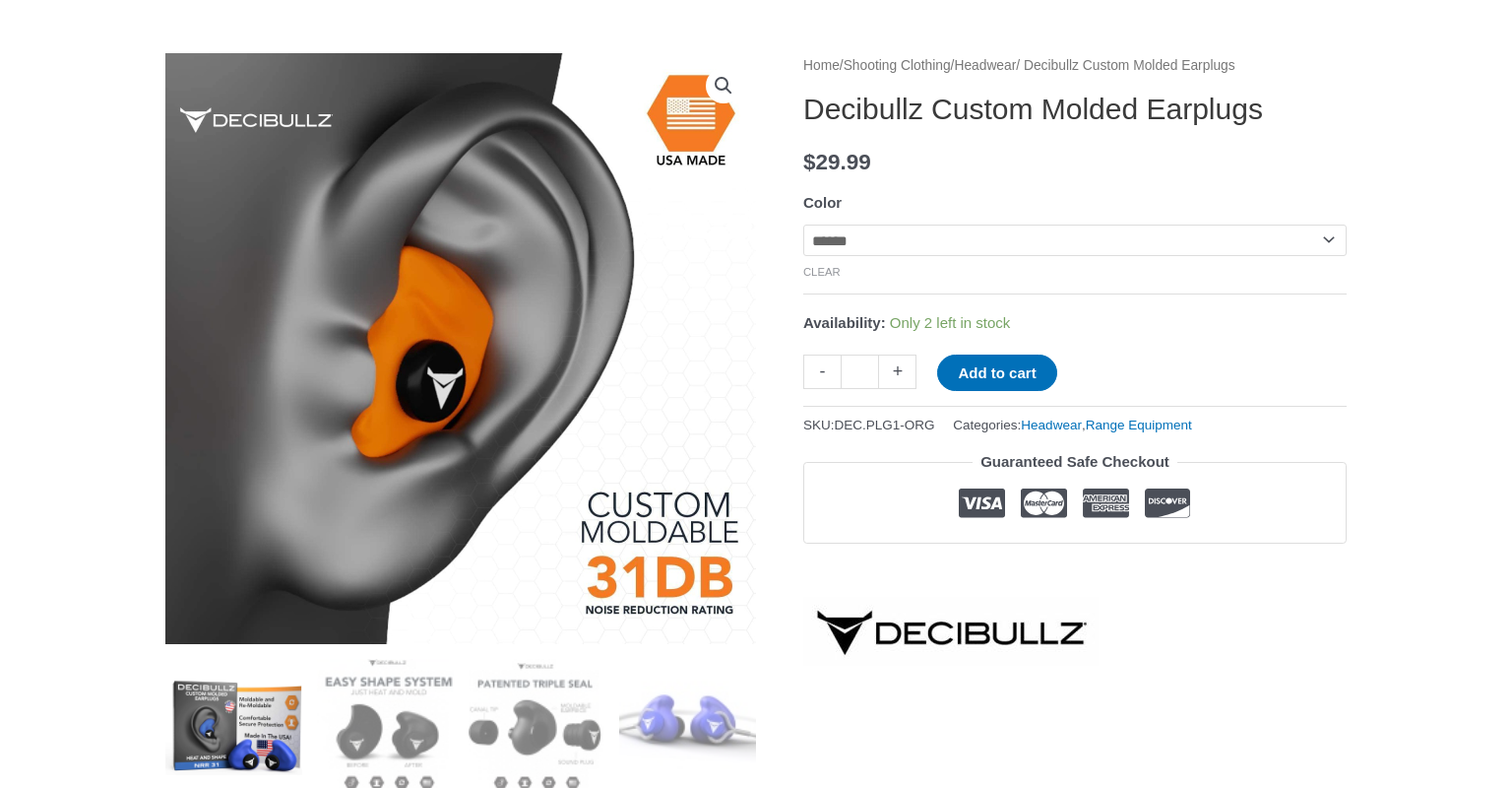 click on "**********" 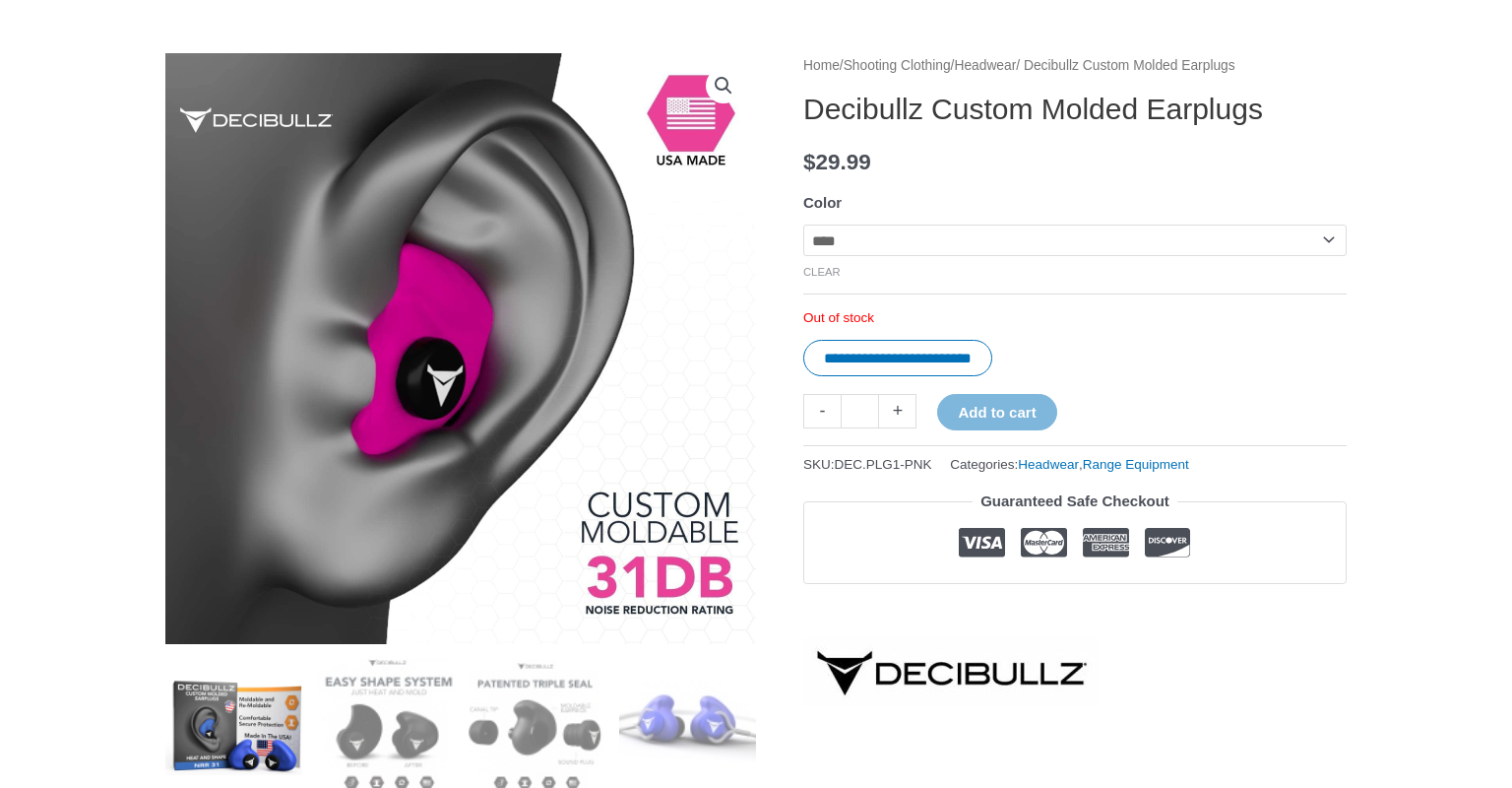 click on "**********" 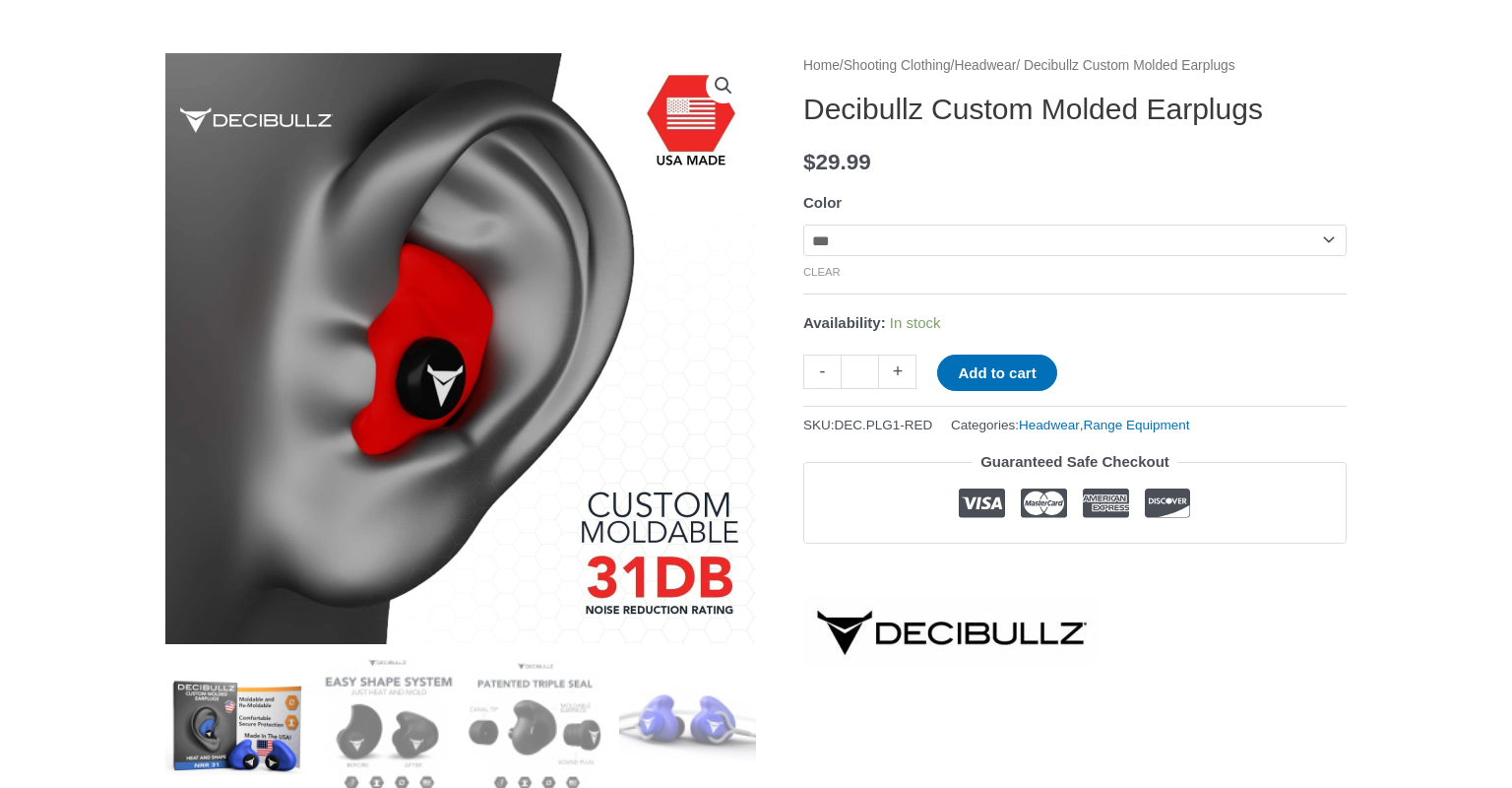 click on "**********" 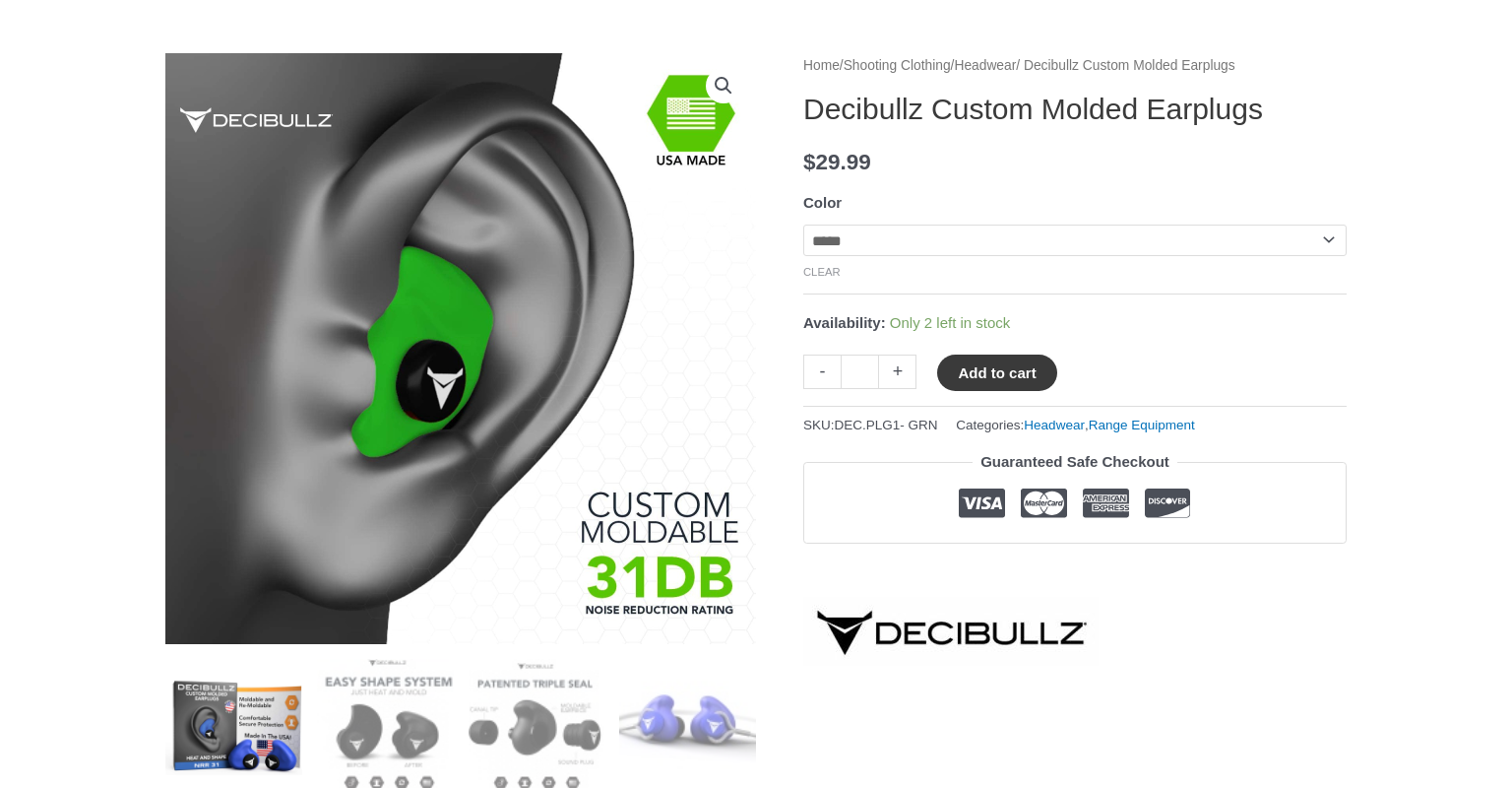 click on "Add to cart" 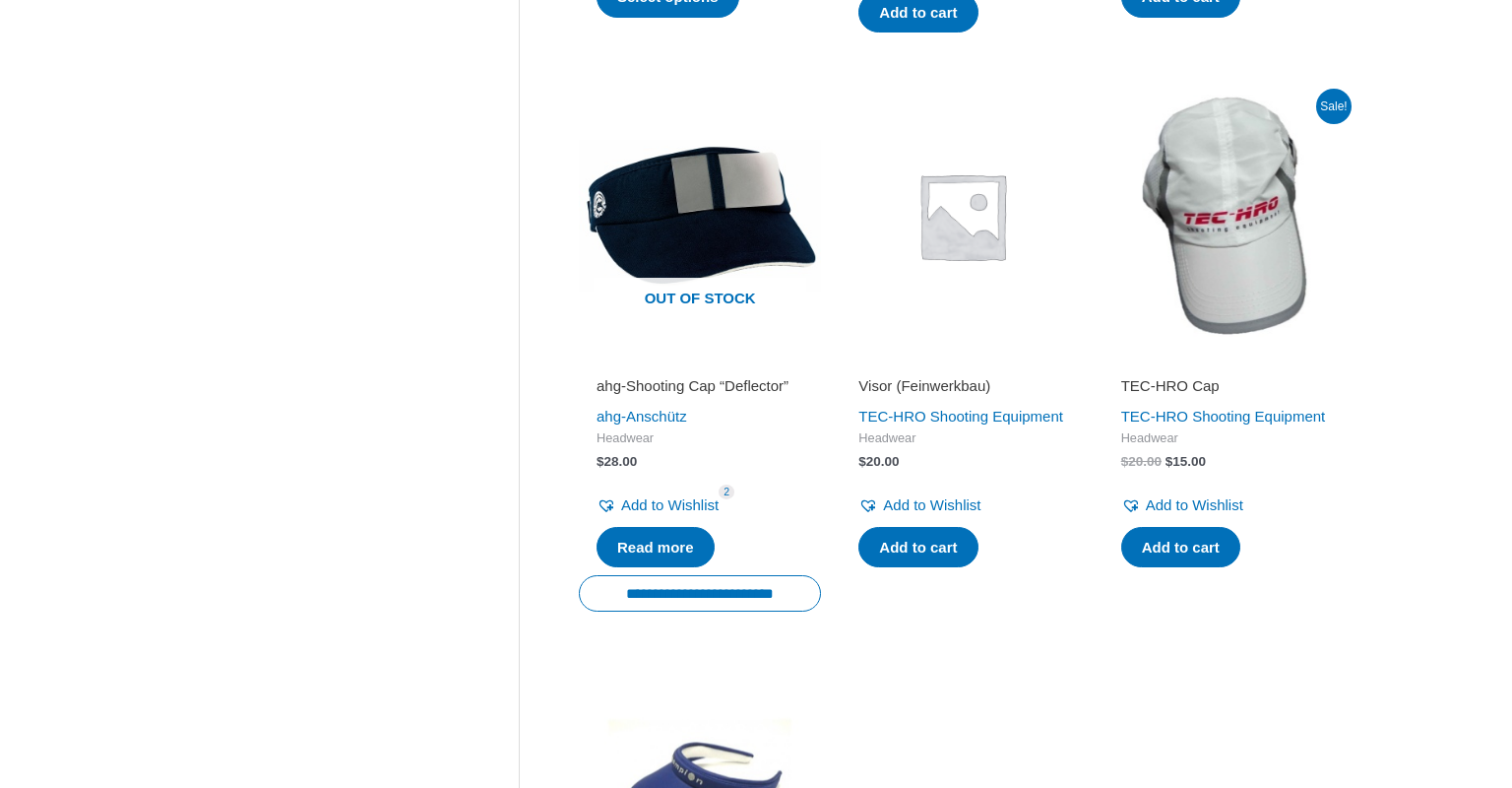 scroll, scrollTop: 2072, scrollLeft: 0, axis: vertical 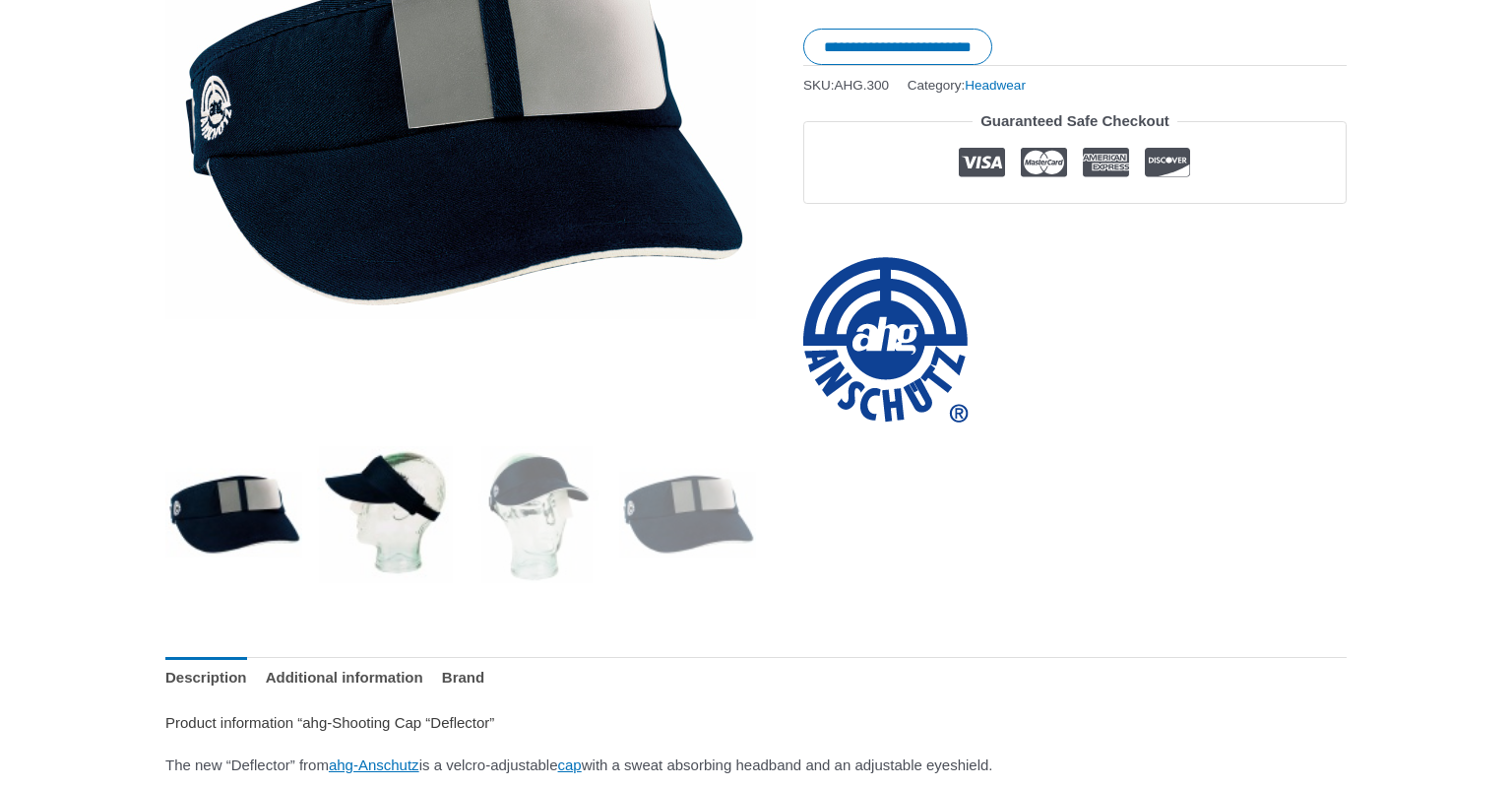 click at bounding box center (385, 514) 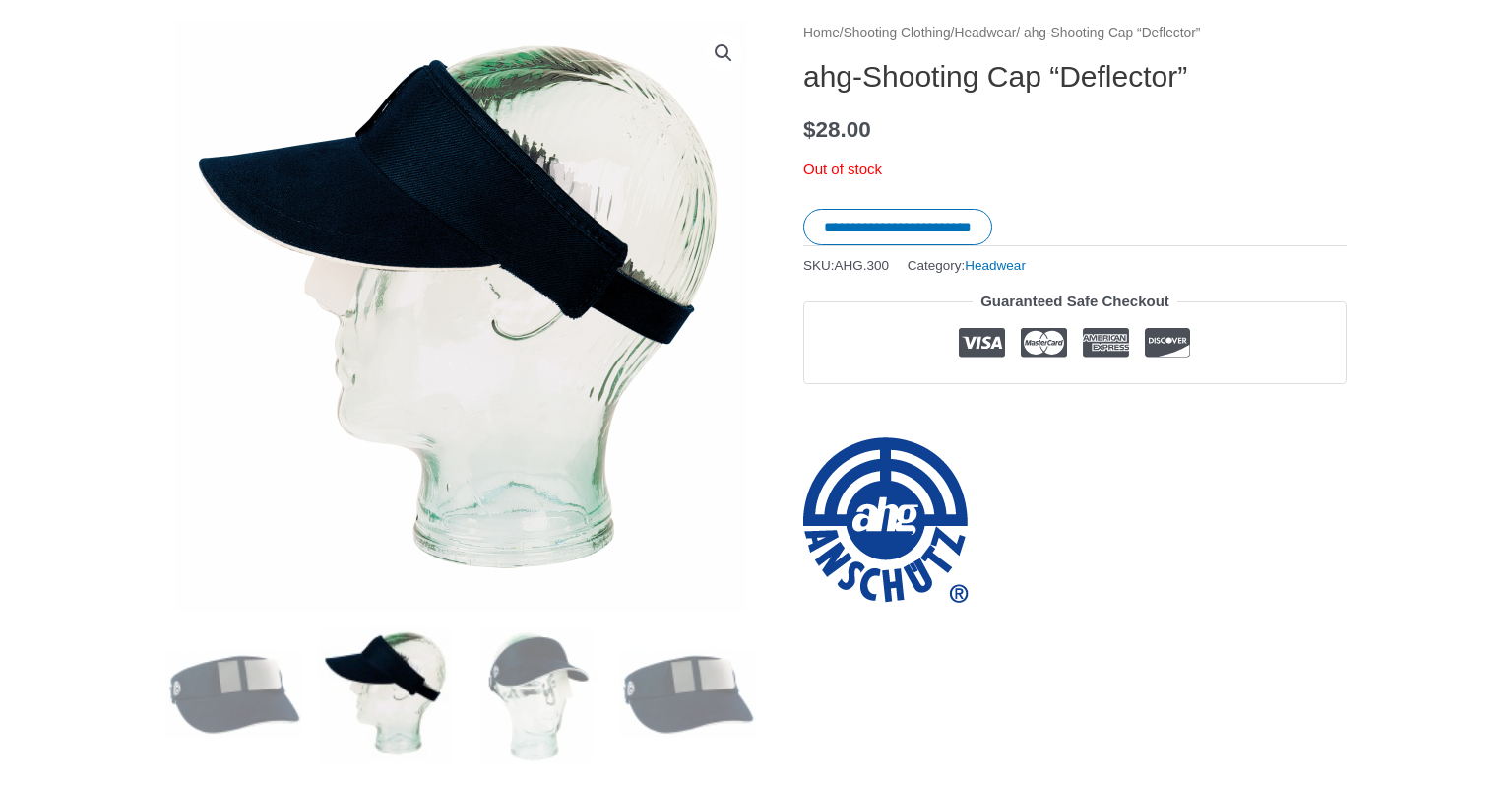scroll, scrollTop: 213, scrollLeft: 0, axis: vertical 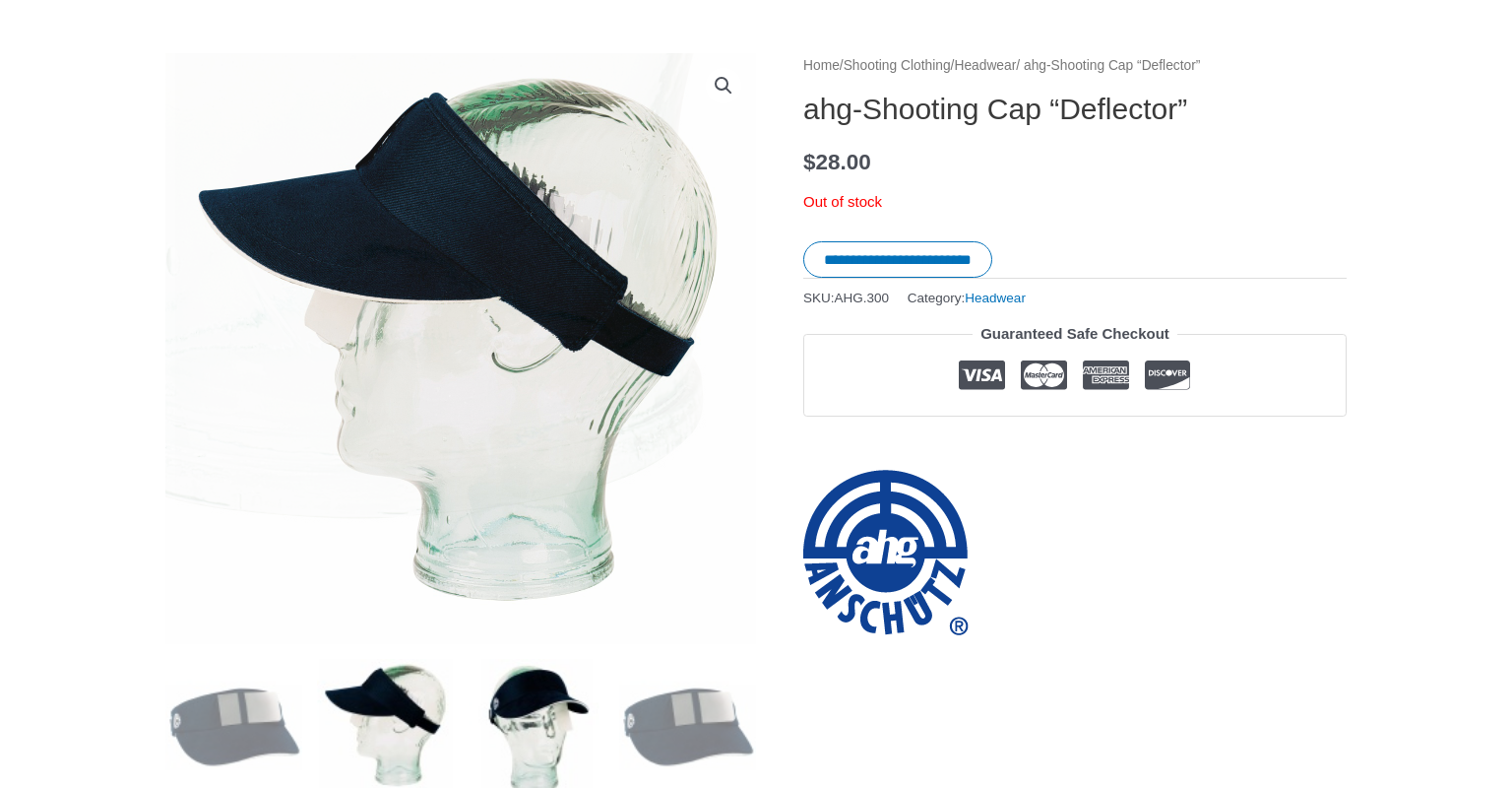 click at bounding box center [536, 727] 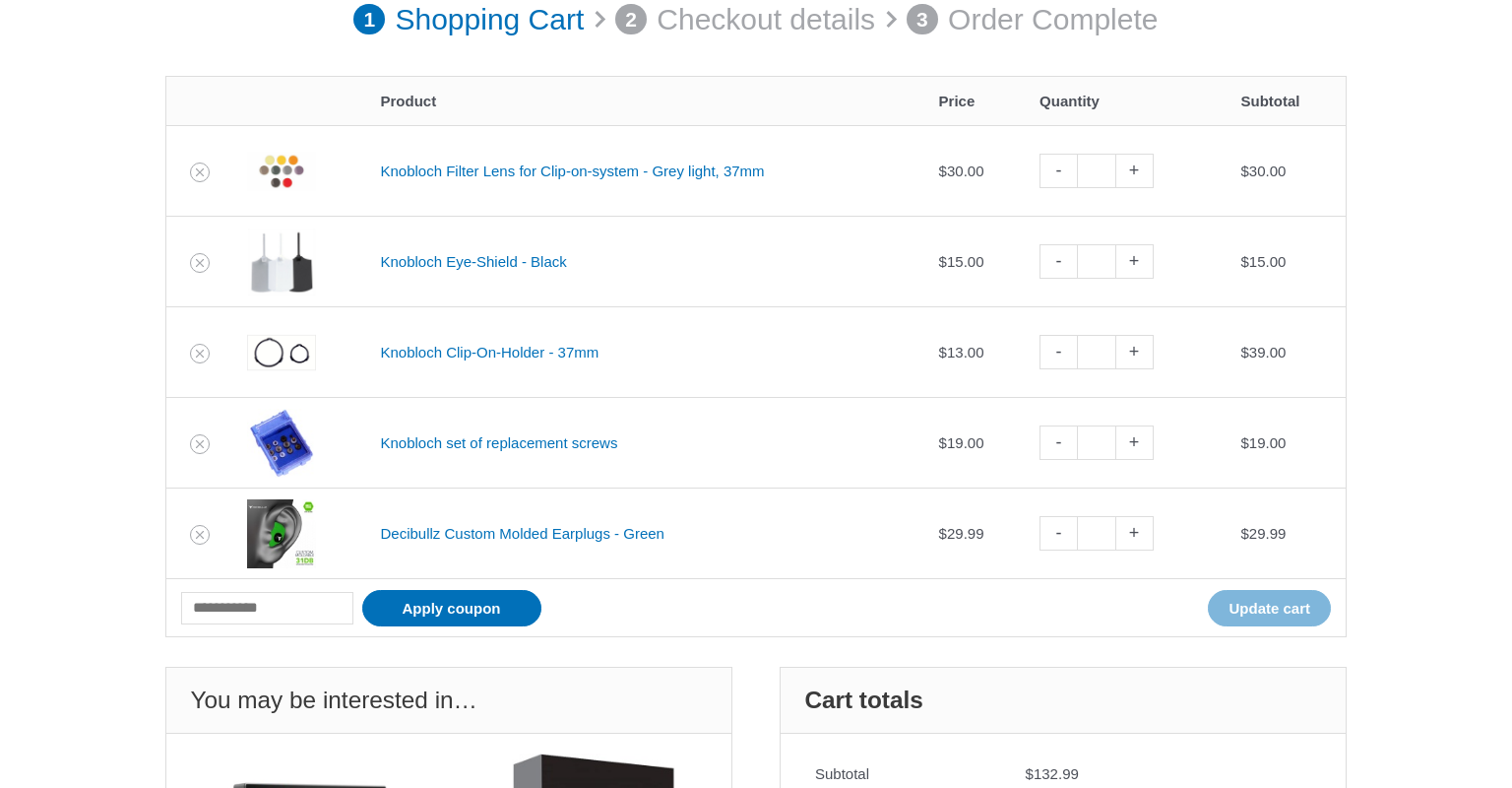 scroll, scrollTop: 272, scrollLeft: 0, axis: vertical 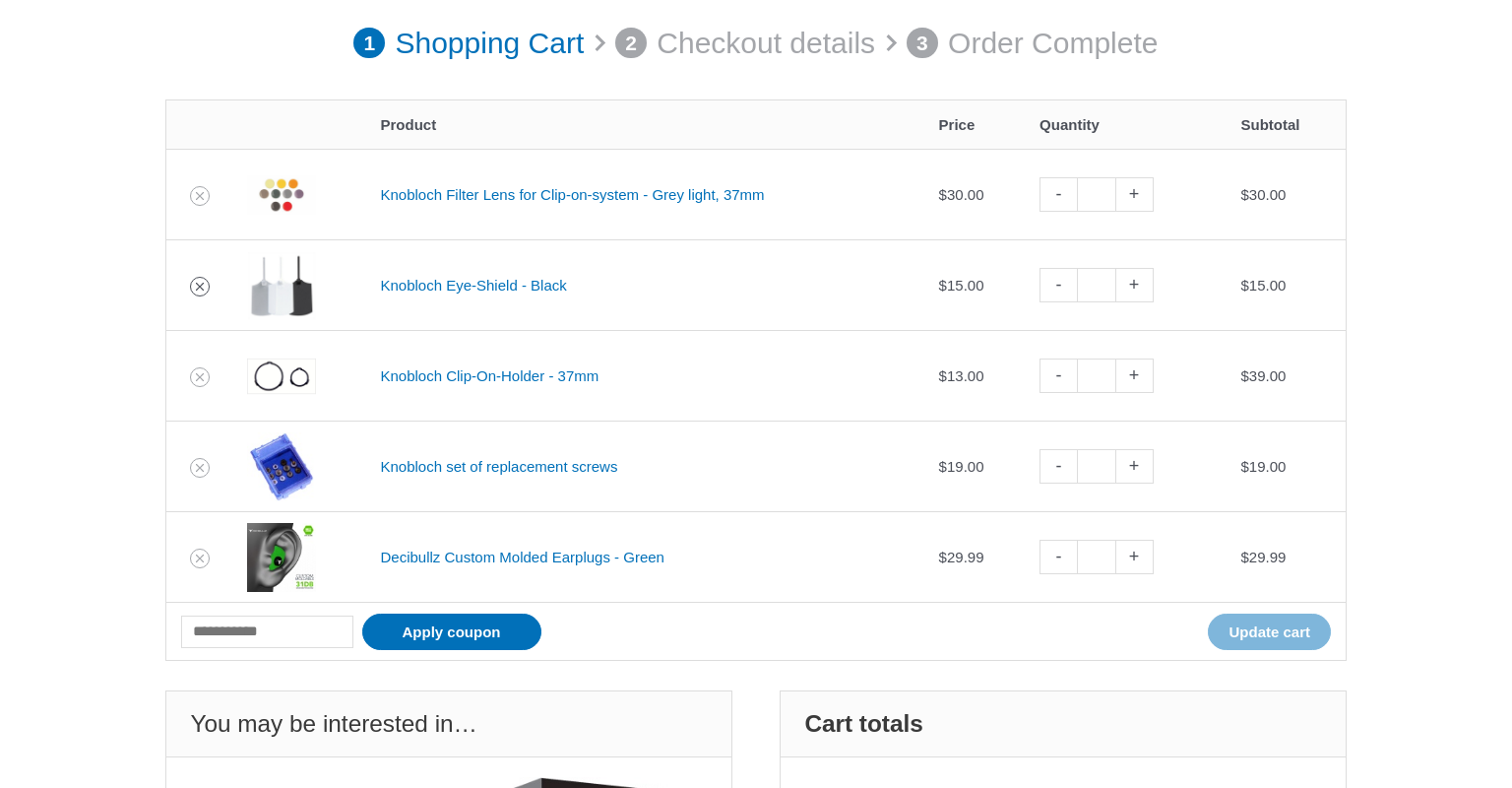click 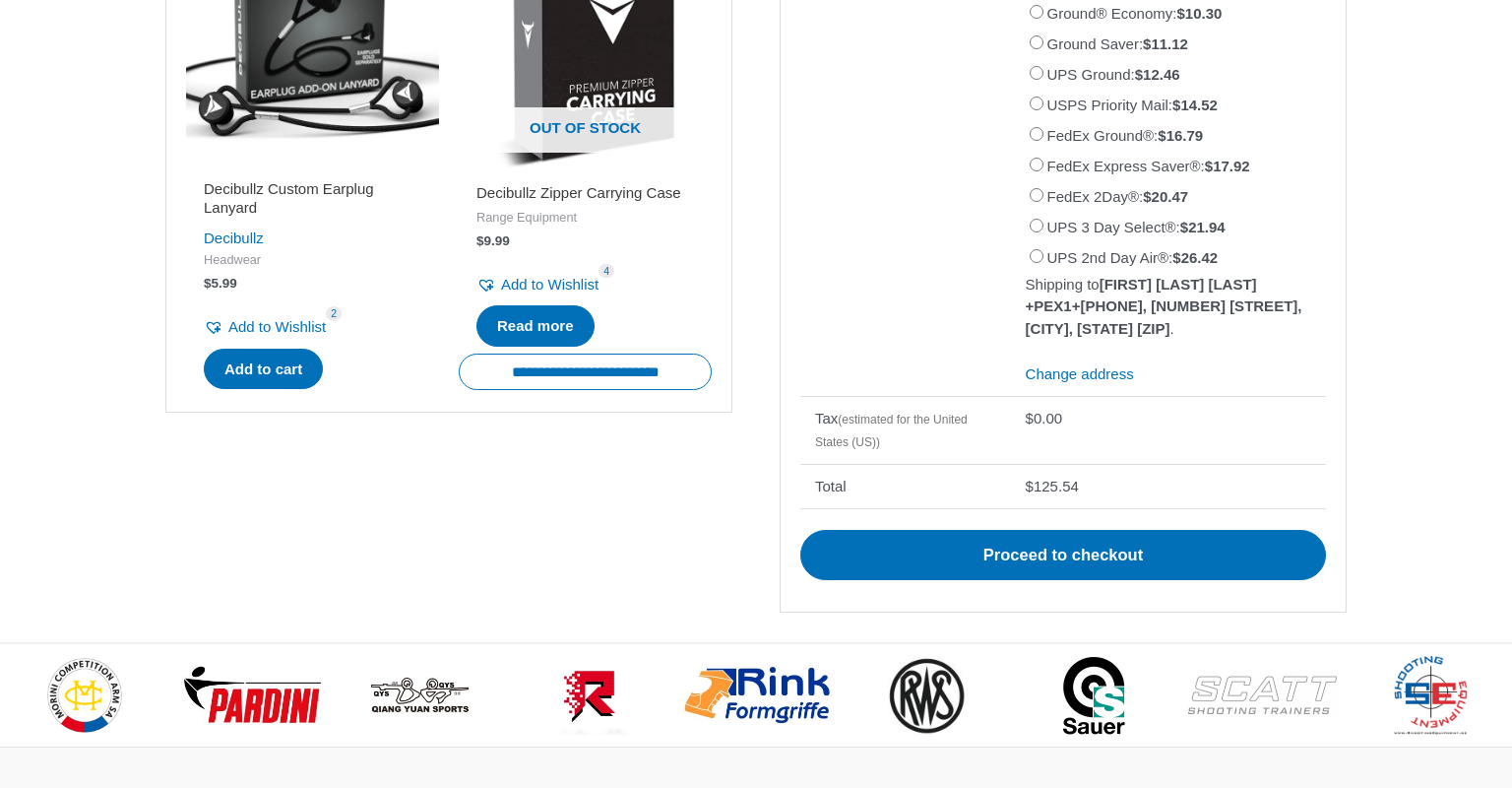scroll, scrollTop: 1336, scrollLeft: 0, axis: vertical 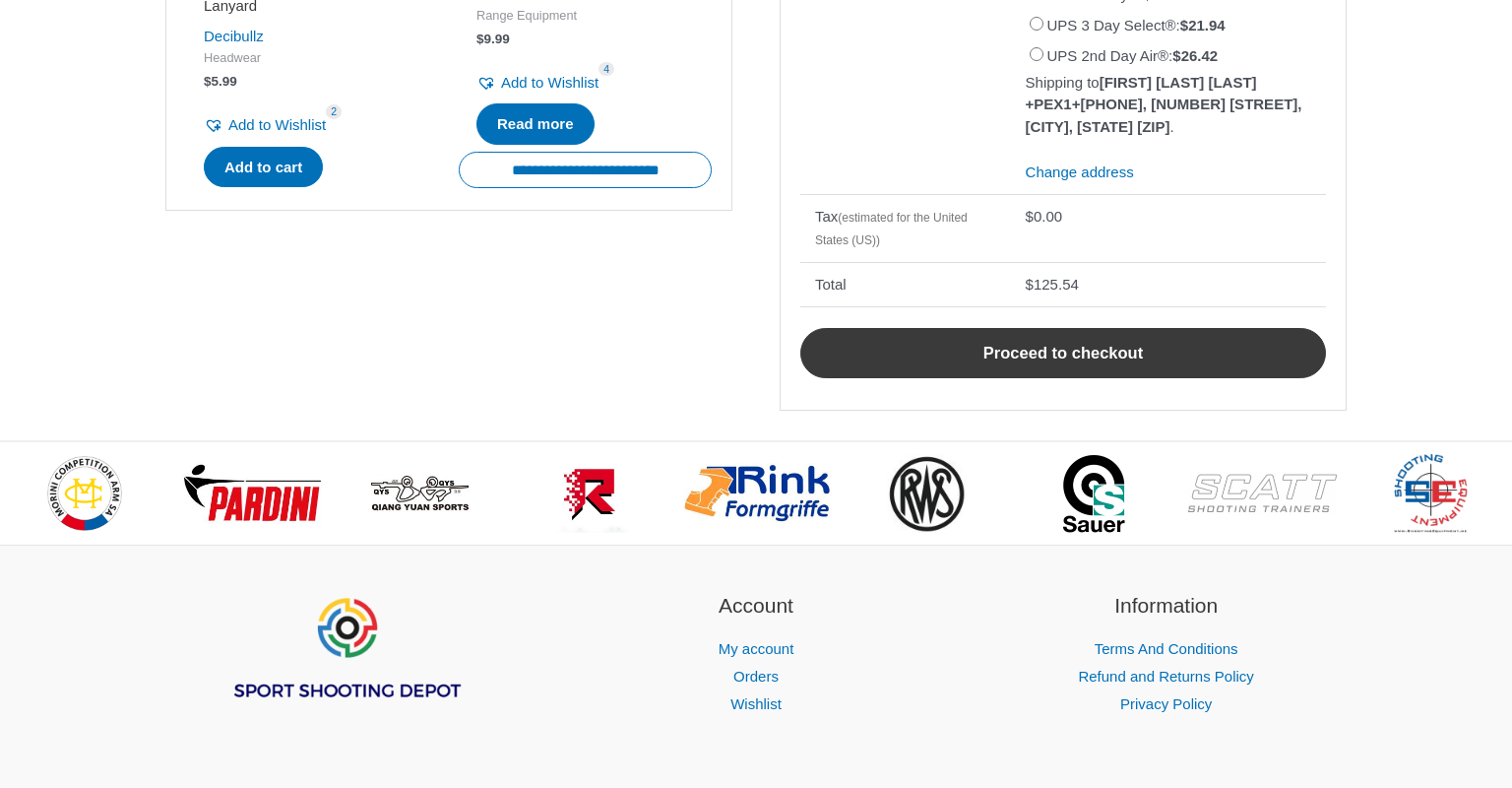 click on "Proceed to checkout" at bounding box center [1063, 354] 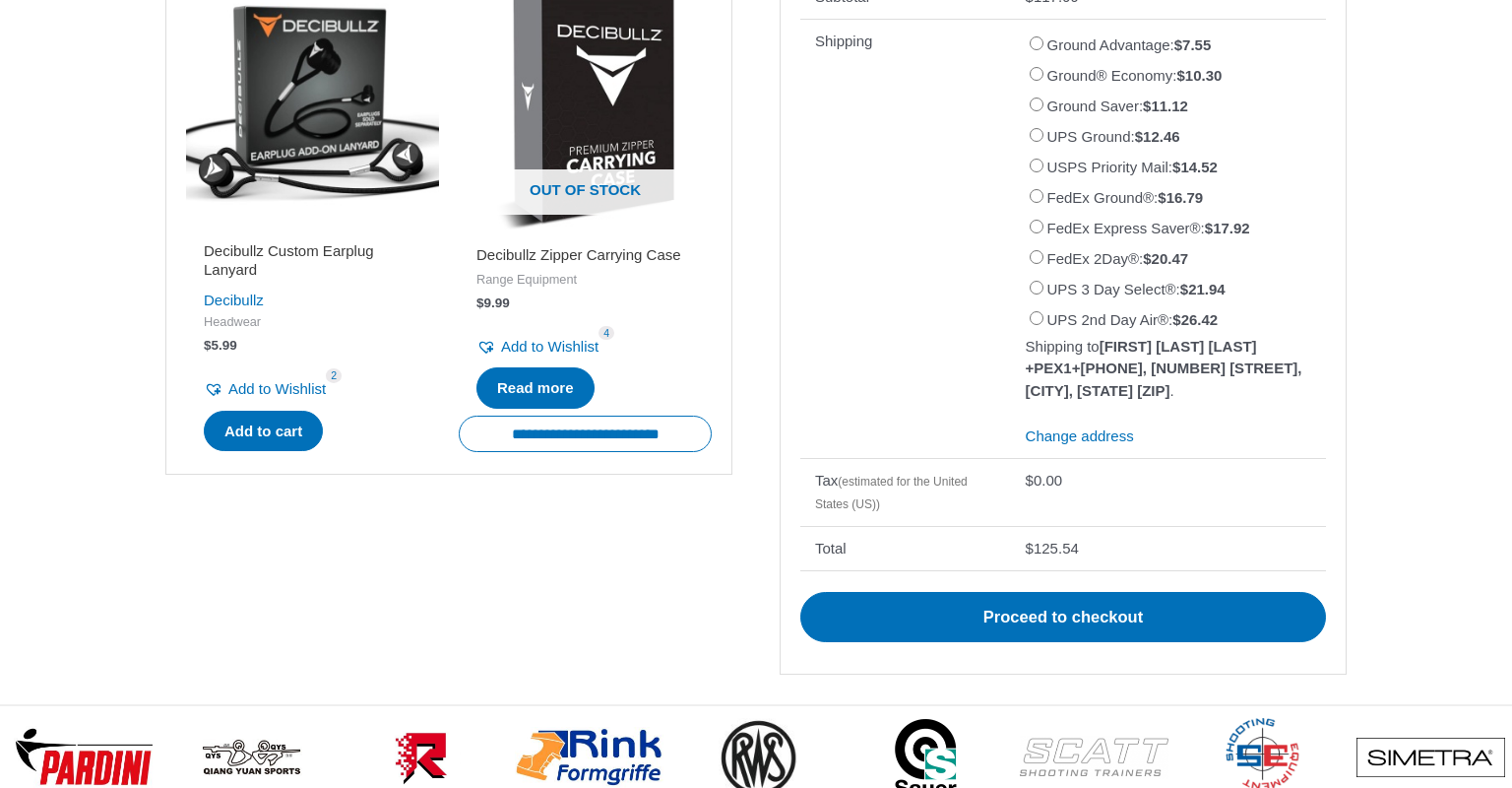 scroll, scrollTop: 1017, scrollLeft: 0, axis: vertical 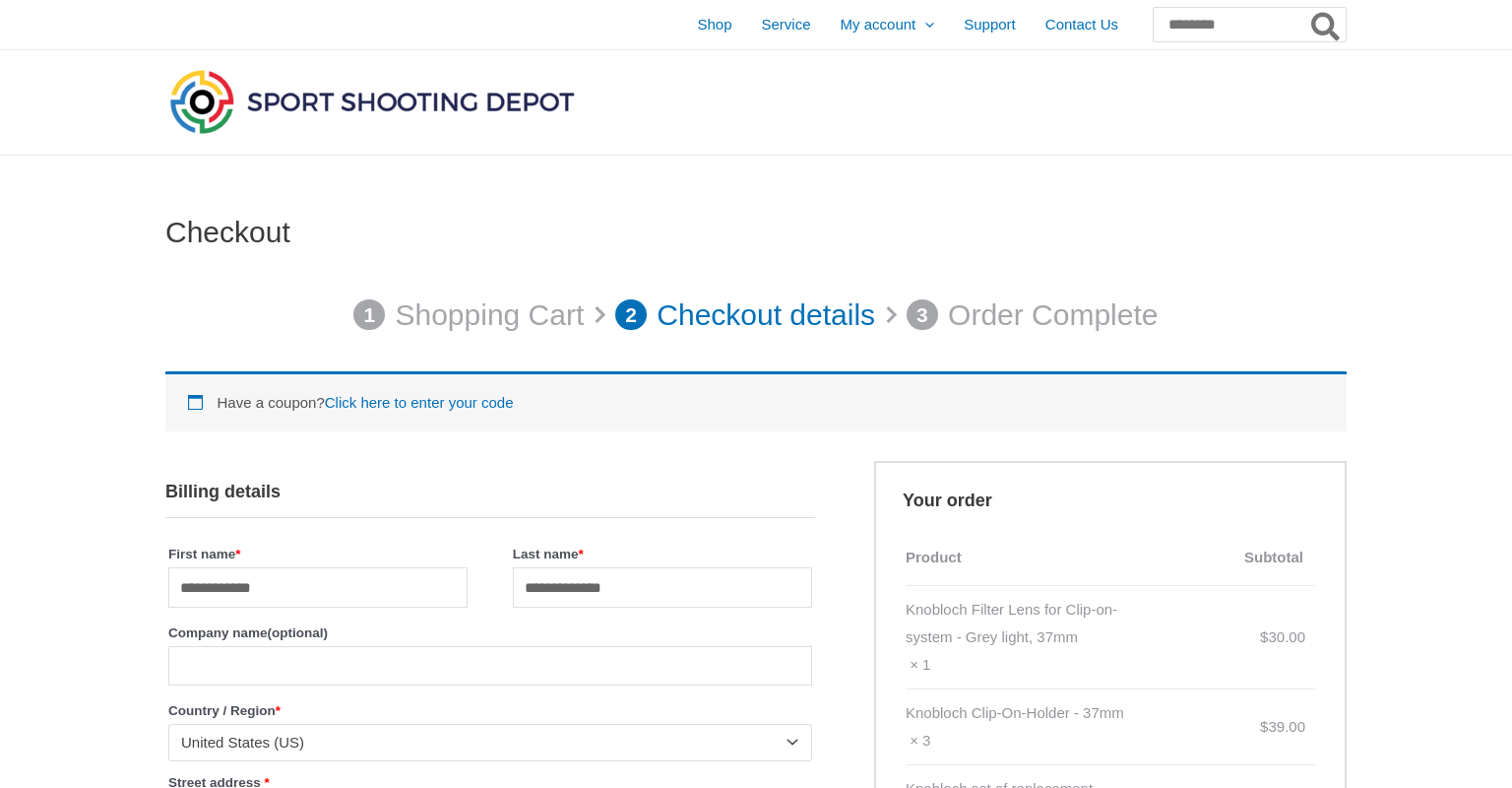 select on "**" 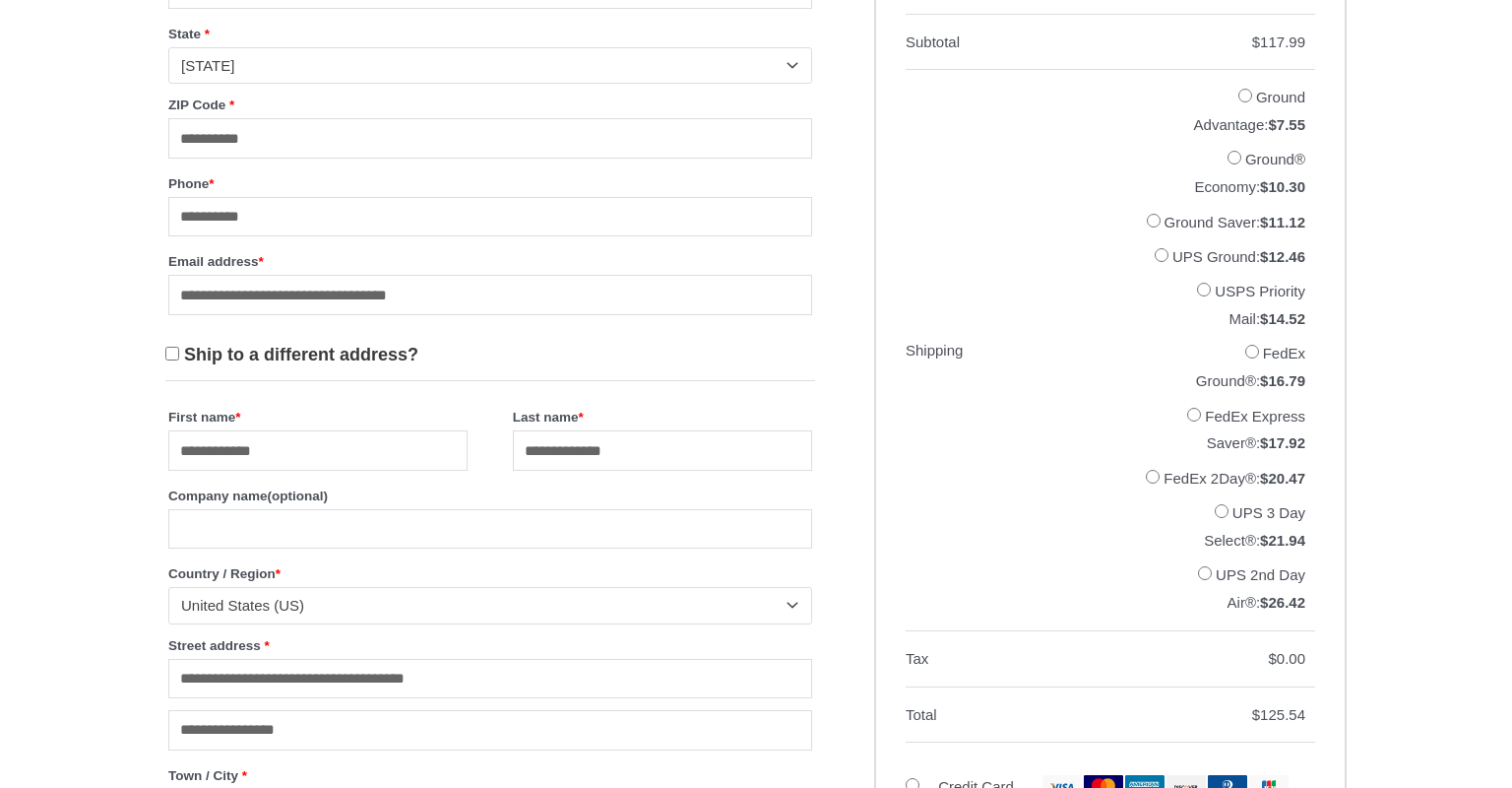 scroll, scrollTop: 957, scrollLeft: 0, axis: vertical 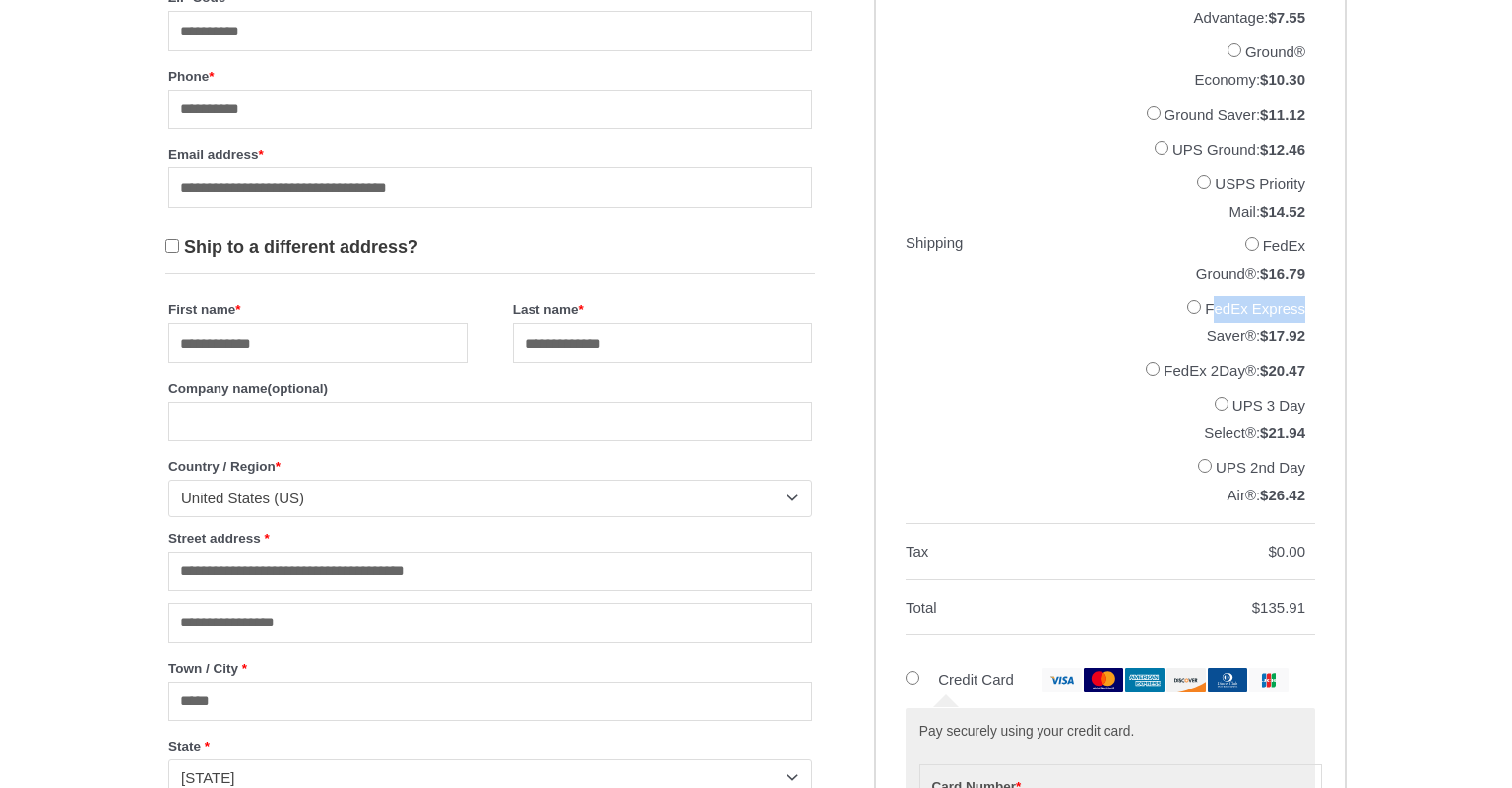drag, startPoint x: 1203, startPoint y: 388, endPoint x: 1301, endPoint y: 397, distance: 98.4124 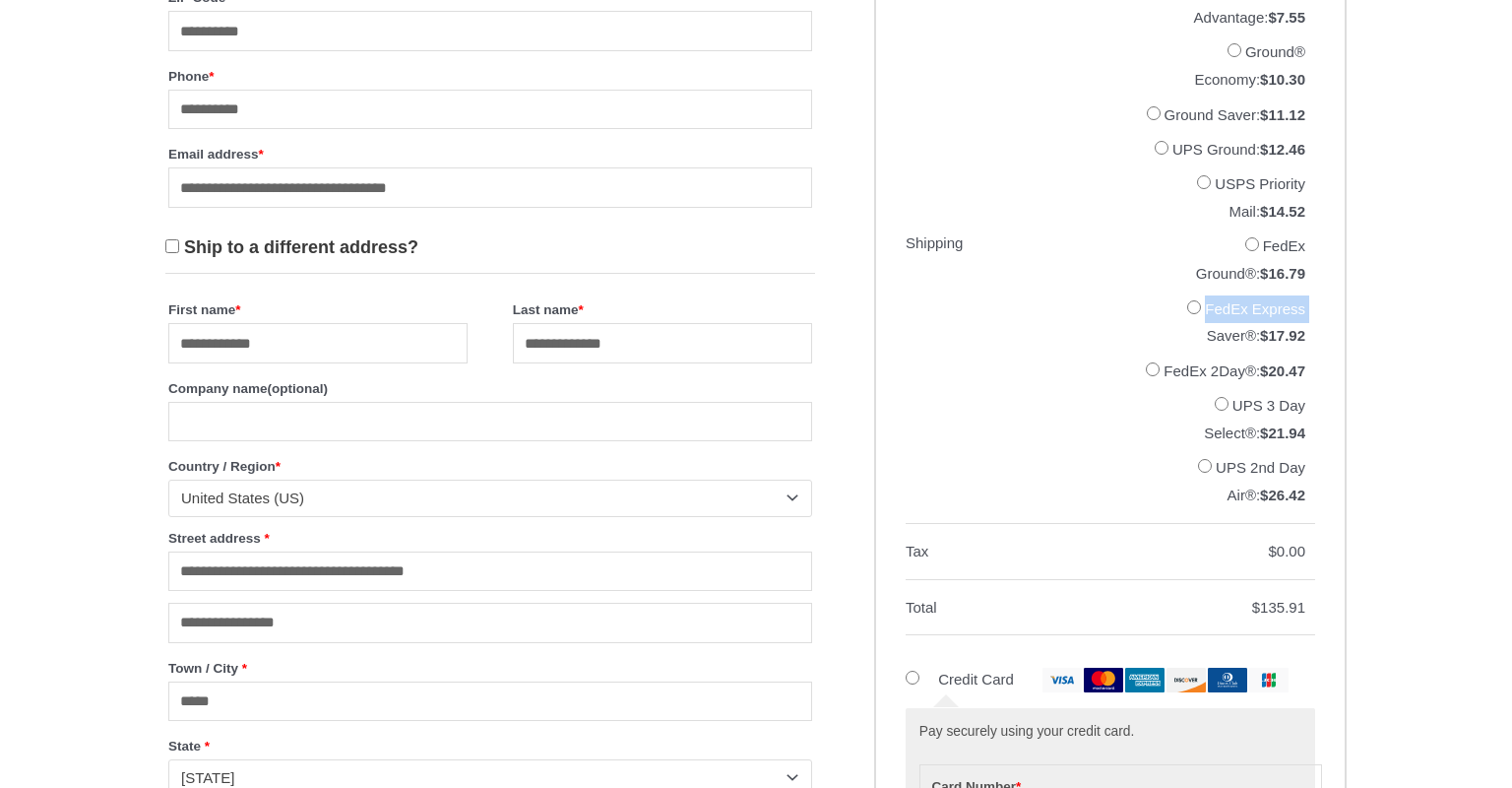 drag, startPoint x: 1202, startPoint y: 392, endPoint x: 1319, endPoint y: 398, distance: 117.15375 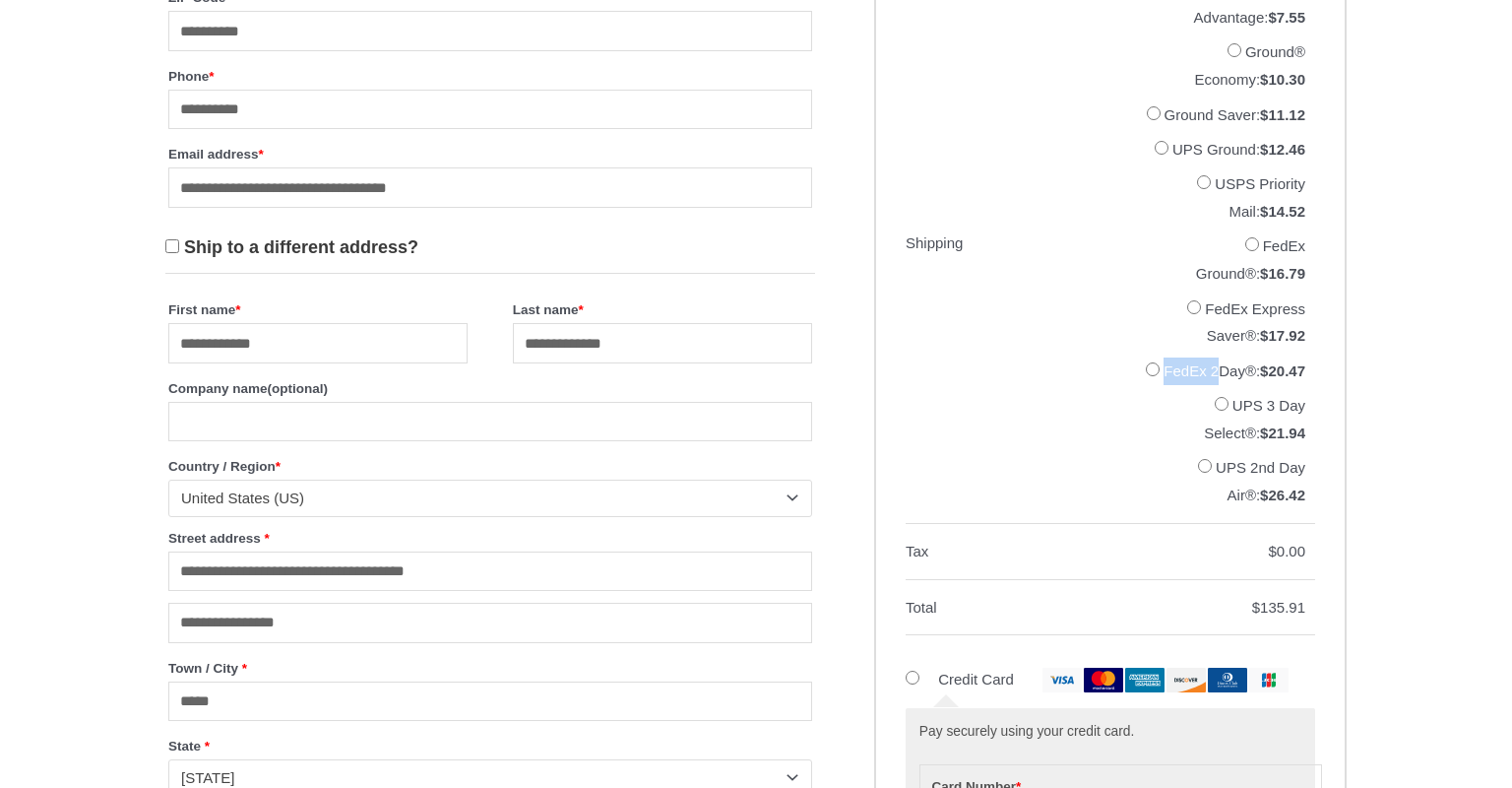 drag, startPoint x: 1199, startPoint y: 453, endPoint x: 1246, endPoint y: 433, distance: 51 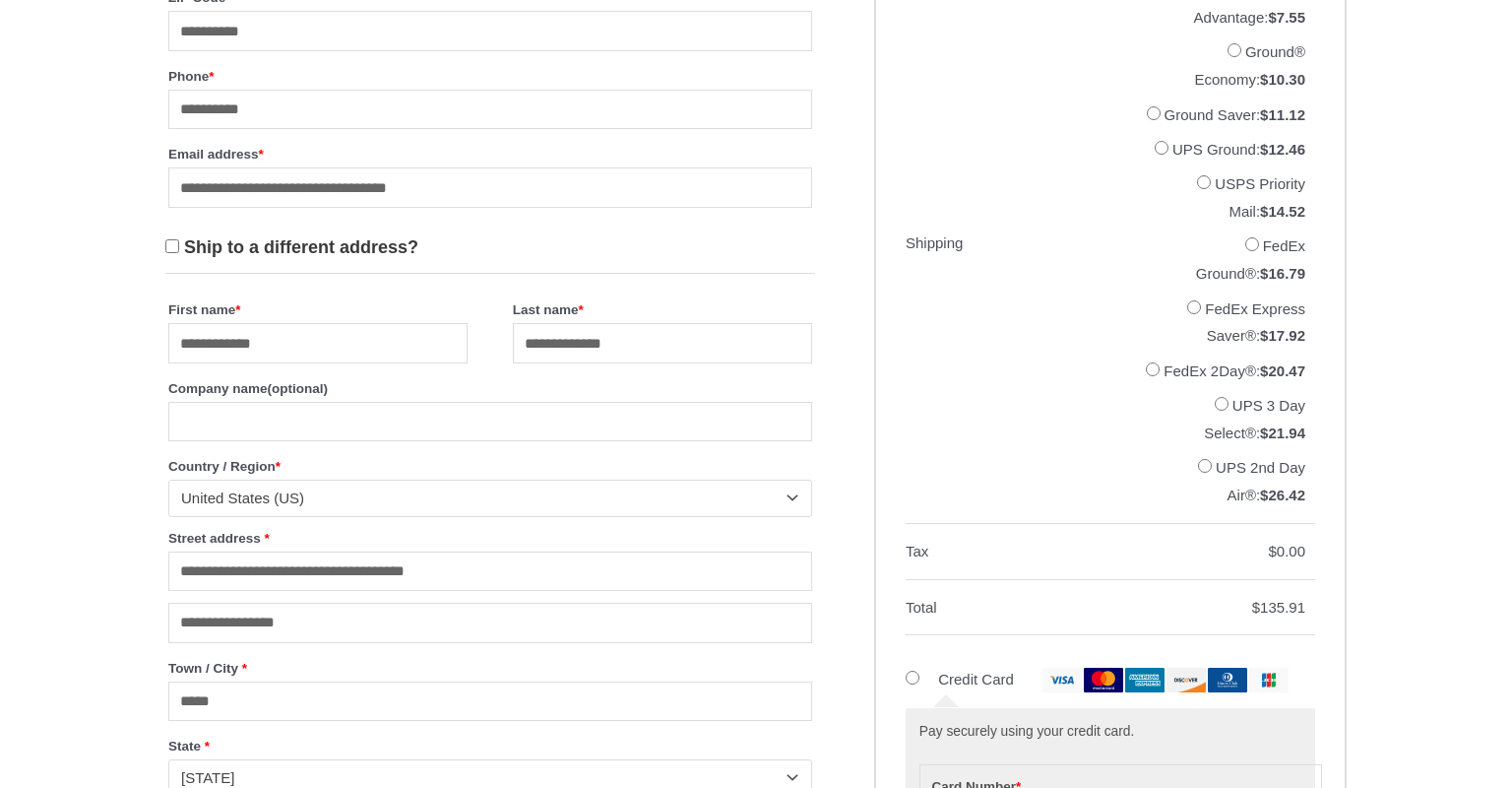 click on "**********" at bounding box center (756, 235) 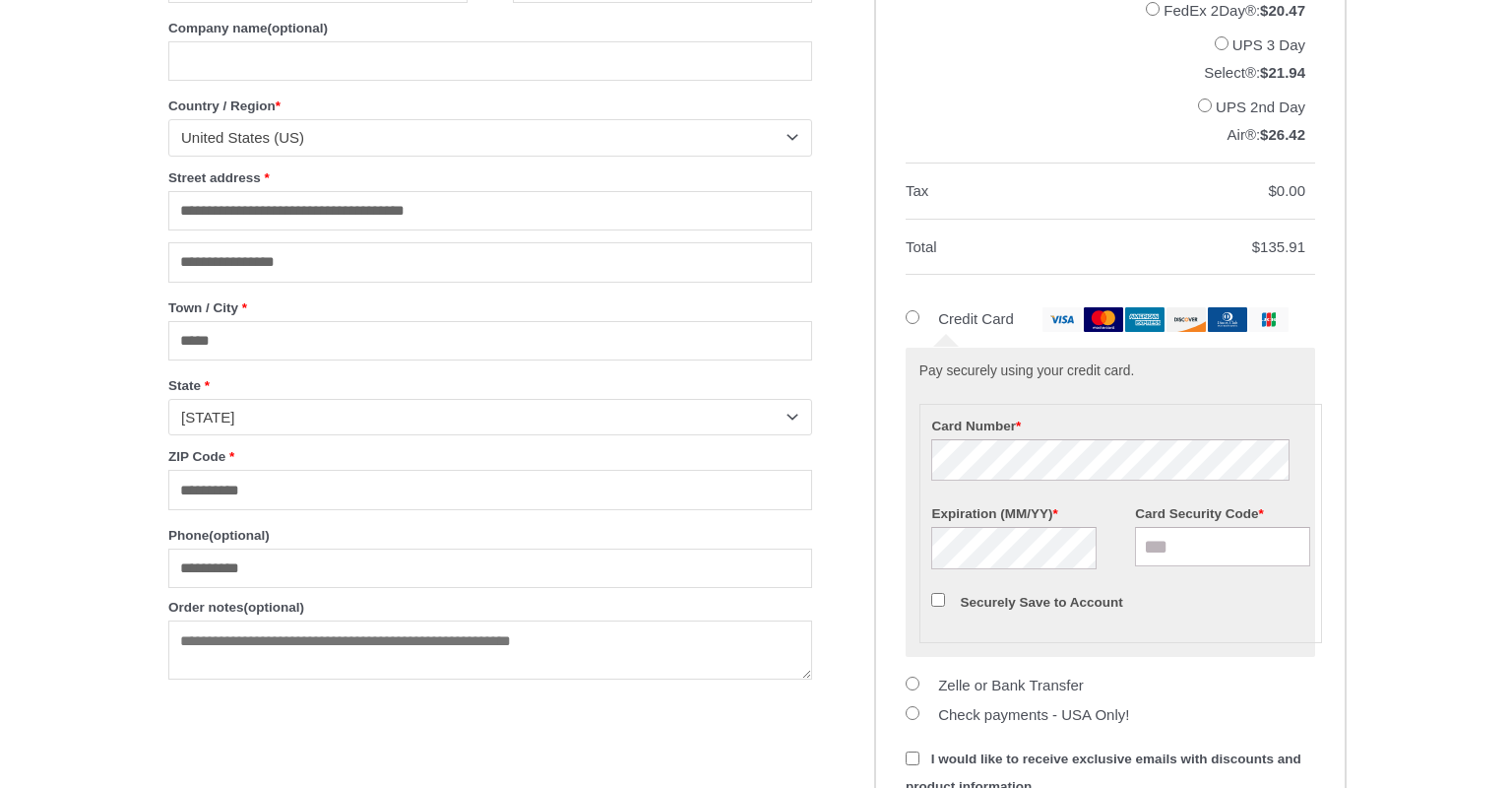 scroll, scrollTop: 1702, scrollLeft: 0, axis: vertical 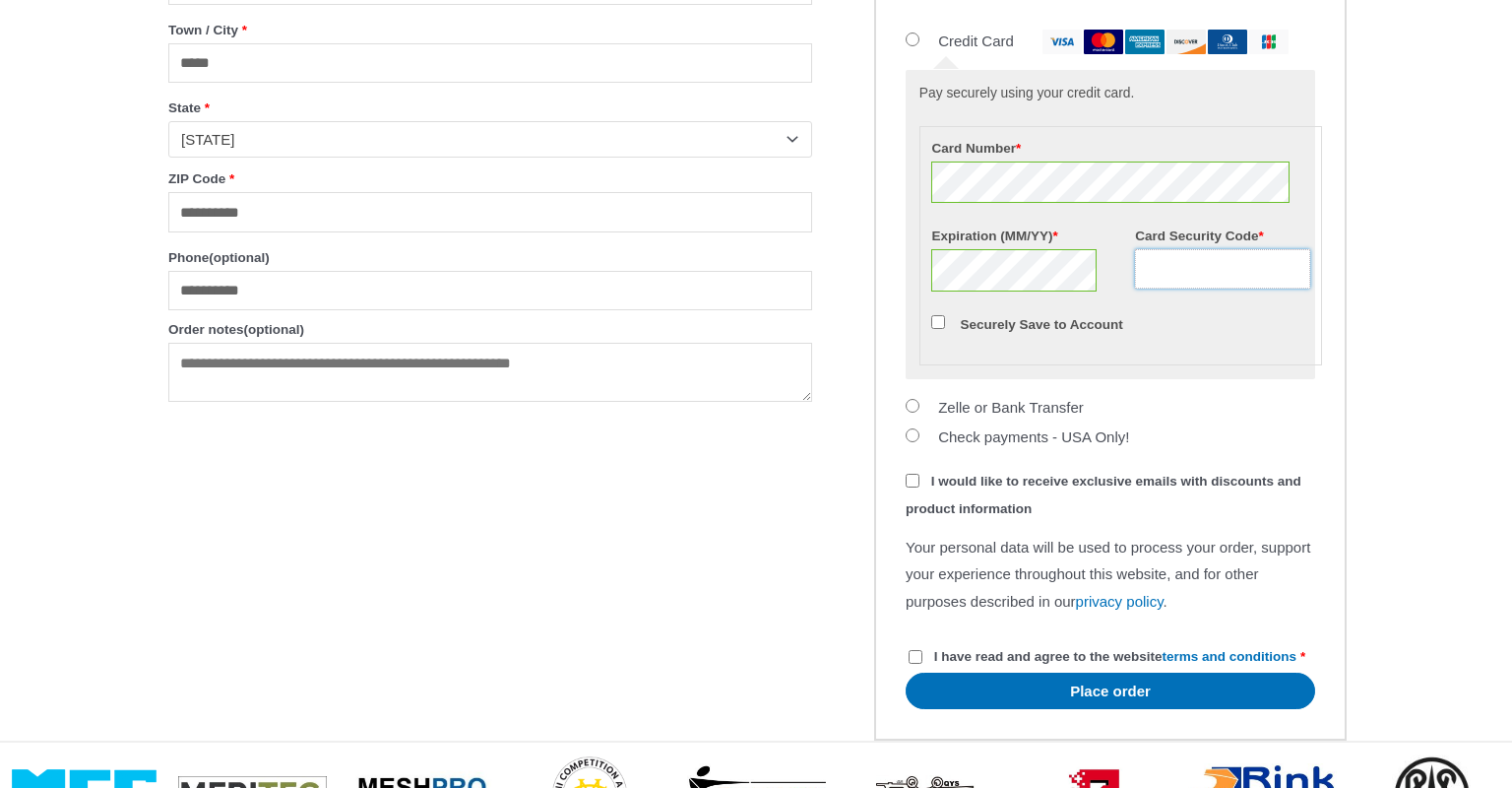click on "Card Security Code  *" at bounding box center [1222, 269] 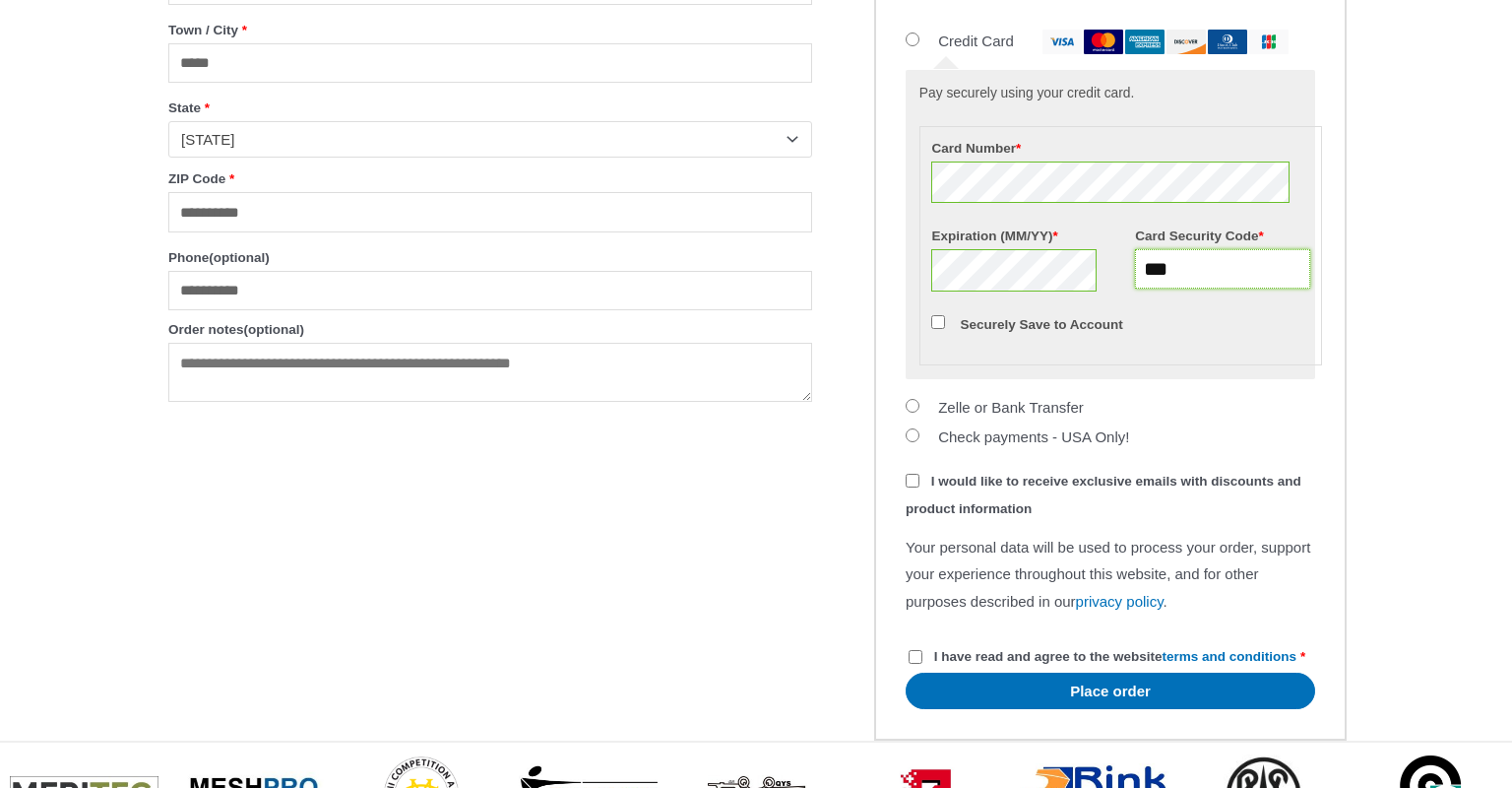 type on "***" 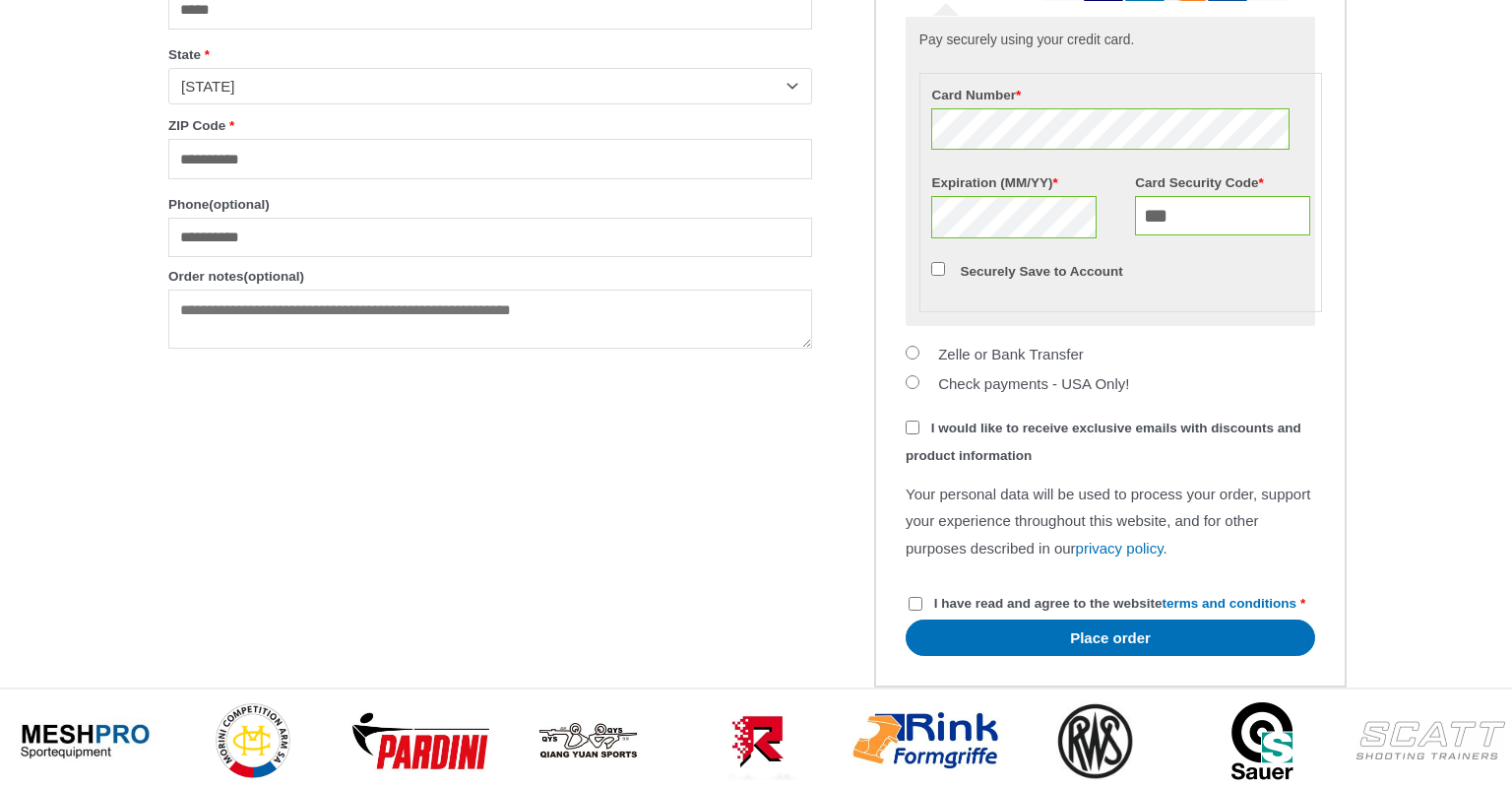 scroll, scrollTop: 1808, scrollLeft: 0, axis: vertical 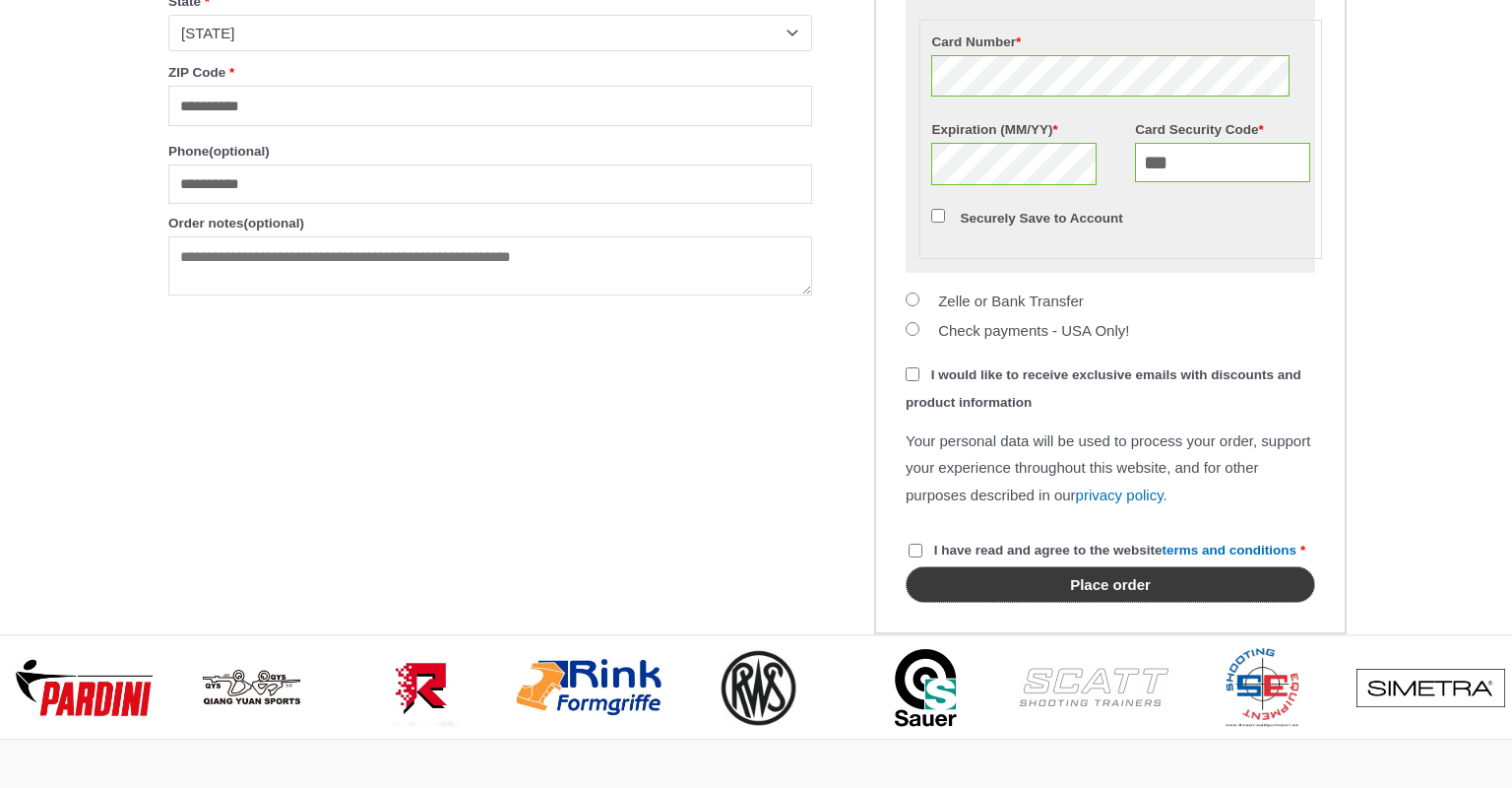 click on "Place order" at bounding box center [1110, 584] 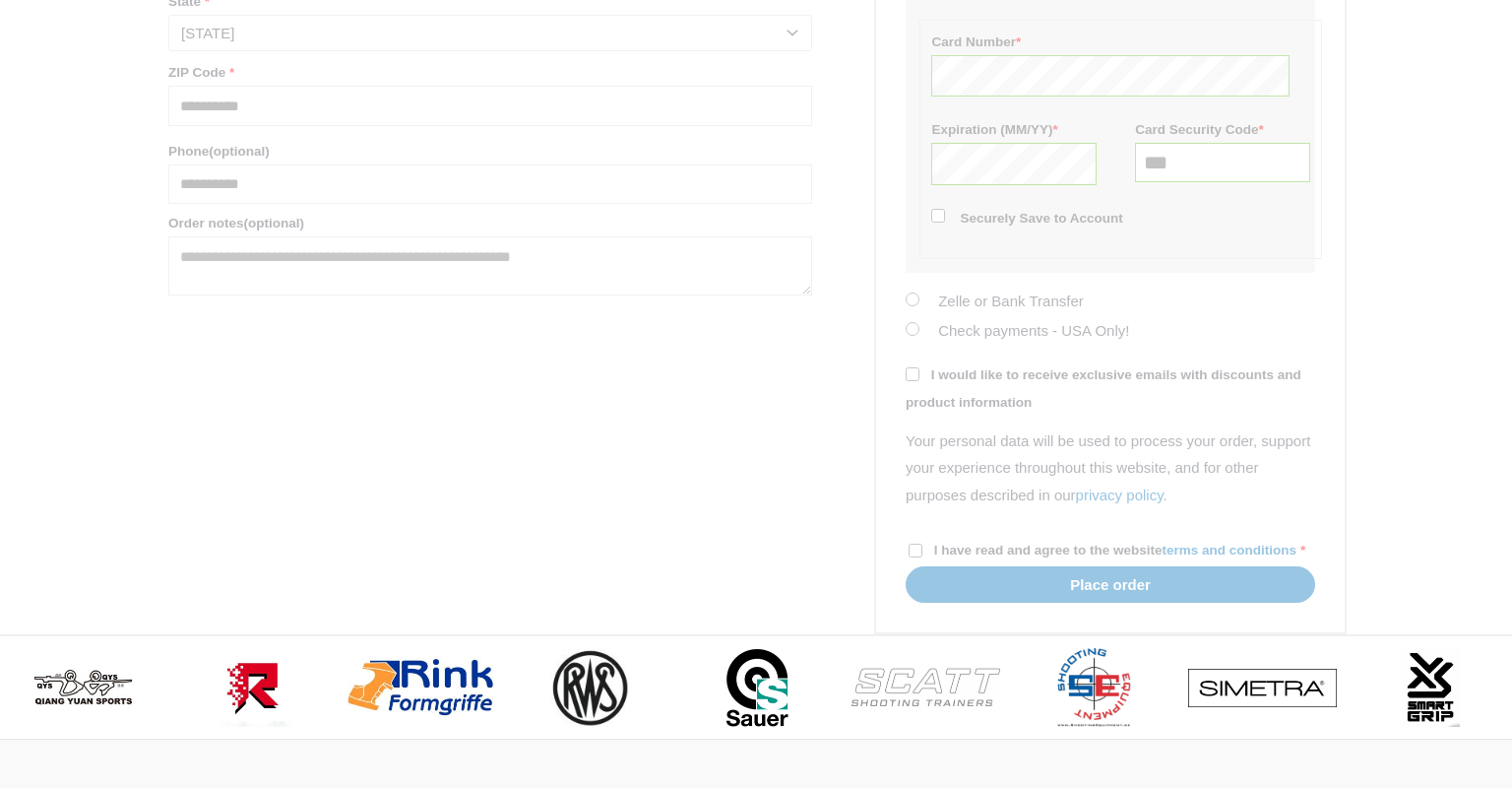 click at bounding box center [756, -357] 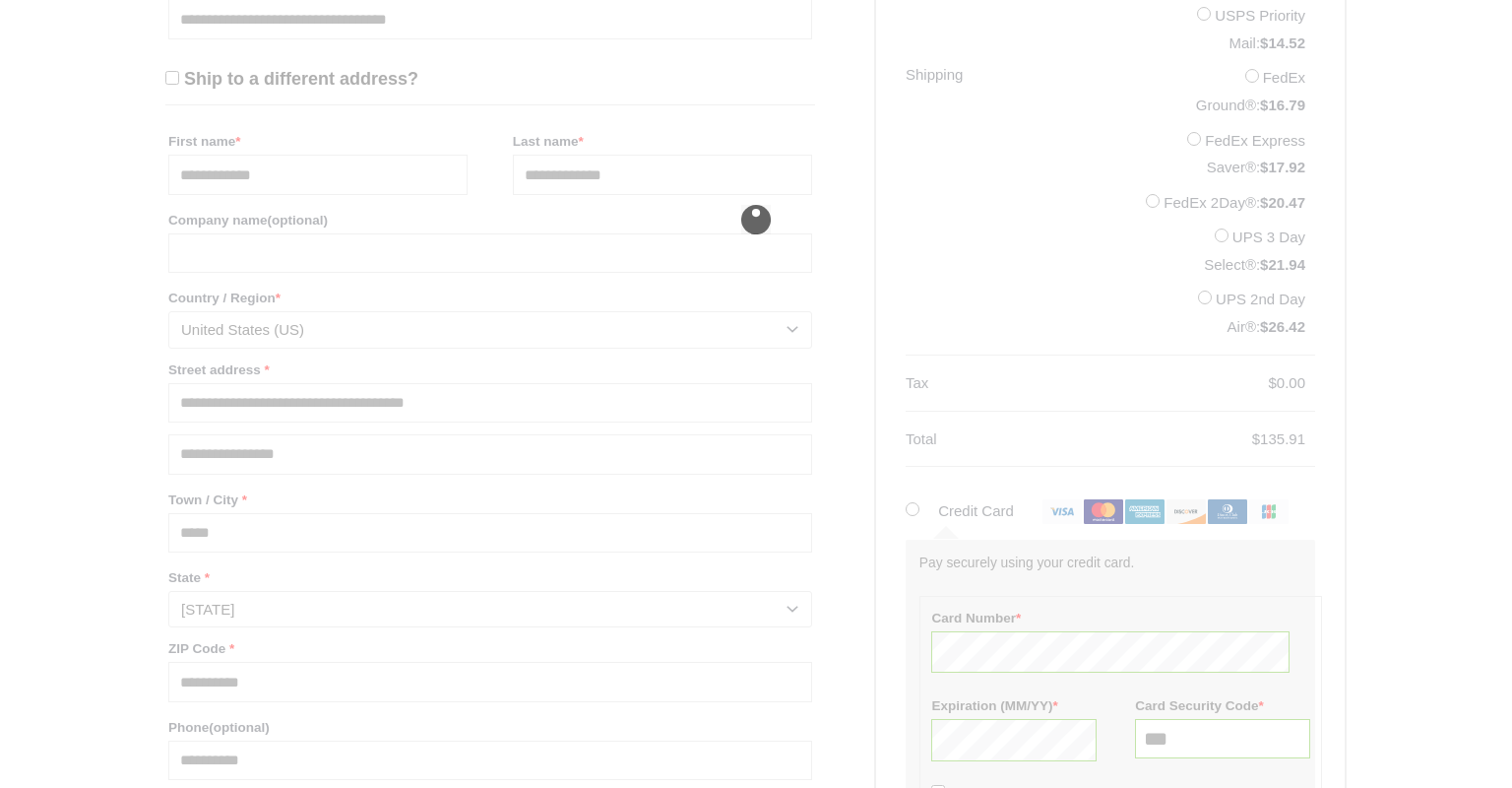 scroll, scrollTop: 1211, scrollLeft: 0, axis: vertical 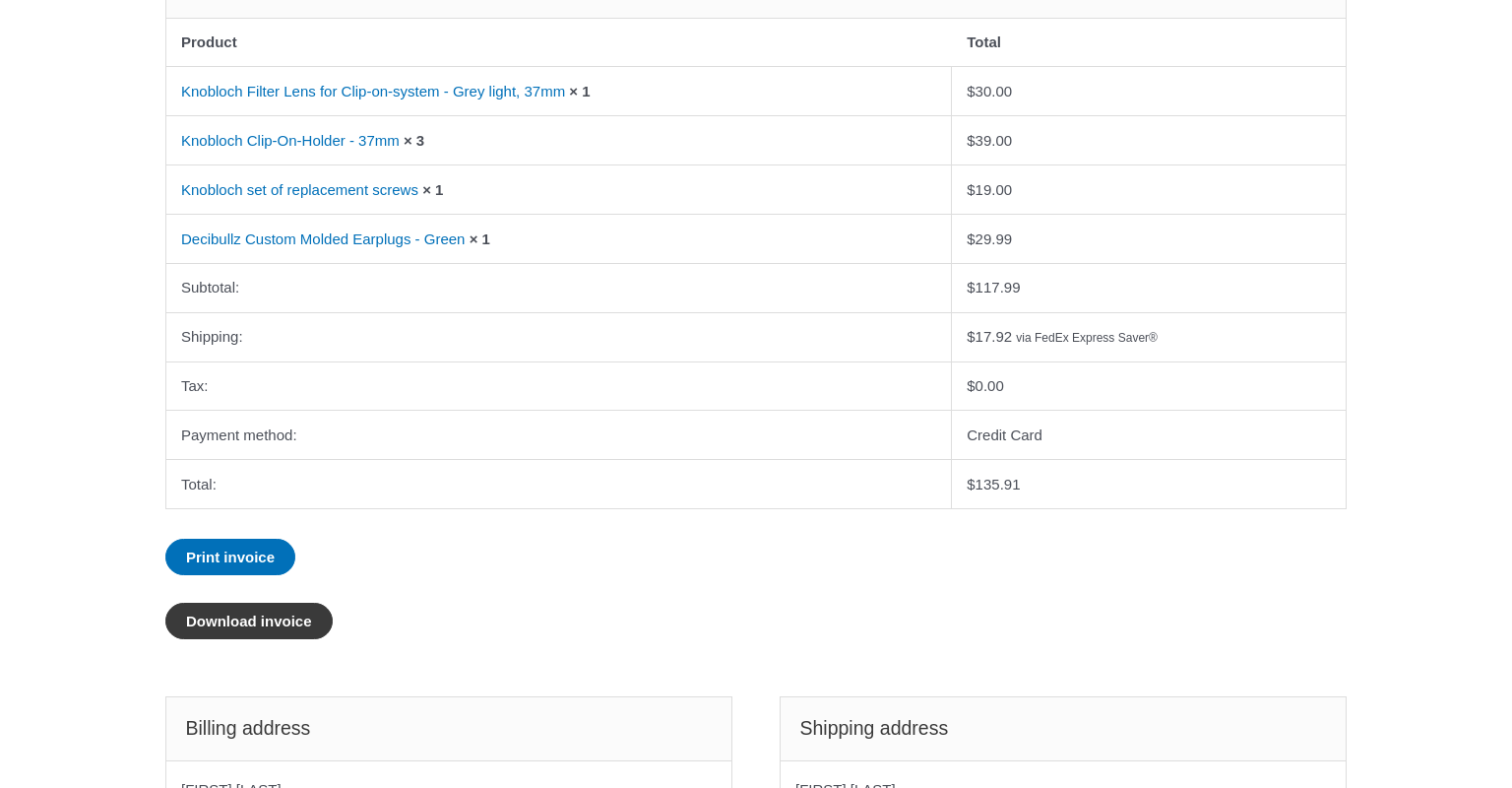 click on "Download invoice" at bounding box center (249, 621) 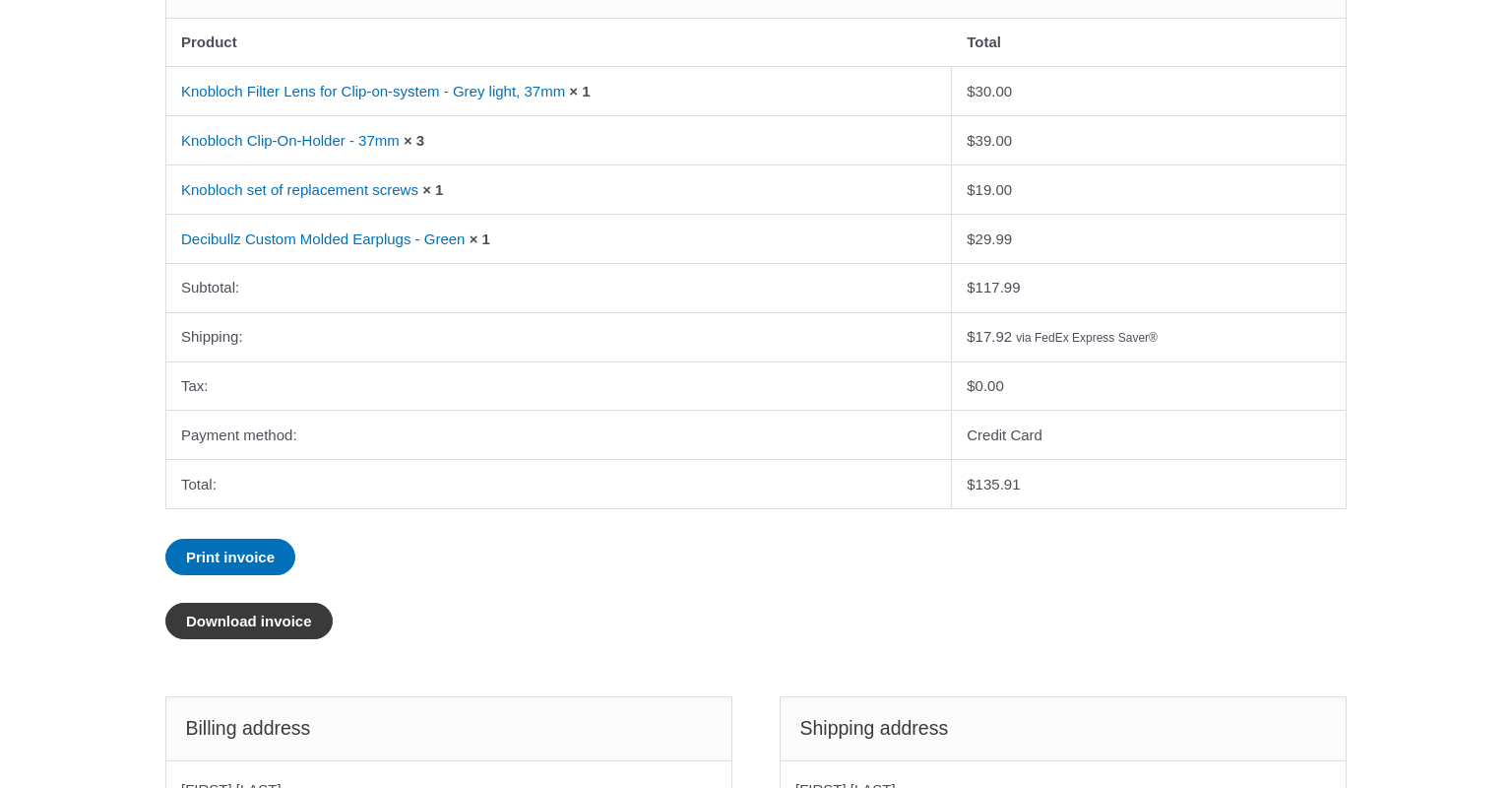 click on "Download invoice" at bounding box center (249, 621) 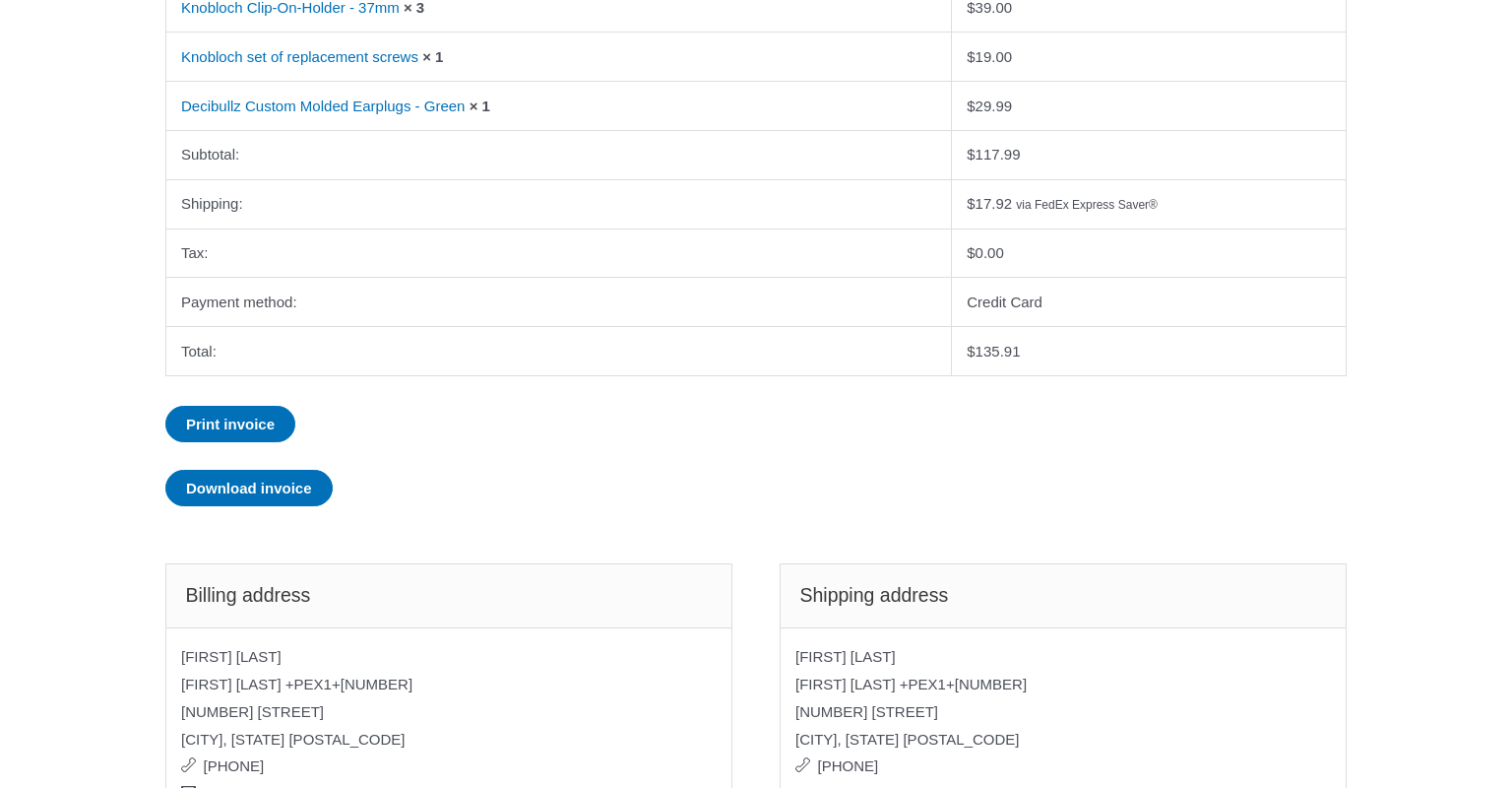 scroll, scrollTop: 745, scrollLeft: 0, axis: vertical 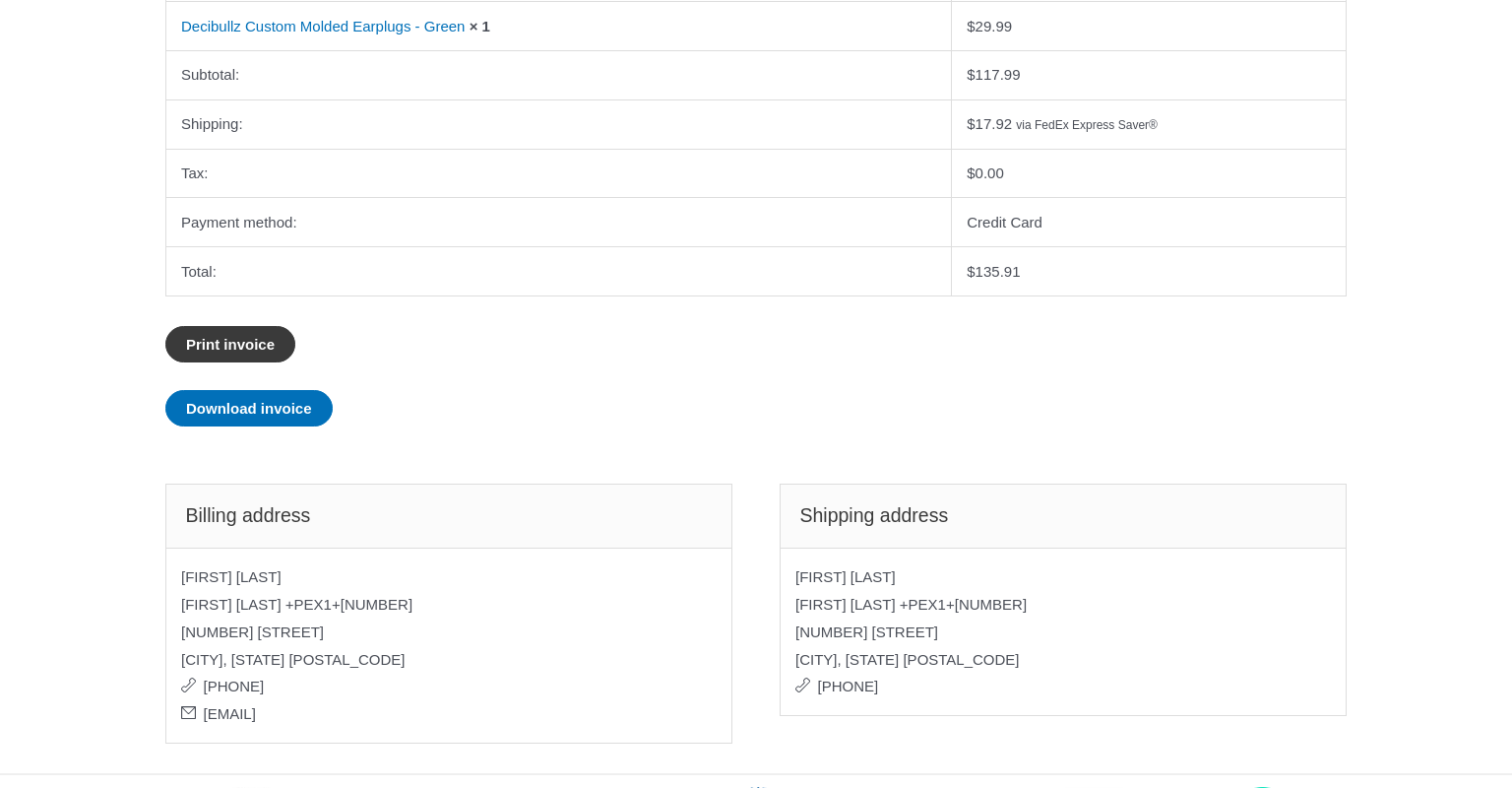 click on "Print invoice" at bounding box center [230, 344] 